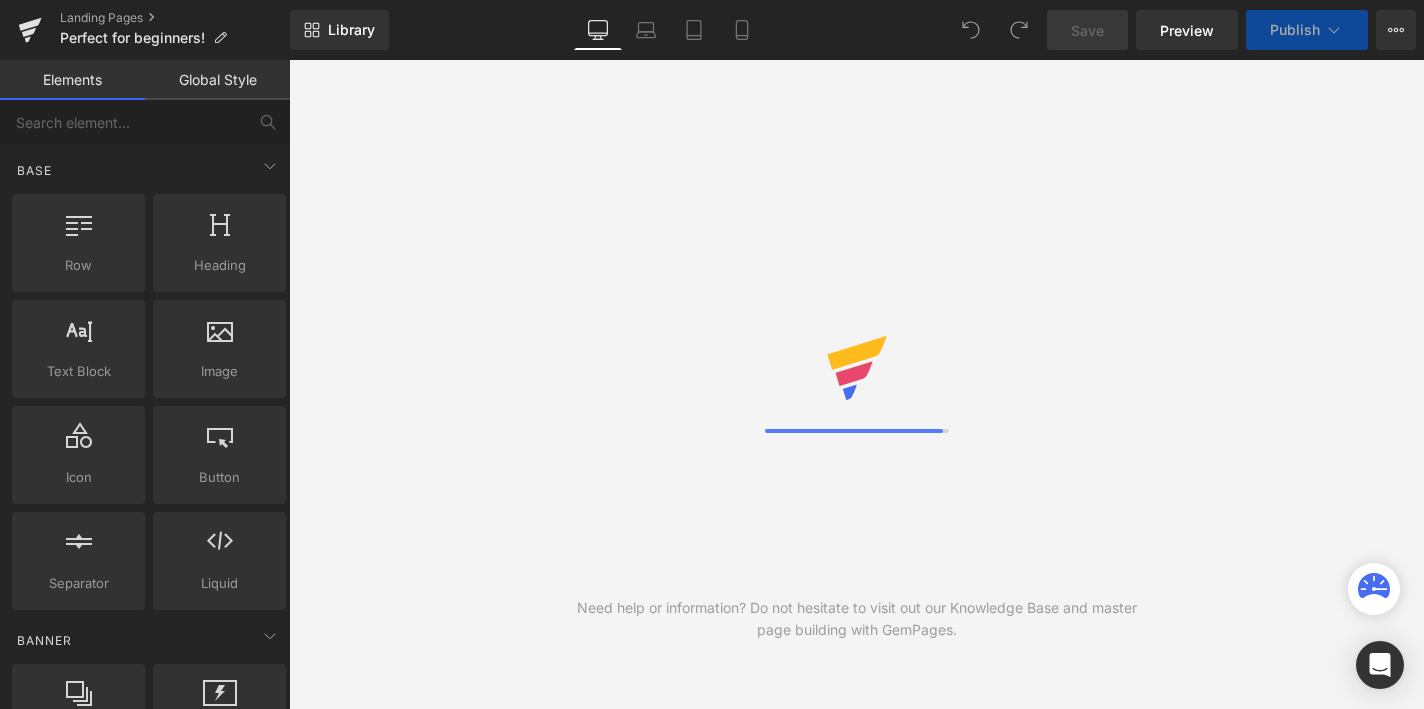 scroll, scrollTop: 0, scrollLeft: 0, axis: both 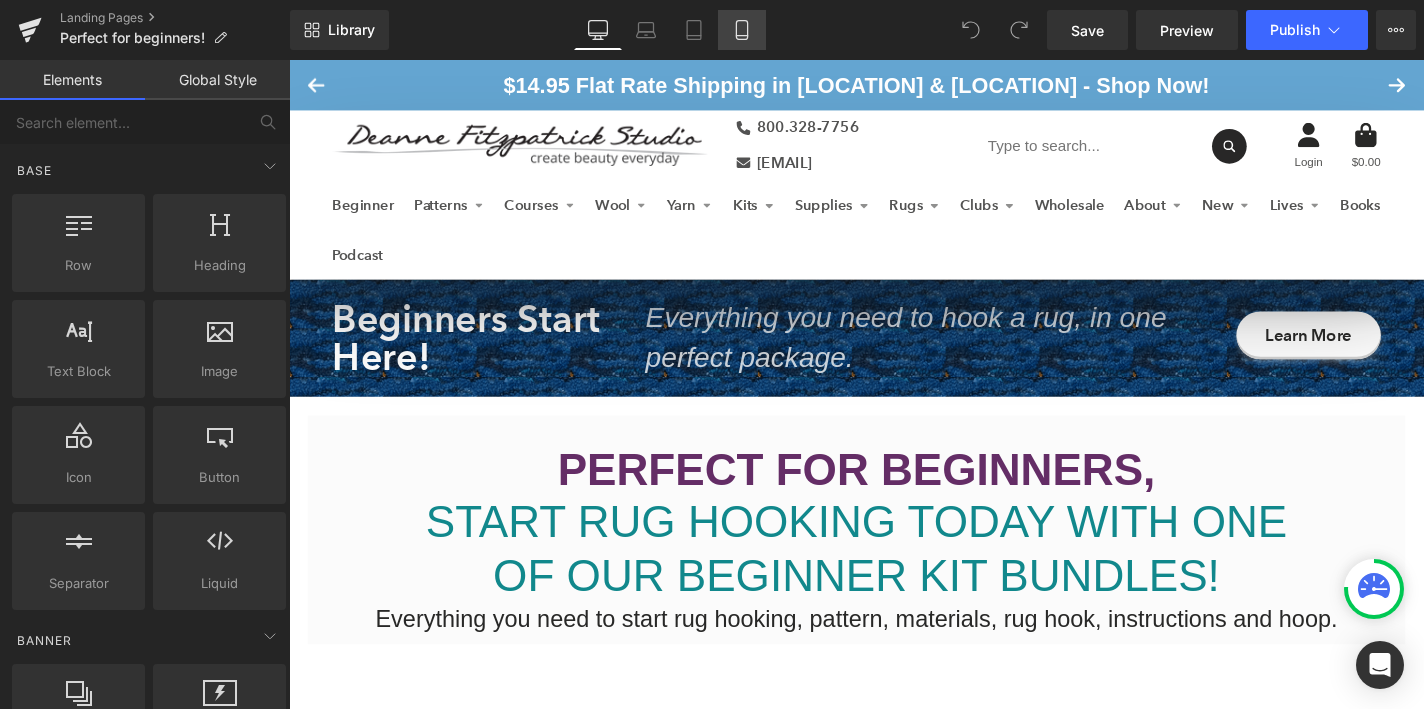 click 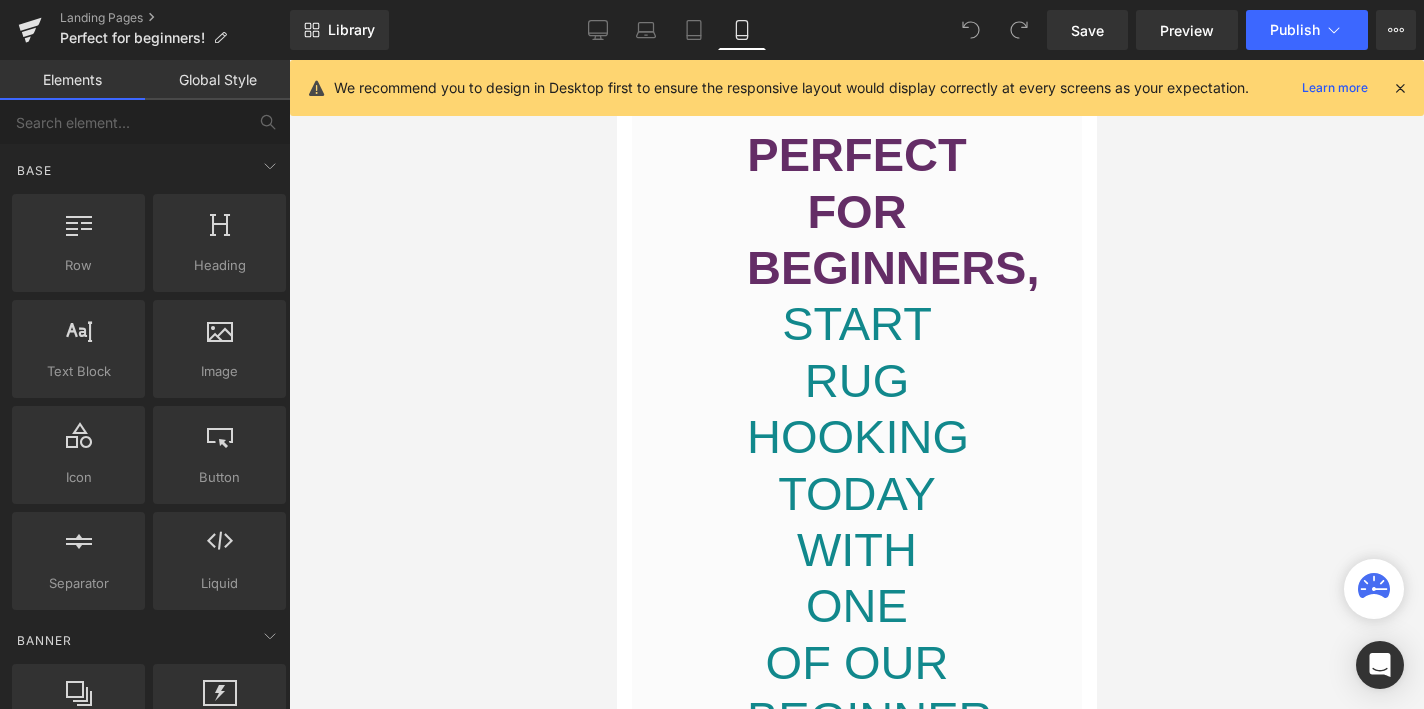 scroll, scrollTop: 514, scrollLeft: 0, axis: vertical 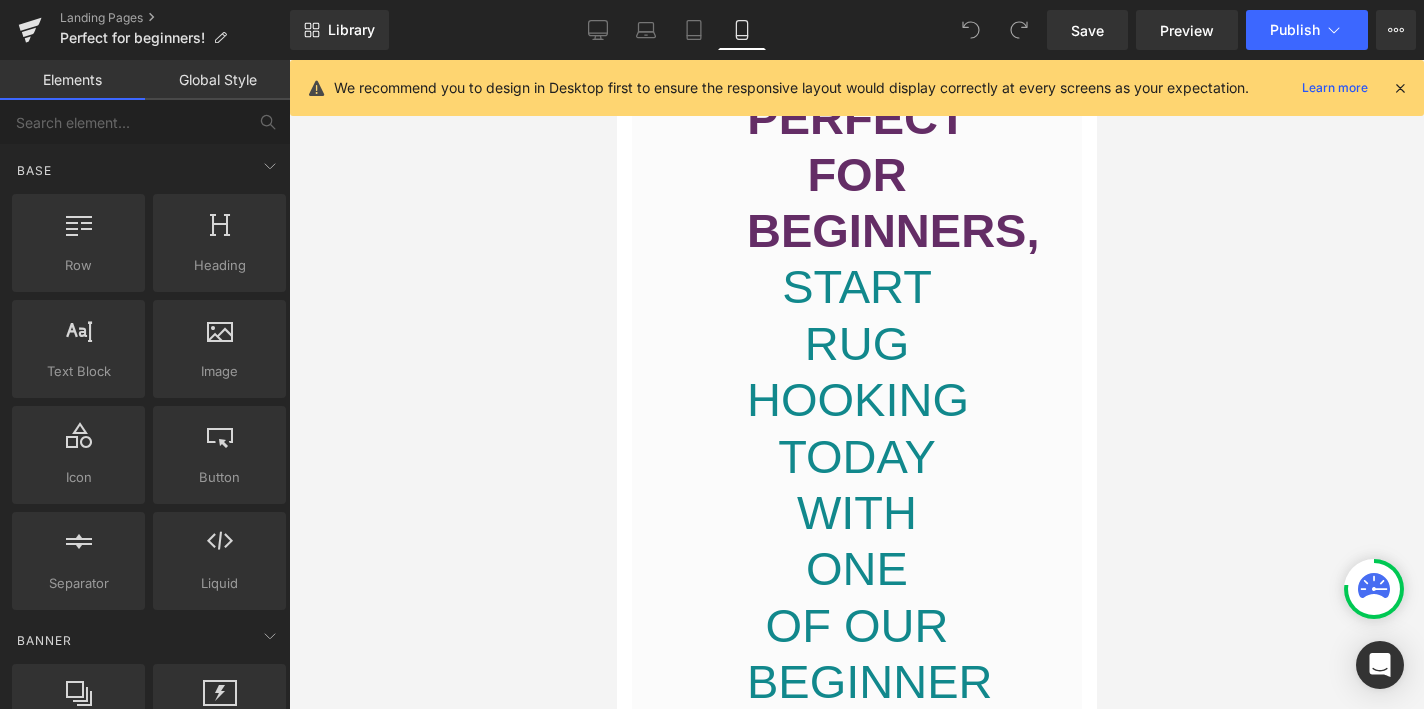 click at bounding box center [1400, 88] 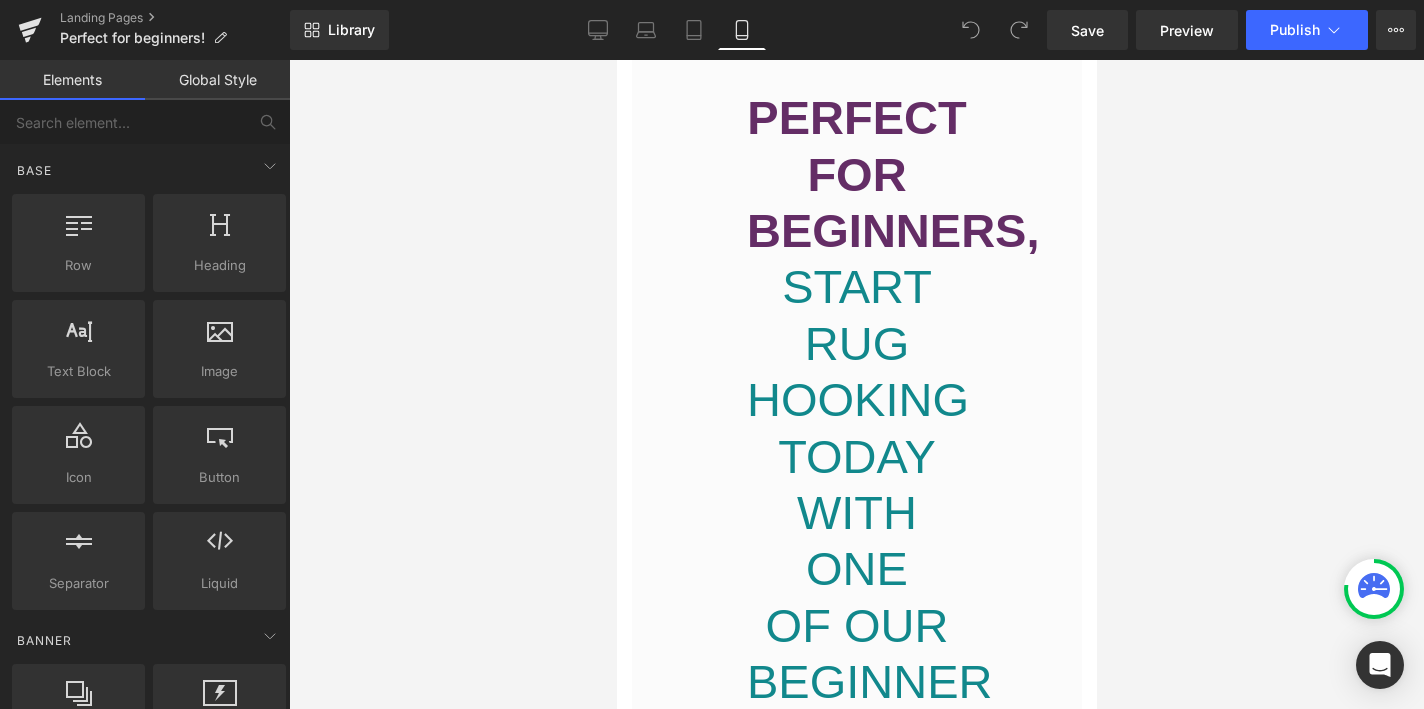 click at bounding box center [856, 384] 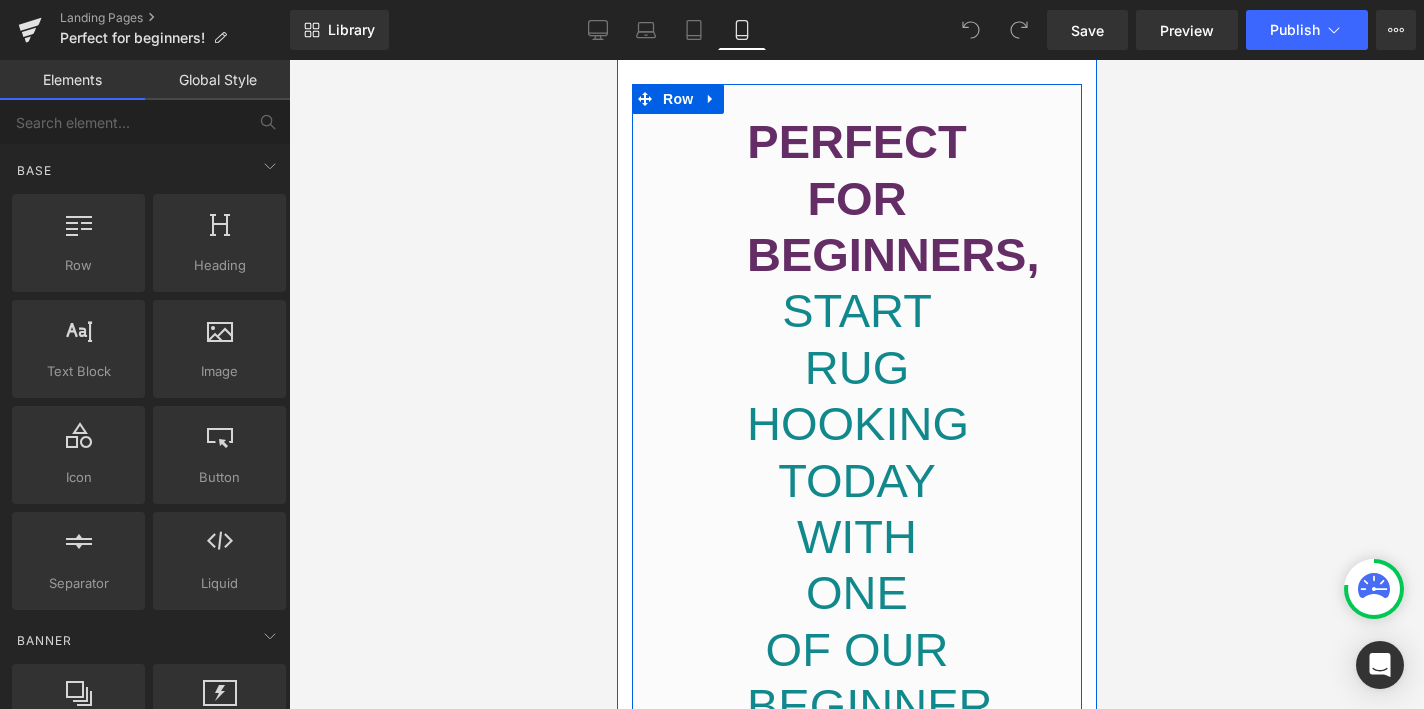 scroll, scrollTop: 484, scrollLeft: 0, axis: vertical 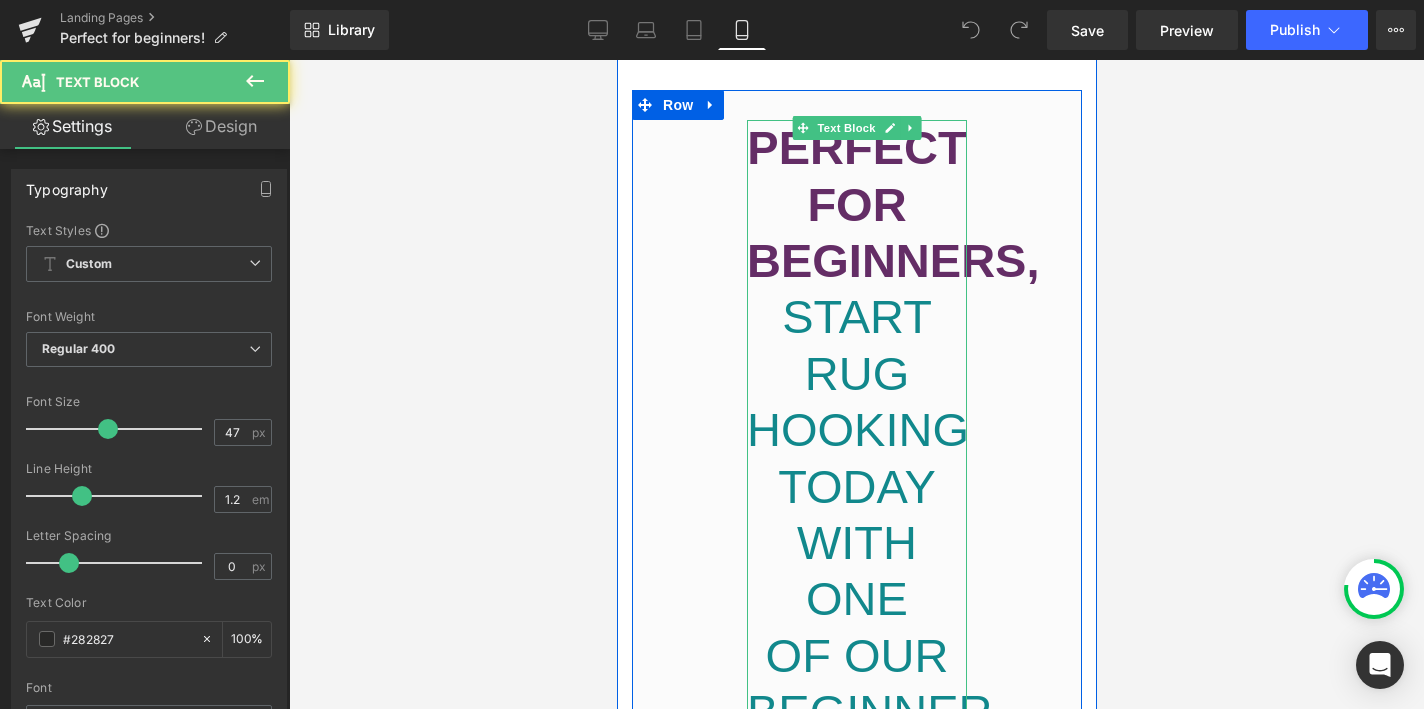 click on "PERFECT FOR BEGINNERS," at bounding box center [892, 204] 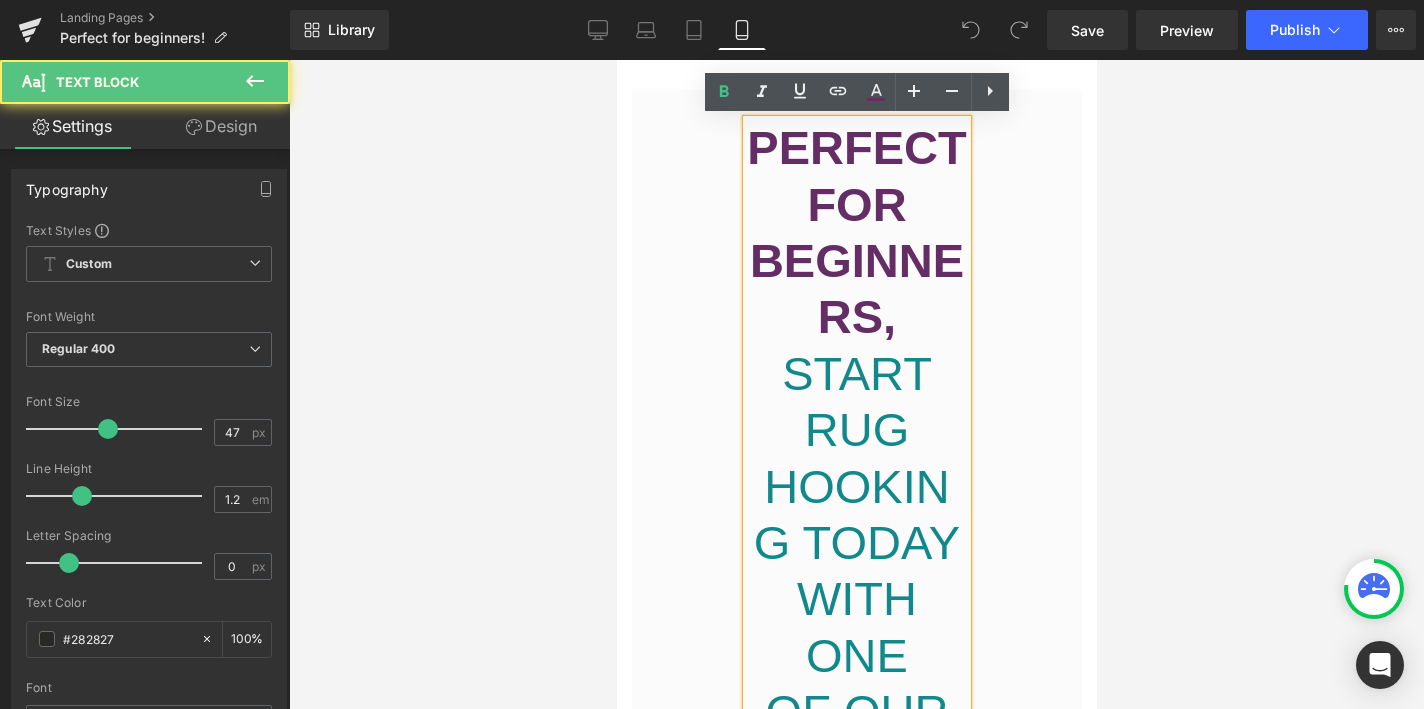 click on "PERFECT FOR BEGINNERS," at bounding box center [855, 232] 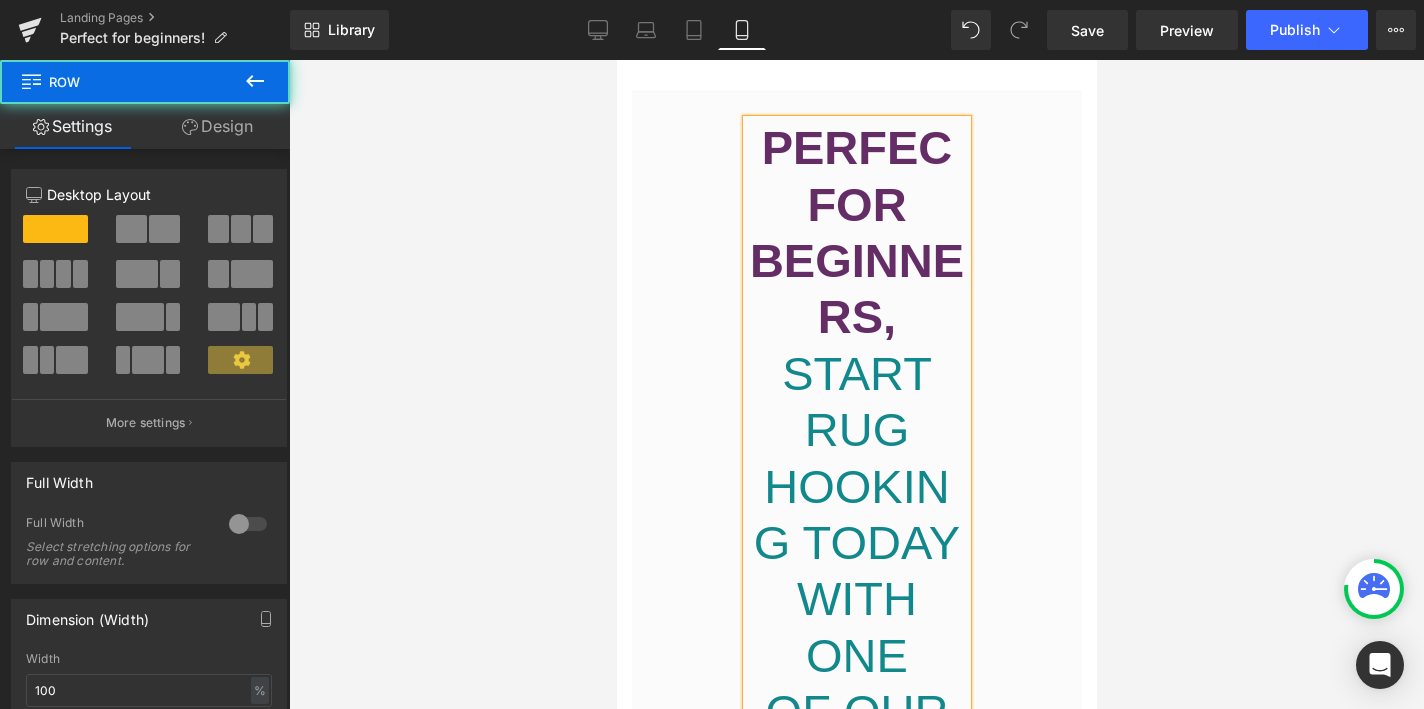 drag, startPoint x: 971, startPoint y: 290, endPoint x: 1193, endPoint y: 282, distance: 222.1441 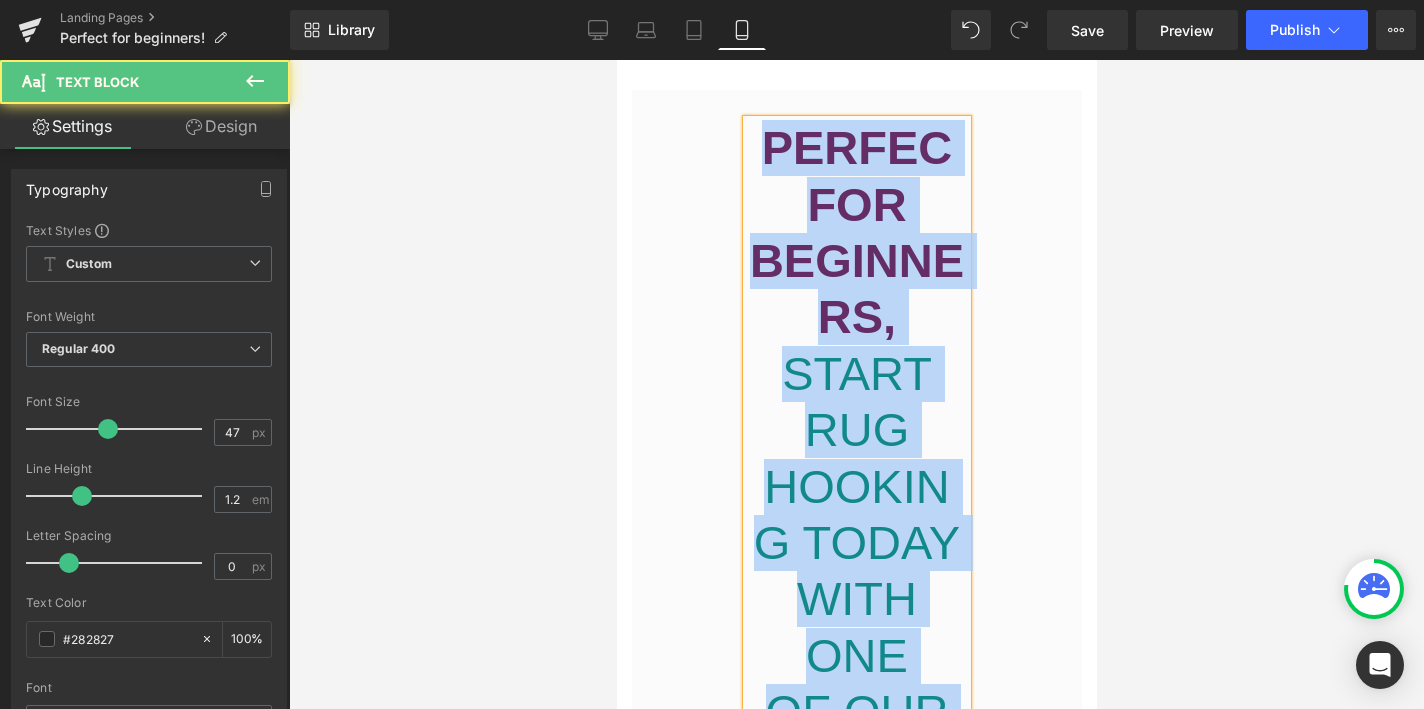 drag, startPoint x: 970, startPoint y: 114, endPoint x: 1237, endPoint y: 79, distance: 269.28424 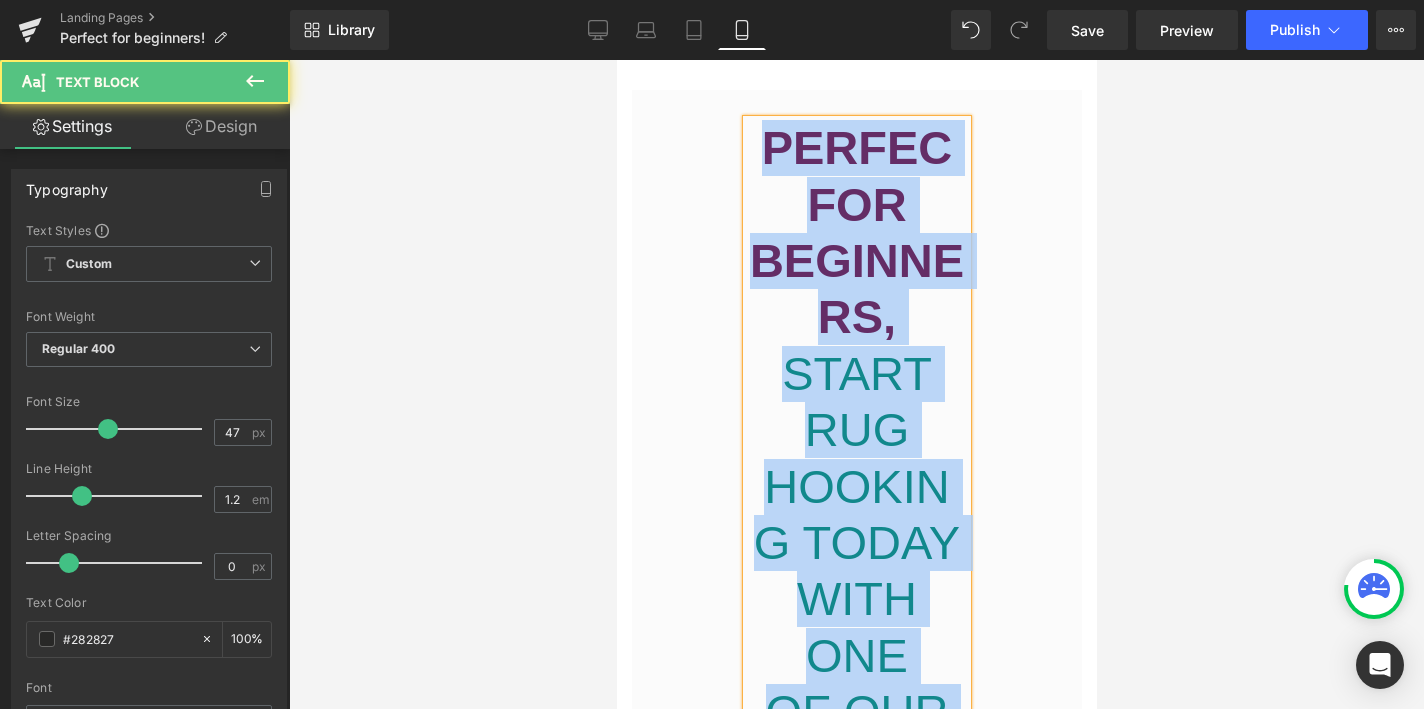 click on "bell
user
minus
plus
bars
file-lines
cart-shopping
magnifying-glass
magnifying-glass-plus
bag-shopping
arrow-left
arrow-right
angle-down
angle-up
angle-right
angle-left
globe
calendar
star
star-half
check
sliders
caret-down
caret-right
arrow-square
x" at bounding box center (856, 1780) 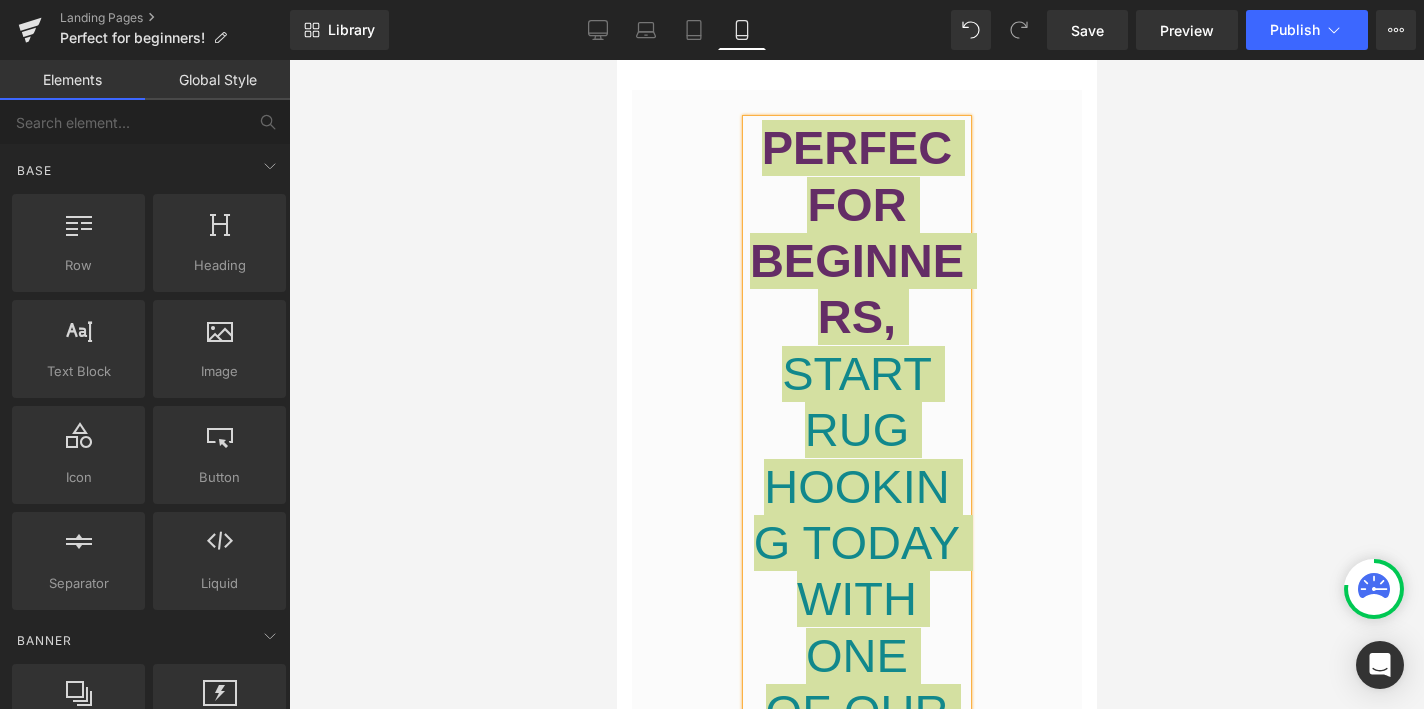 click at bounding box center (856, 384) 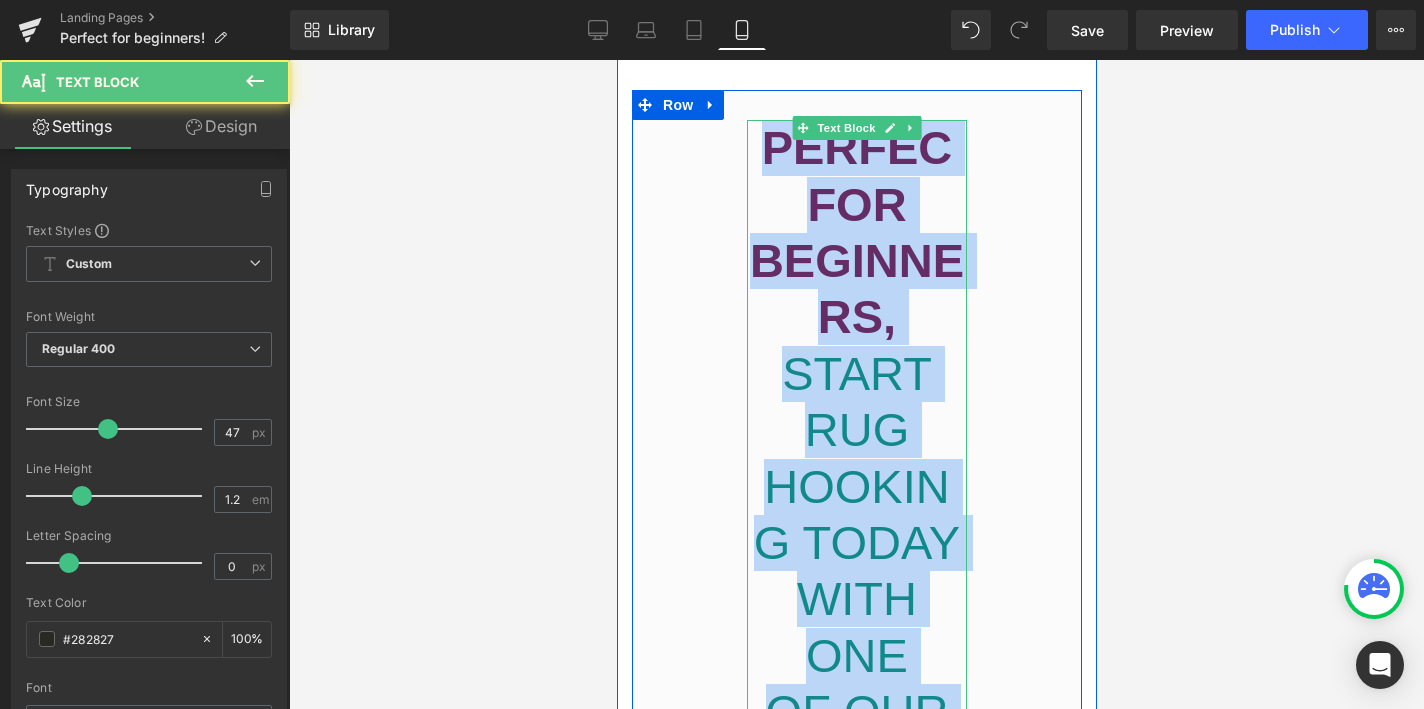 click on "PERFEC FOR BEGINNERS," at bounding box center [856, 233] 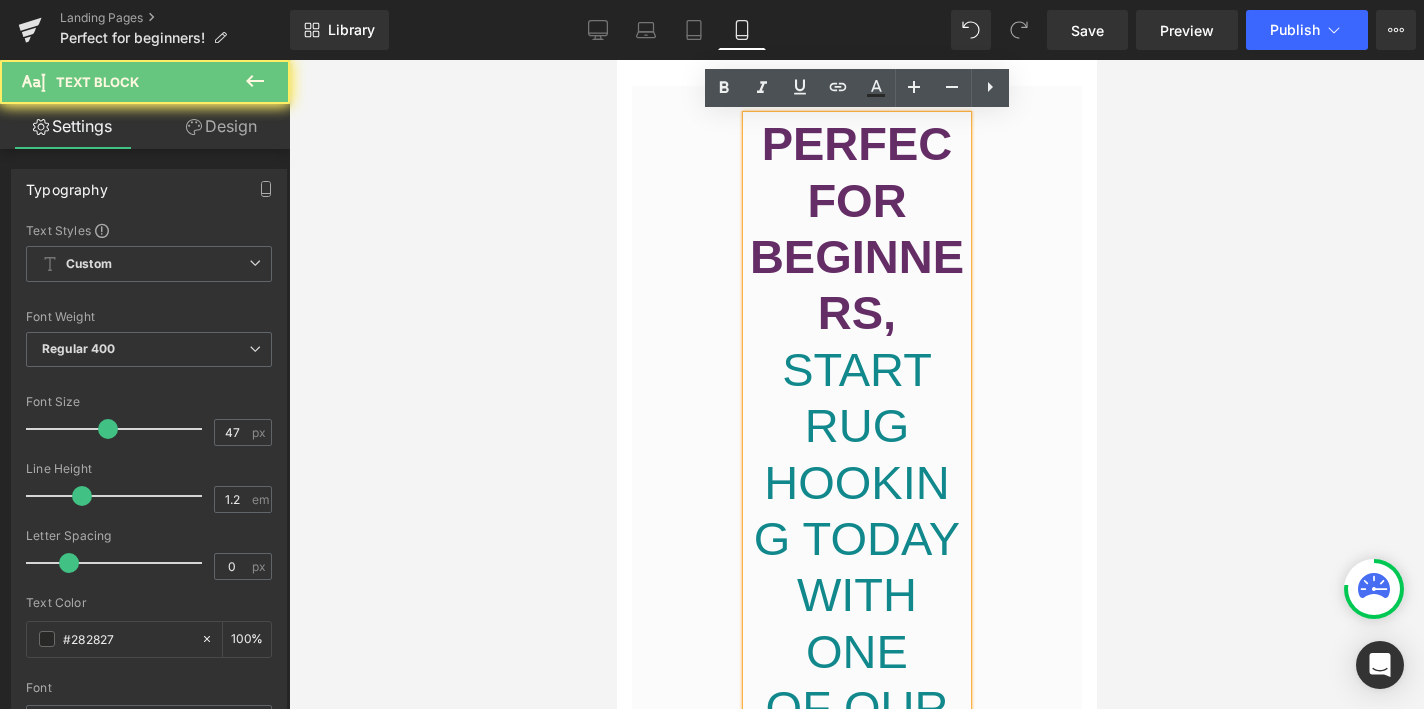 click on "PERFEC FOR BEGINNERS," at bounding box center (856, 229) 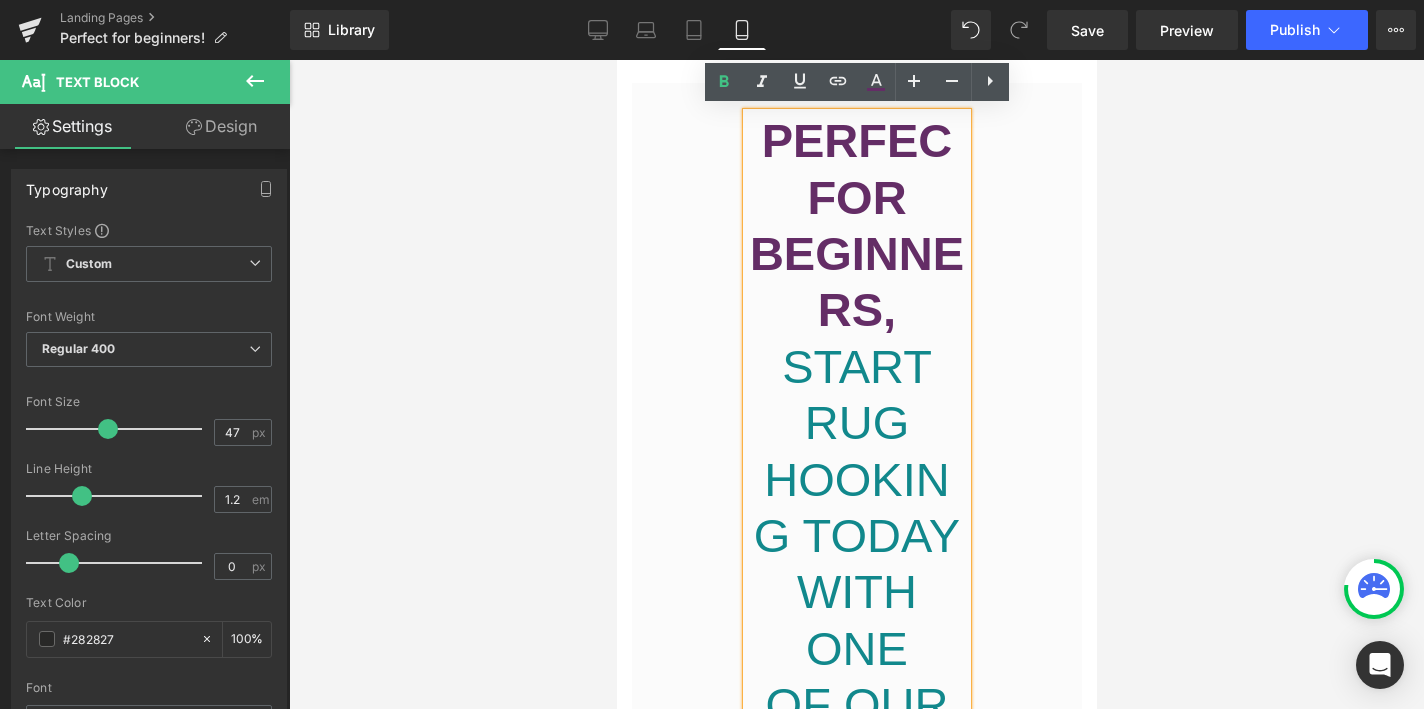 click on "PERFEC FOR BEGINNERS,  START RUG HOOKING TODAY WITH ONE  OF OUR BEGINNER KIT BUNDLES! Text Block         Everything you need to start rug hooking, pattern, materials, rug hook, instructions and hoop.  Text Block" at bounding box center (856, 606) 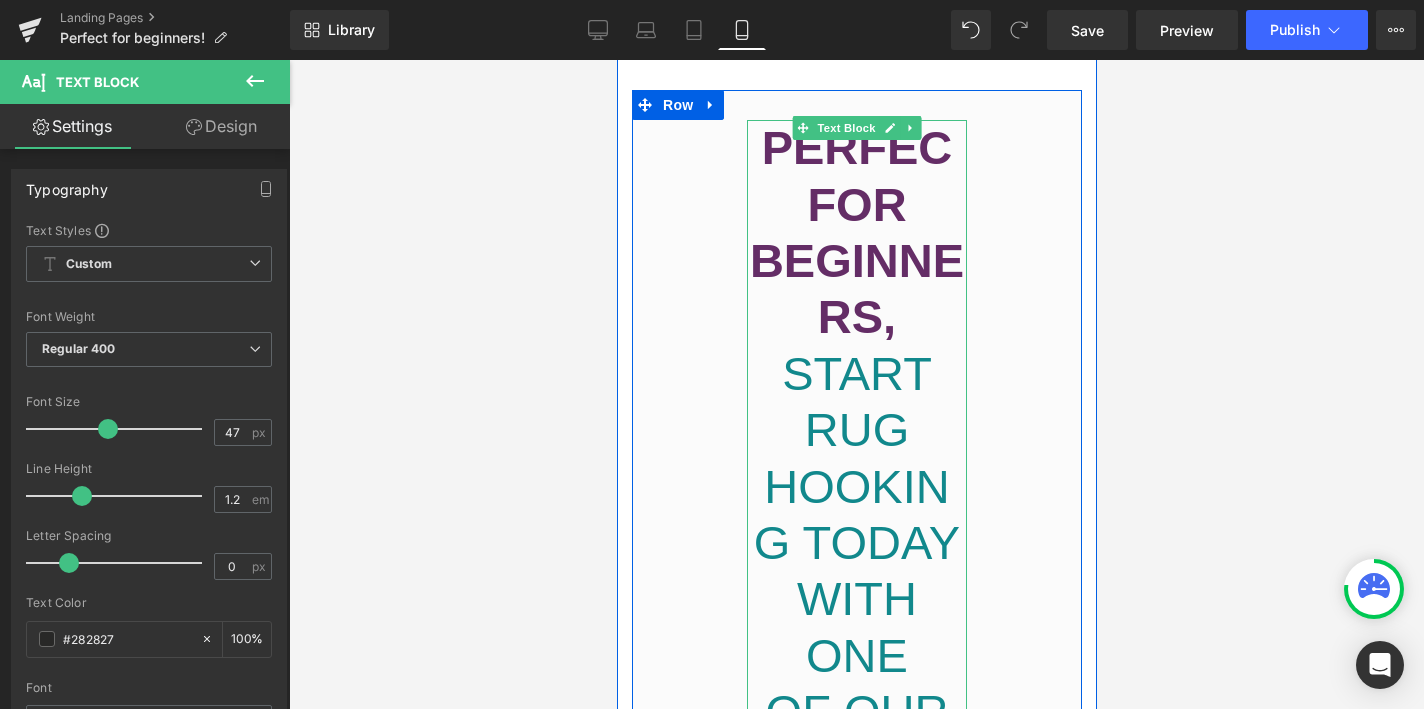scroll, scrollTop: 480, scrollLeft: 0, axis: vertical 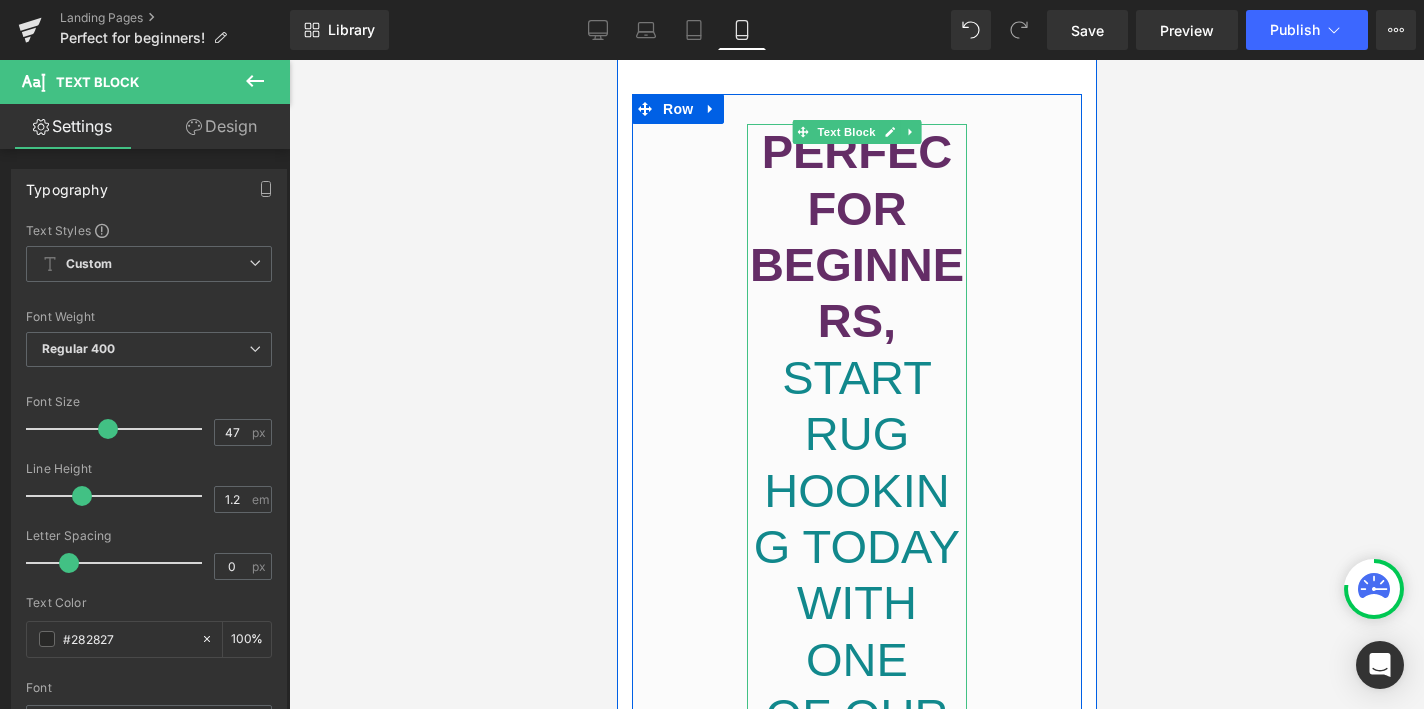 click on "PERFEC FOR BEGINNERS," at bounding box center (856, 236) 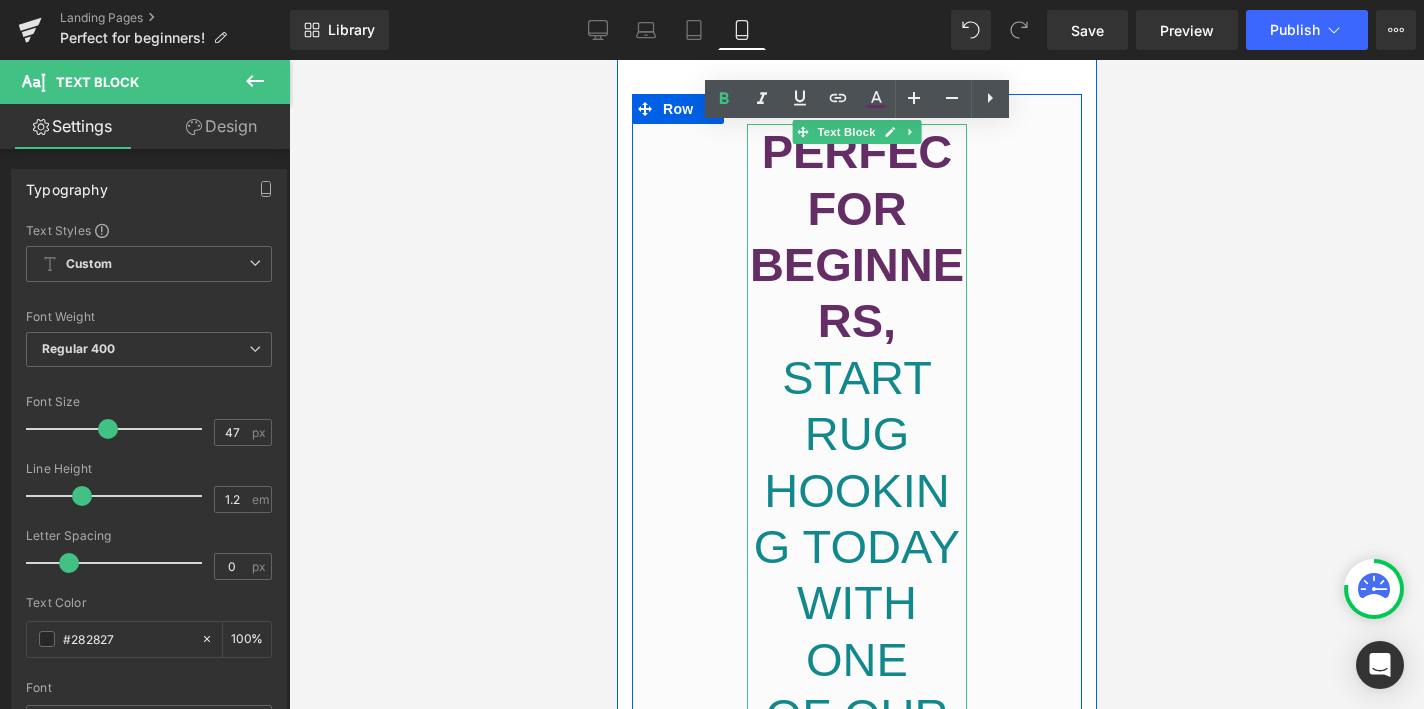 scroll, scrollTop: 475, scrollLeft: 0, axis: vertical 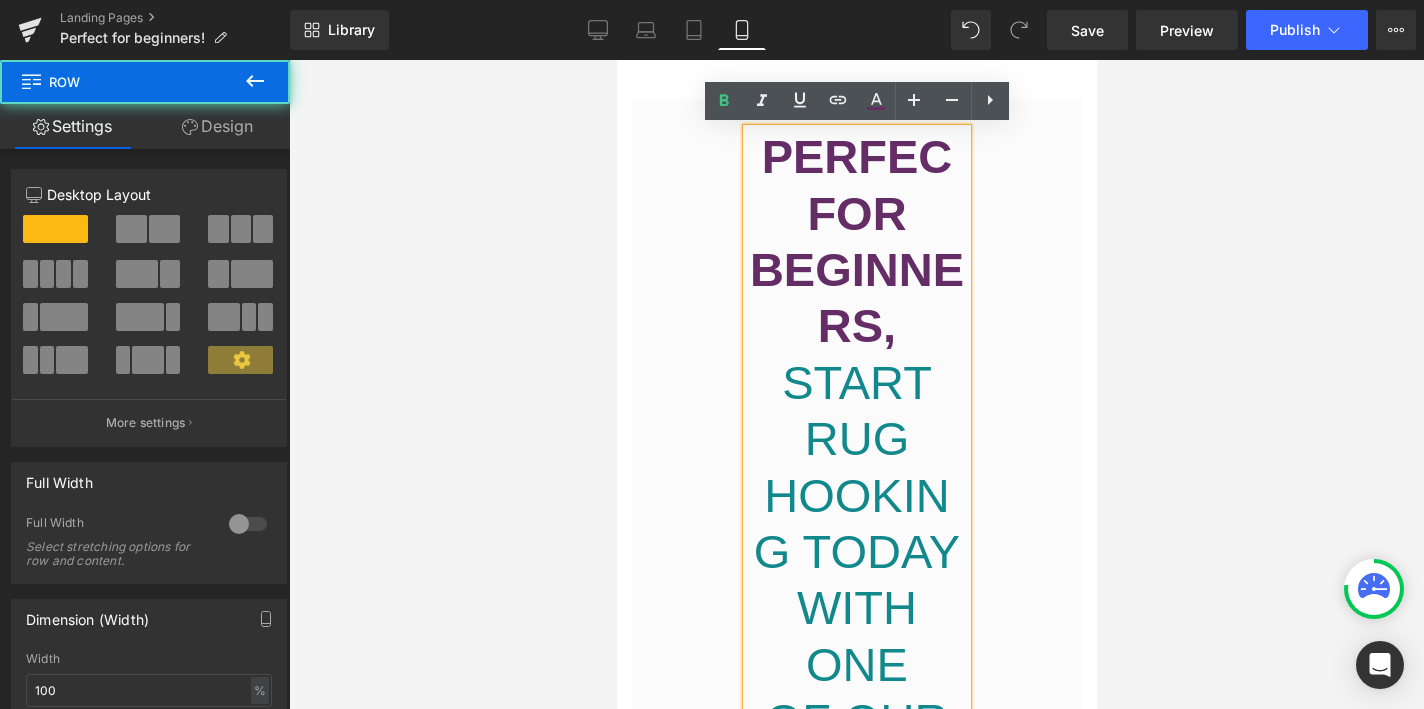 click on "PERFEC FOR BEGINNERS,  START RUG HOOKING TODAY WITH ONE  OF OUR BEGINNER KIT BUNDLES! Text Block         Everything you need to start rug hooking, pattern, materials, rug hook, instructions and hoop.  Text Block" at bounding box center [856, 622] 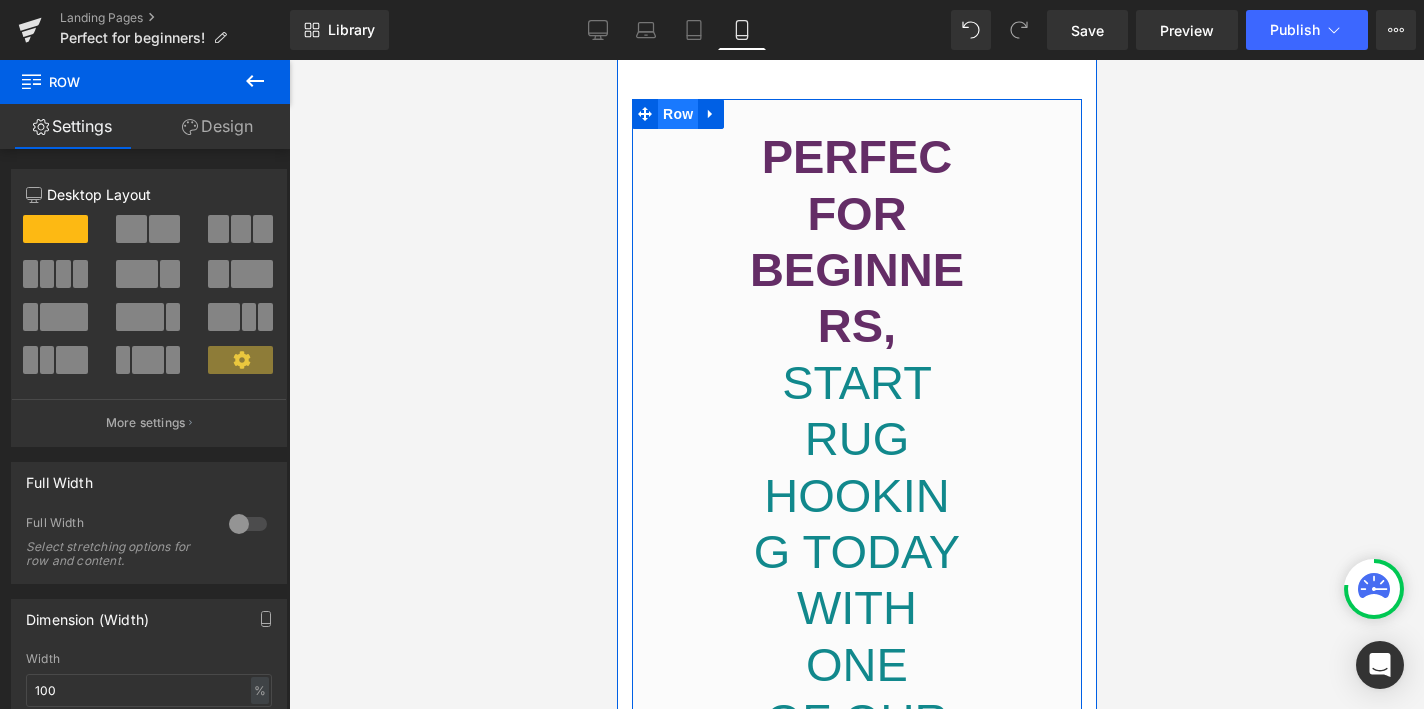 click on "Row" at bounding box center (677, 114) 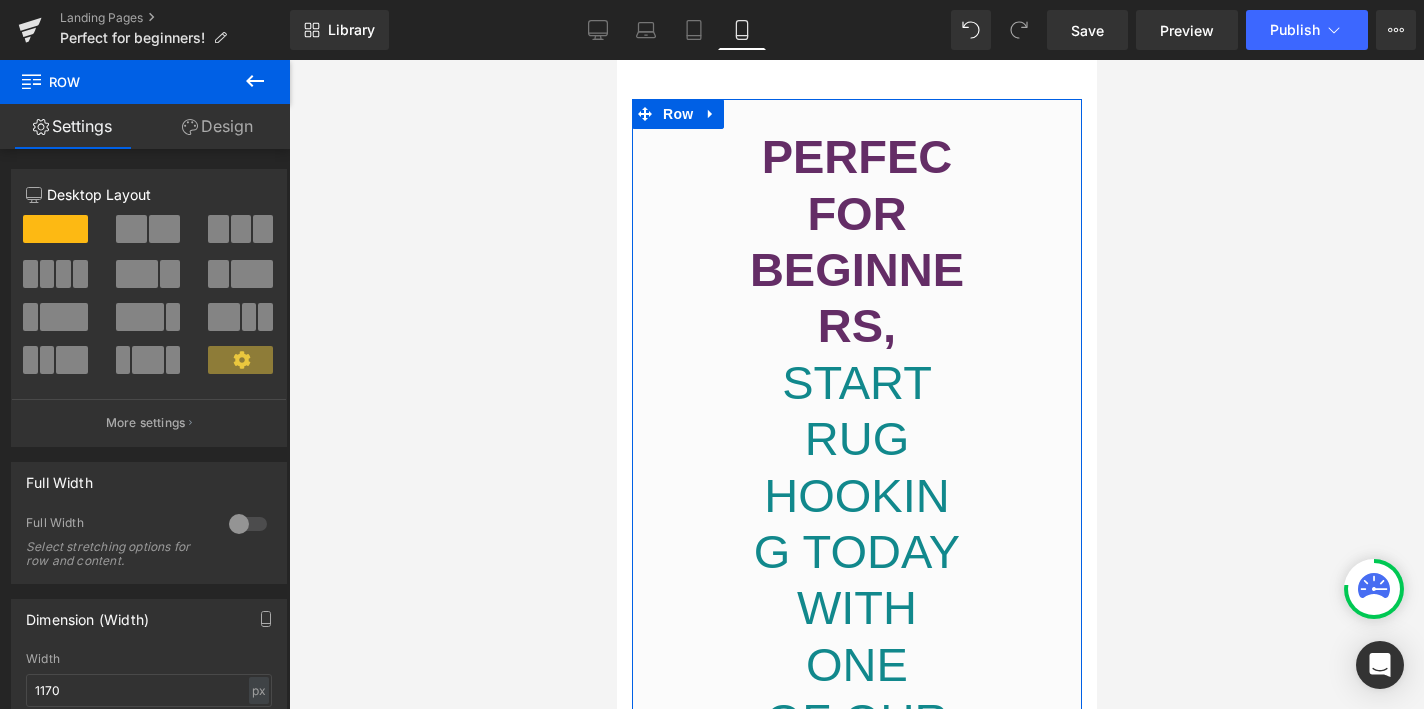click on "Design" at bounding box center [217, 126] 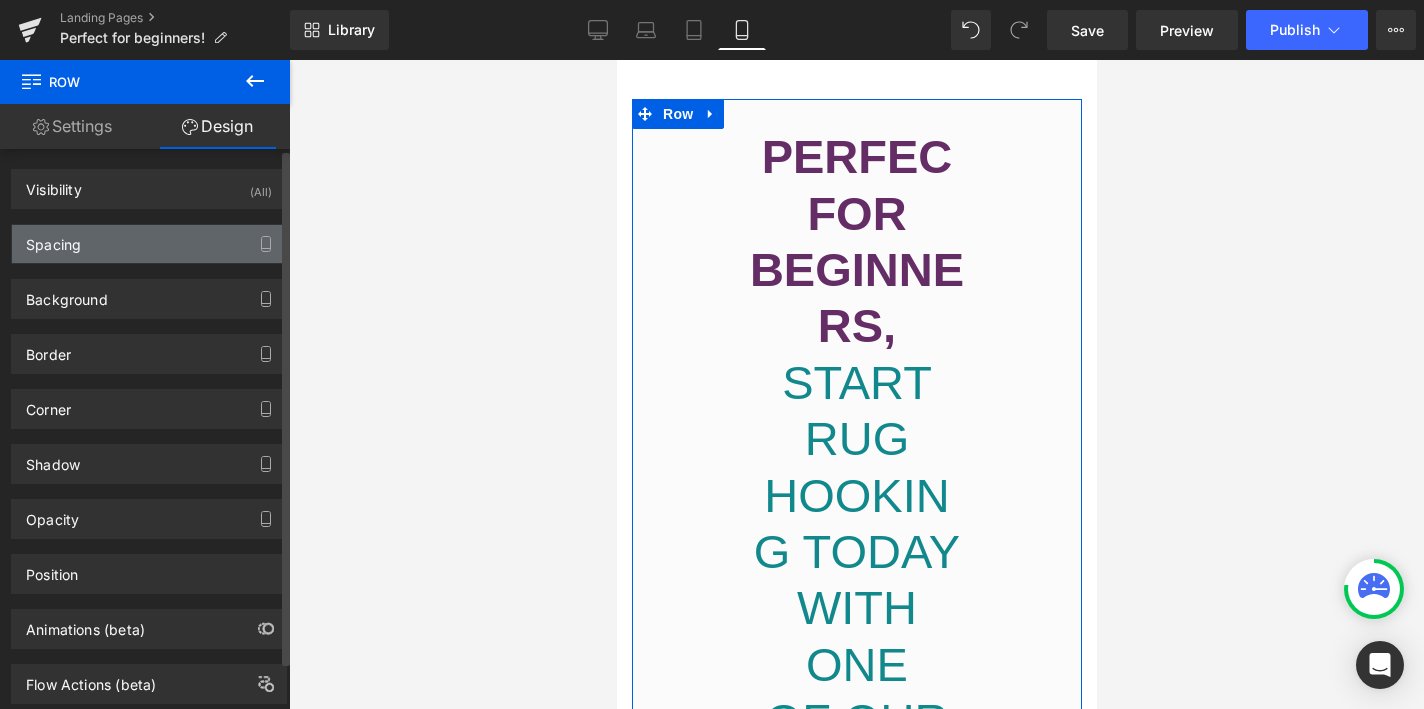 click on "Spacing" at bounding box center [149, 244] 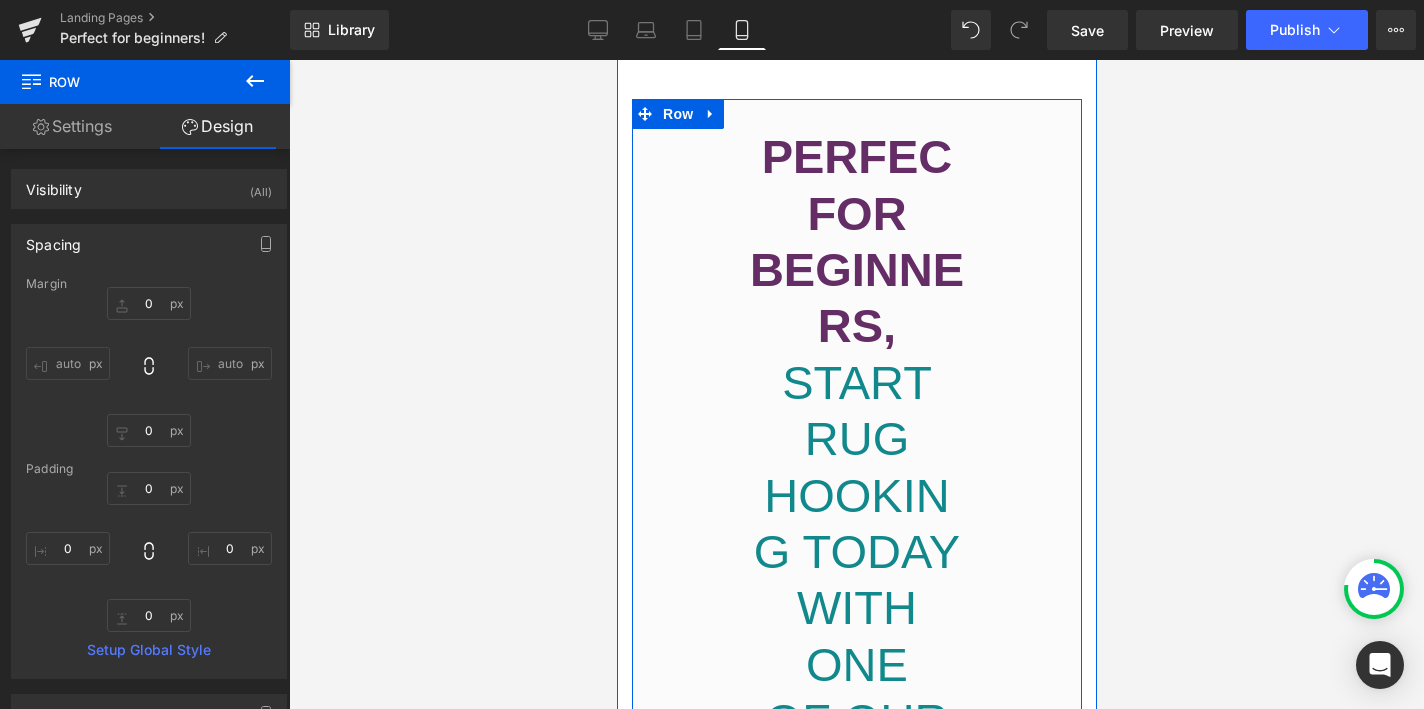 click on "PERFEC FOR BEGINNERS,  START RUG HOOKING TODAY WITH ONE  OF OUR BEGINNER KIT BUNDLES! Text Block         Everything you need to start rug hooking, pattern, materials, rug hook, instructions and hoop.  Text Block" at bounding box center [856, 622] 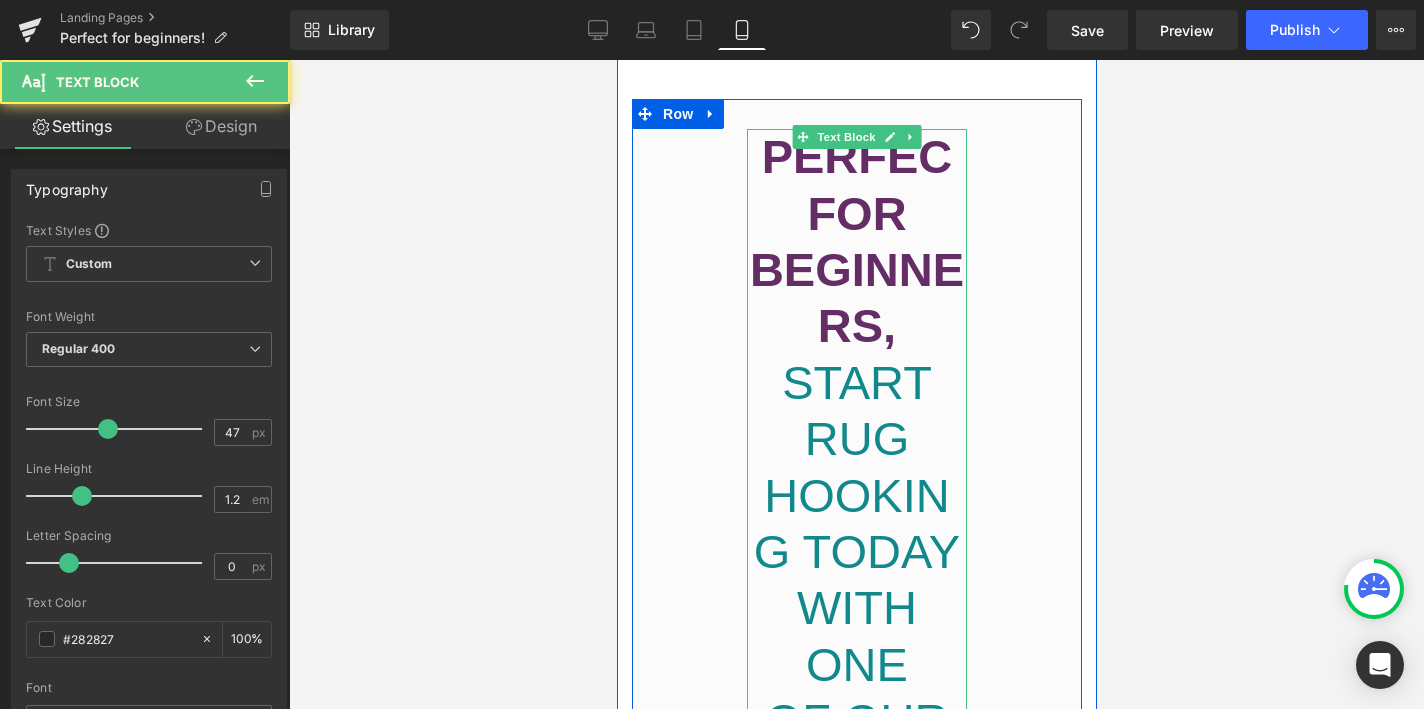 click on "PERFEC FOR BEGINNERS," at bounding box center (856, 241) 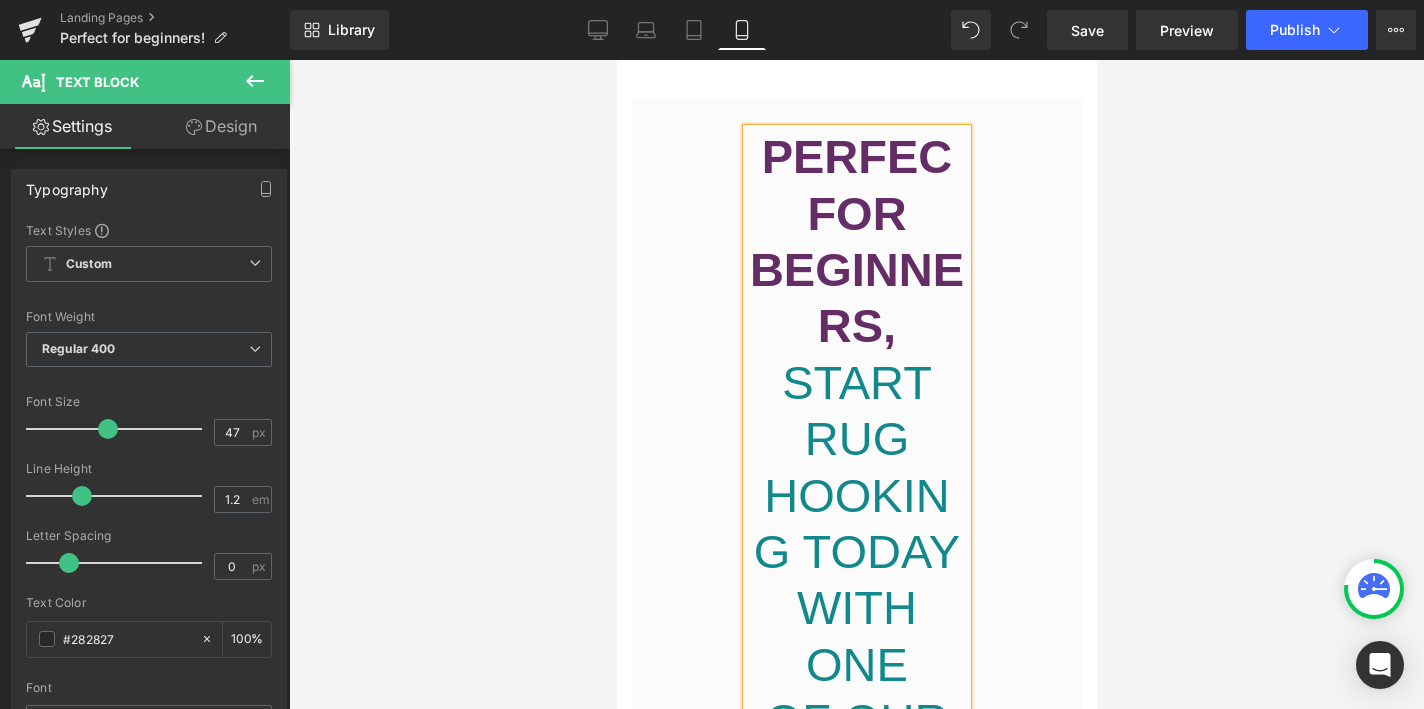 click on "Design" at bounding box center [221, 126] 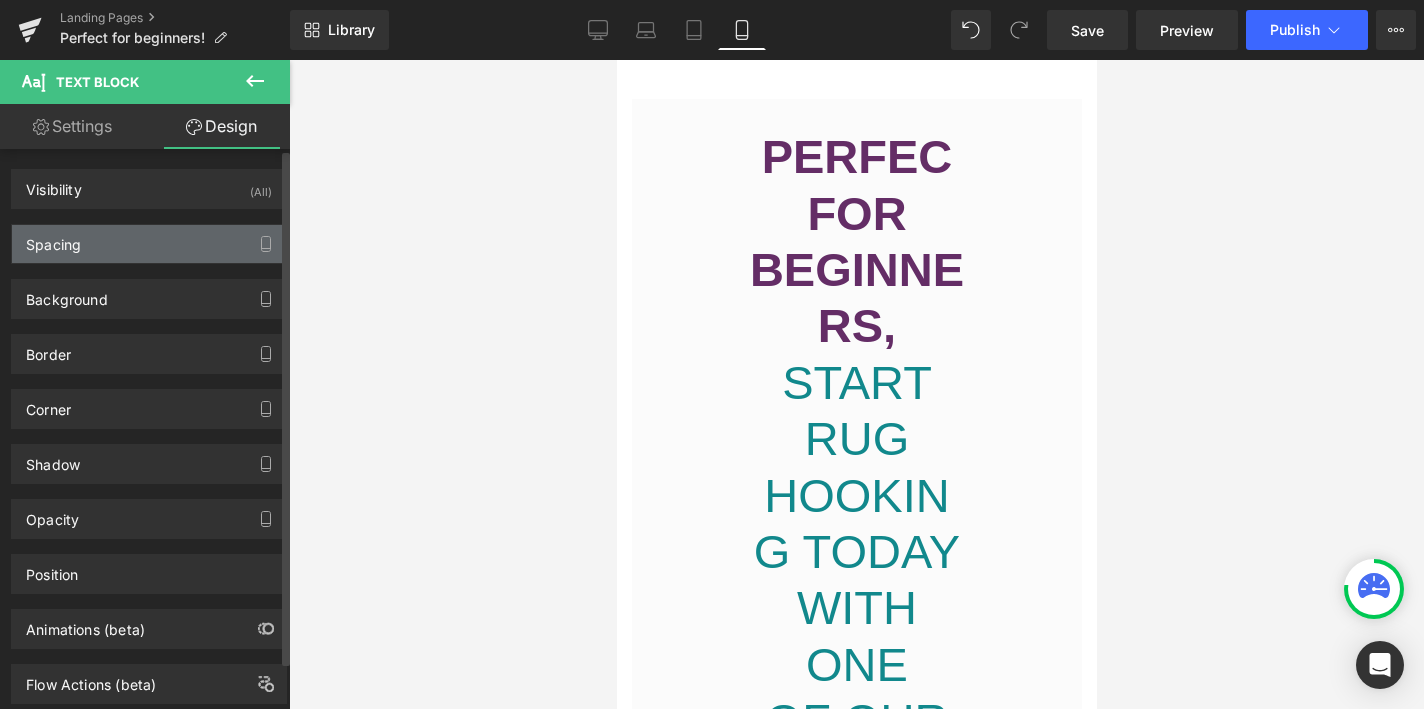 click on "Spacing" at bounding box center [149, 244] 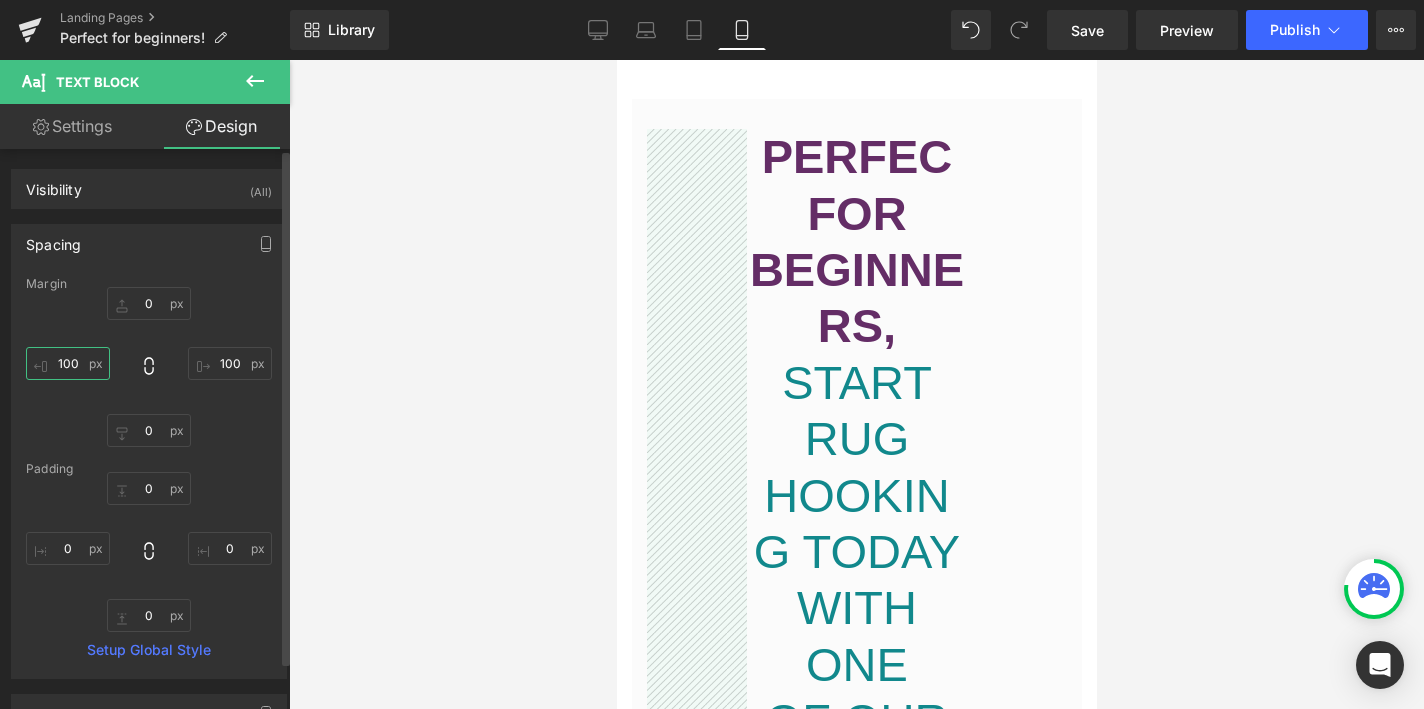 click on "100" at bounding box center [68, 363] 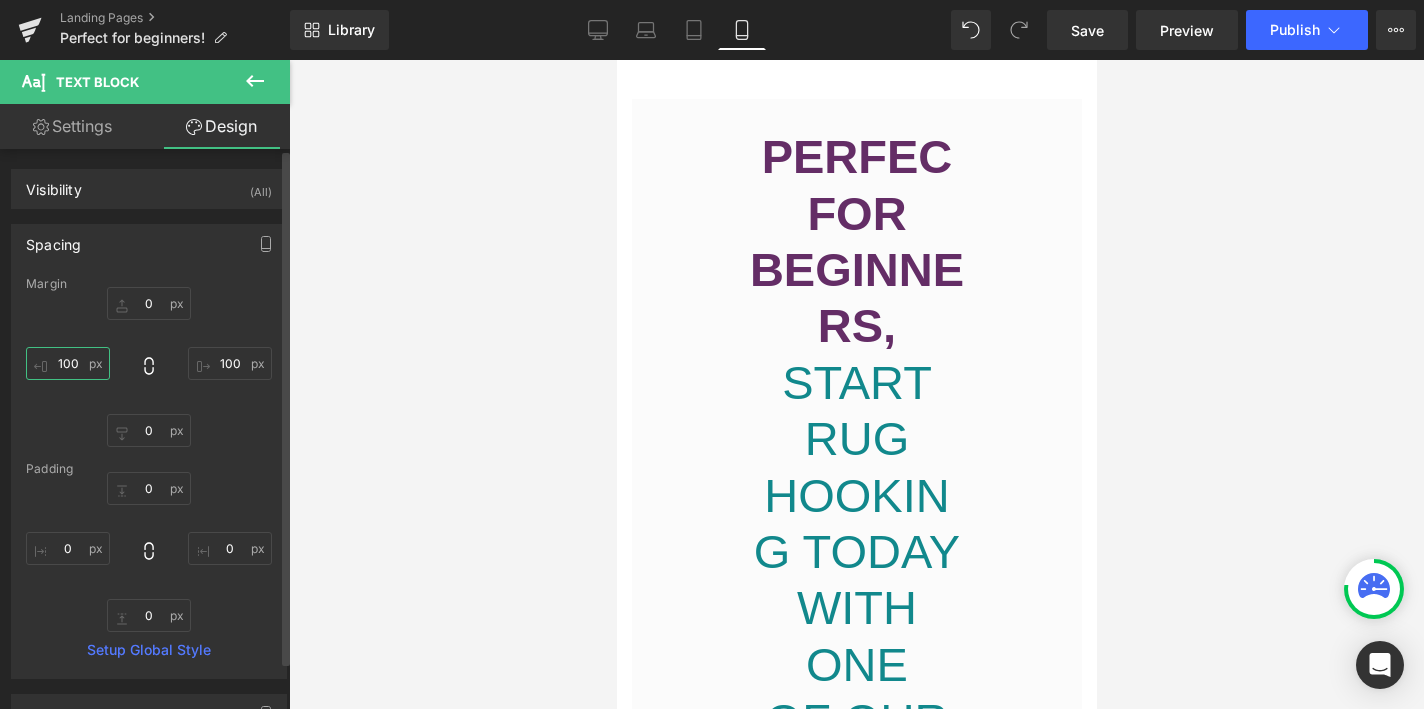 drag, startPoint x: 68, startPoint y: 362, endPoint x: 34, endPoint y: 359, distance: 34.132095 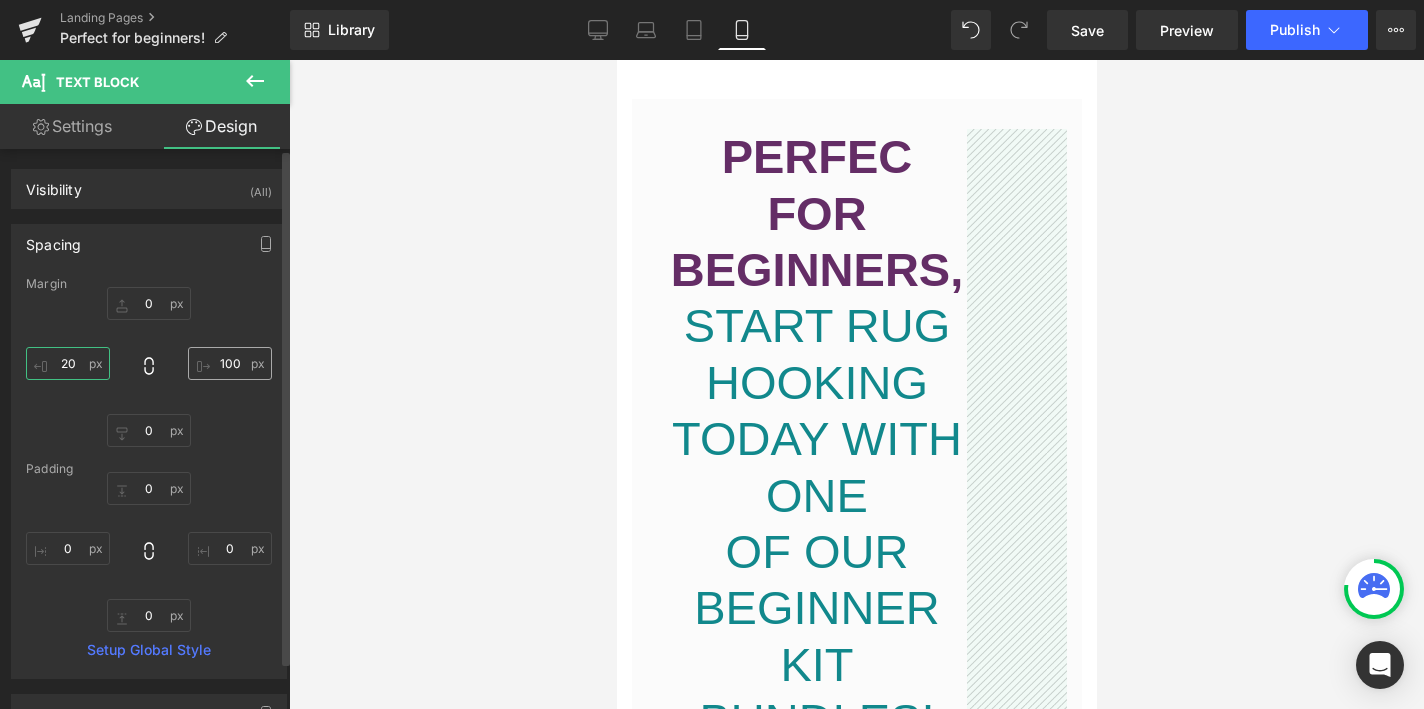 type on "20" 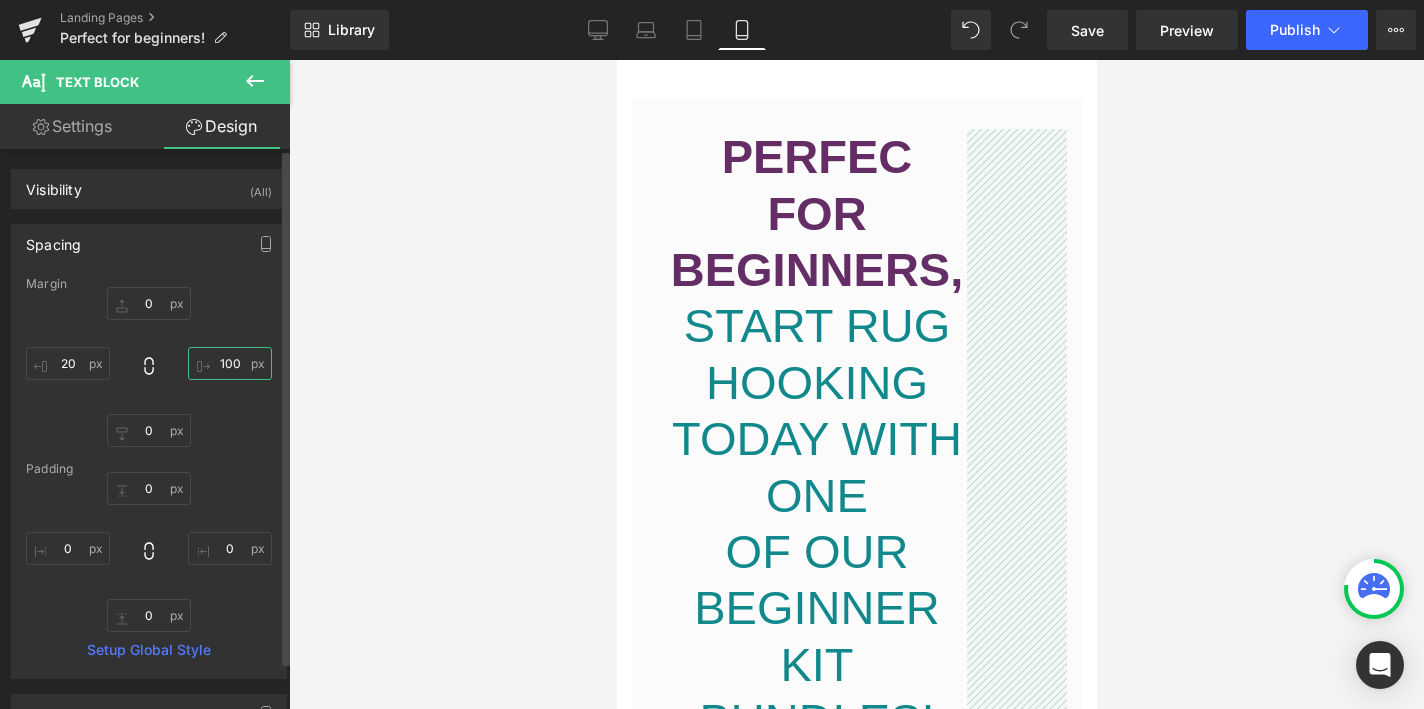 drag, startPoint x: 226, startPoint y: 363, endPoint x: 180, endPoint y: 362, distance: 46.010868 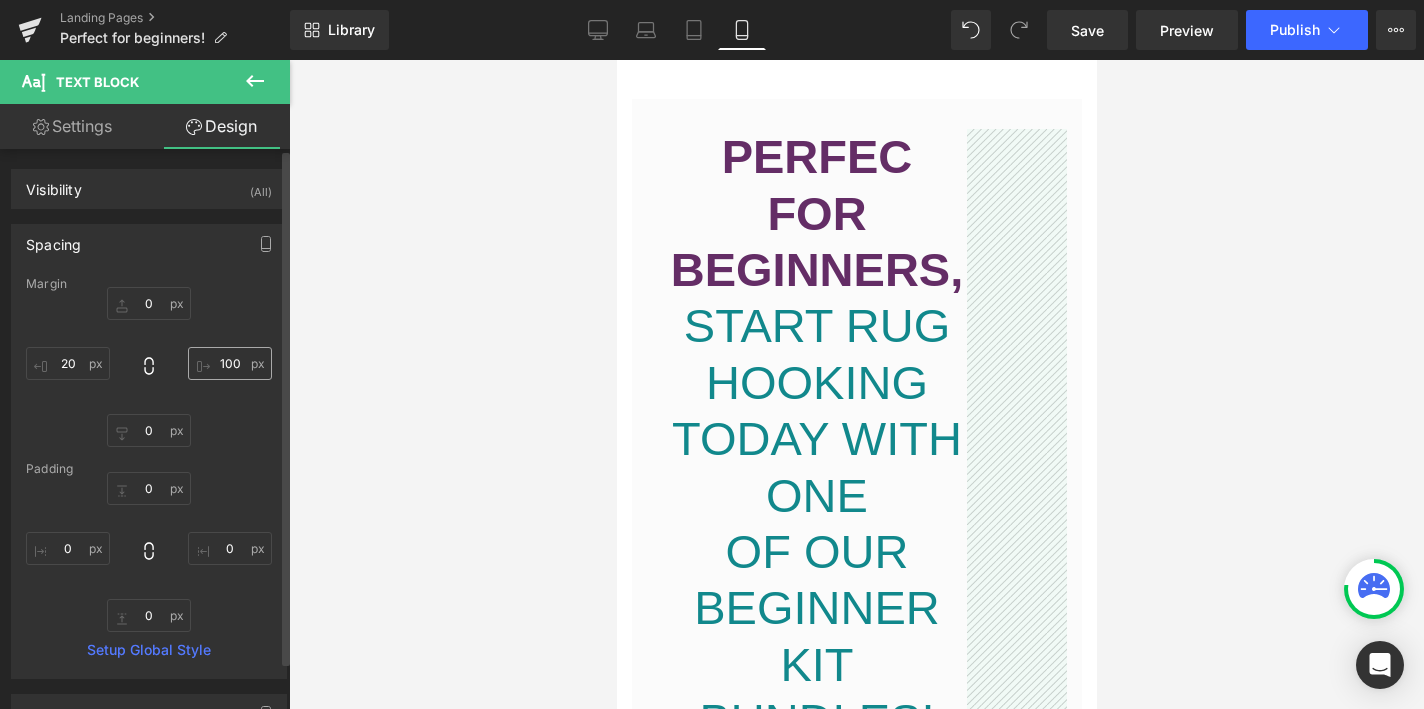 click on "0px 0
100px 100
0px 0
20 20" at bounding box center (149, 367) 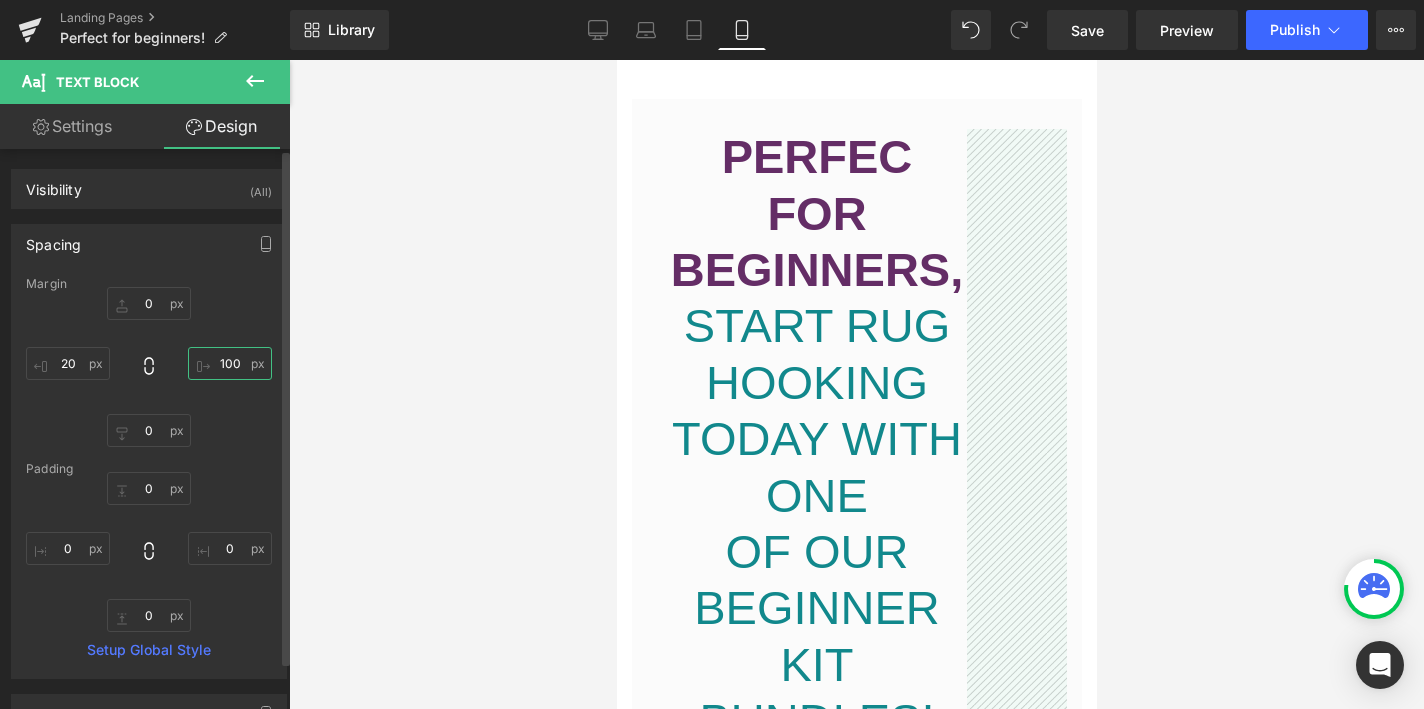 drag, startPoint x: 221, startPoint y: 363, endPoint x: 177, endPoint y: 360, distance: 44.102154 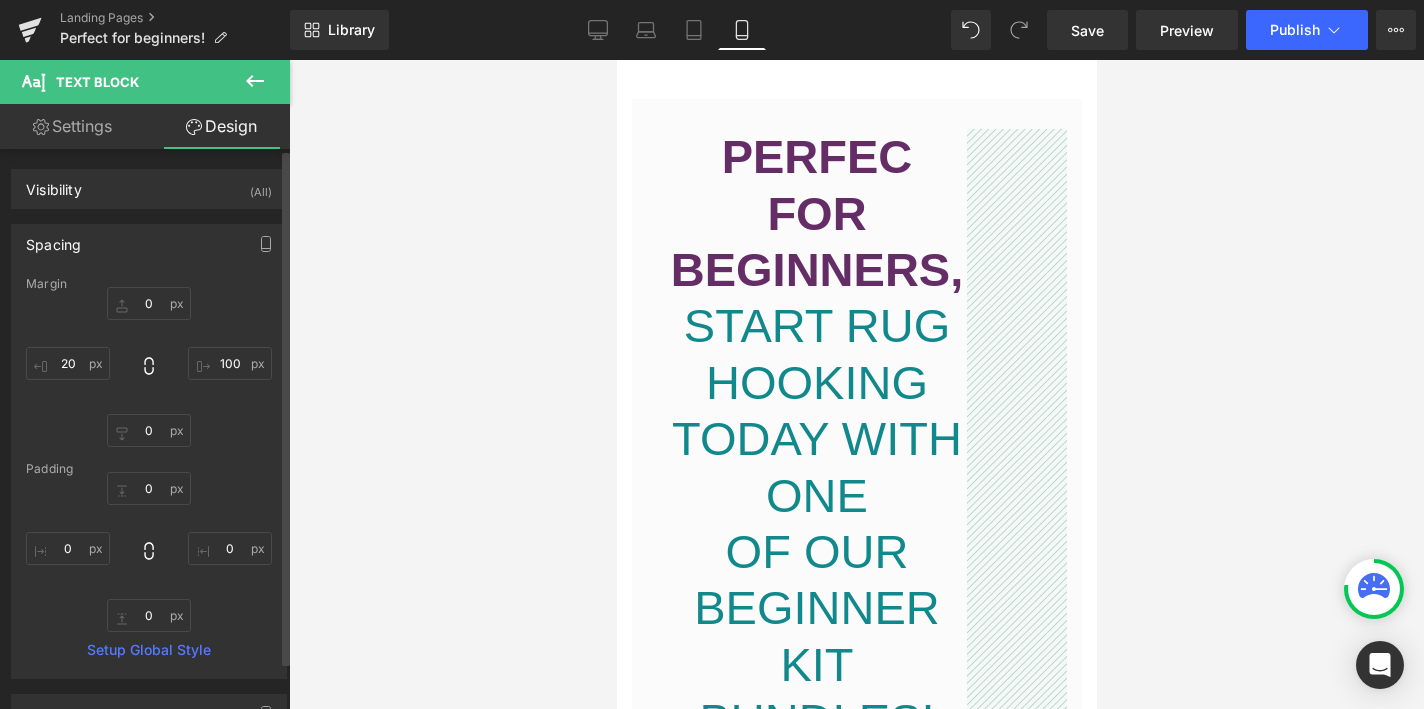 click on "0px 0
100px 100
0px 0
20 20" at bounding box center [149, 367] 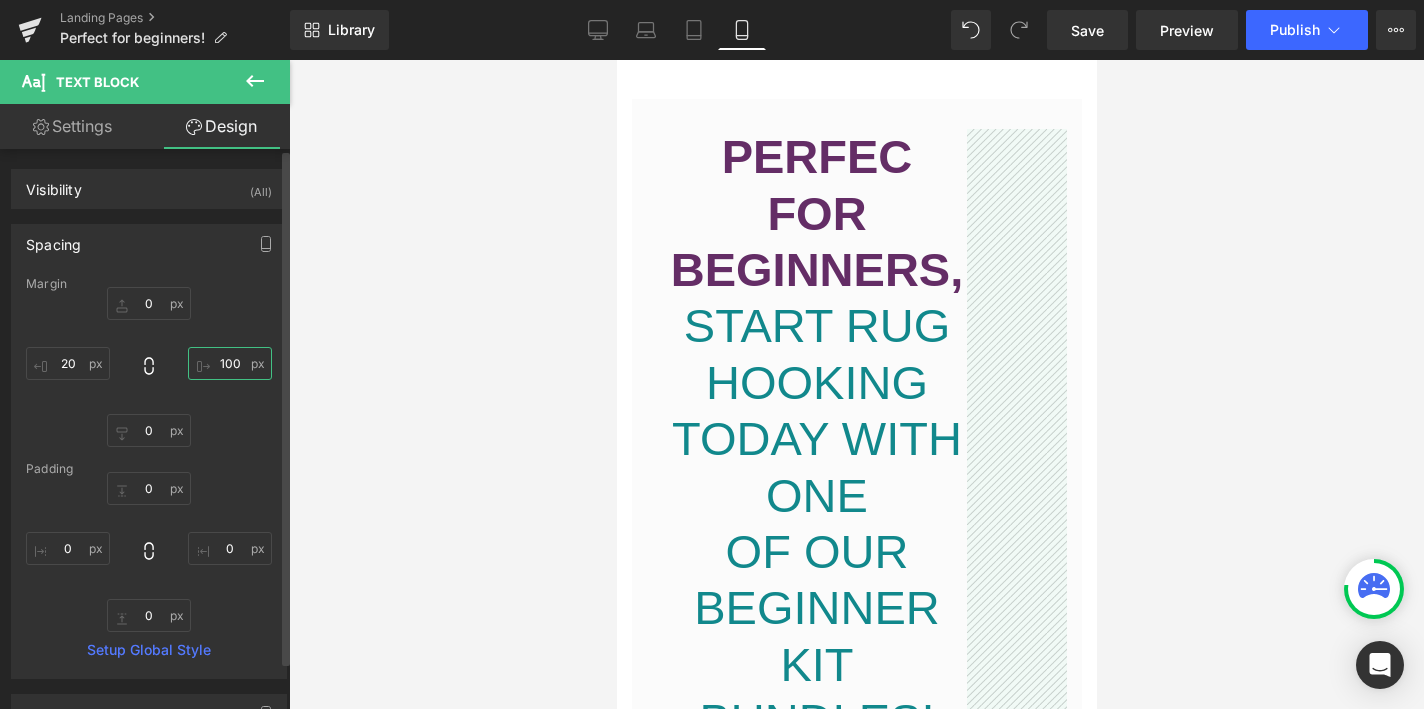 click on "100" at bounding box center [230, 363] 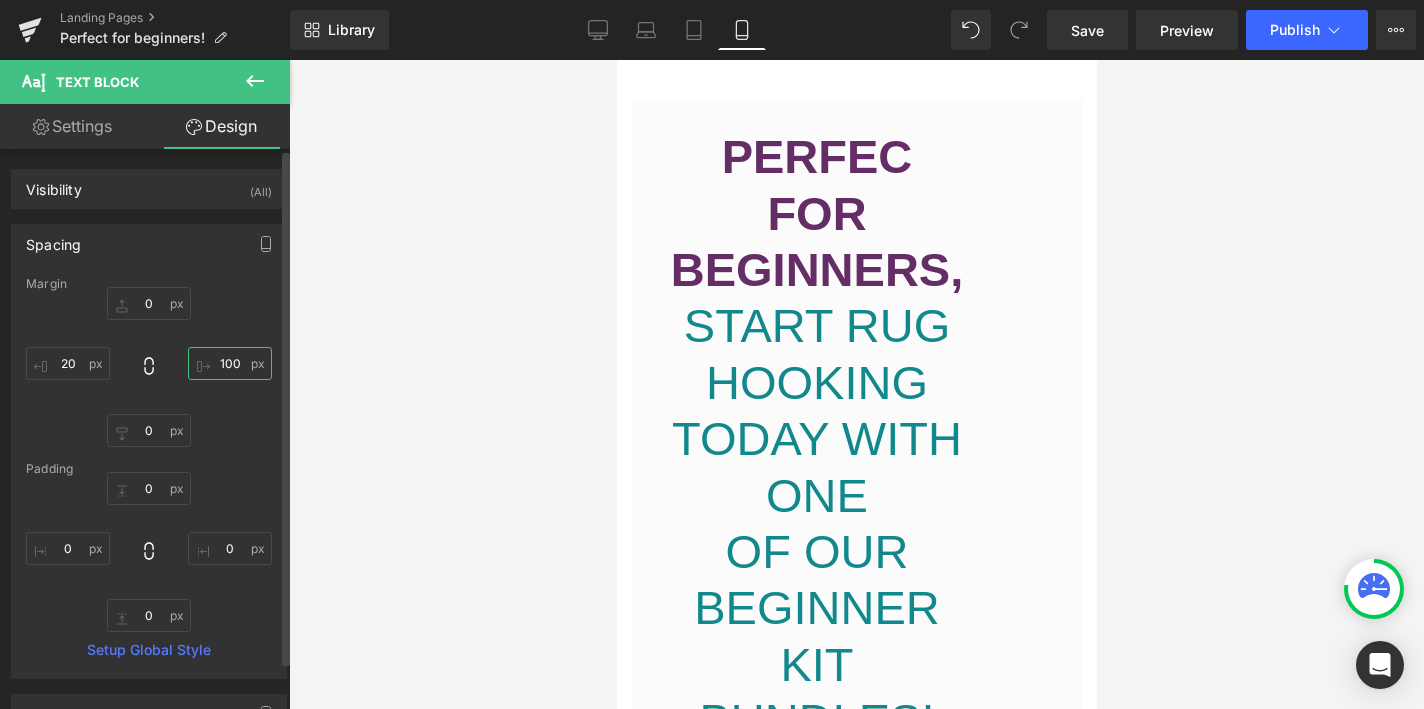 click on "100" at bounding box center [230, 363] 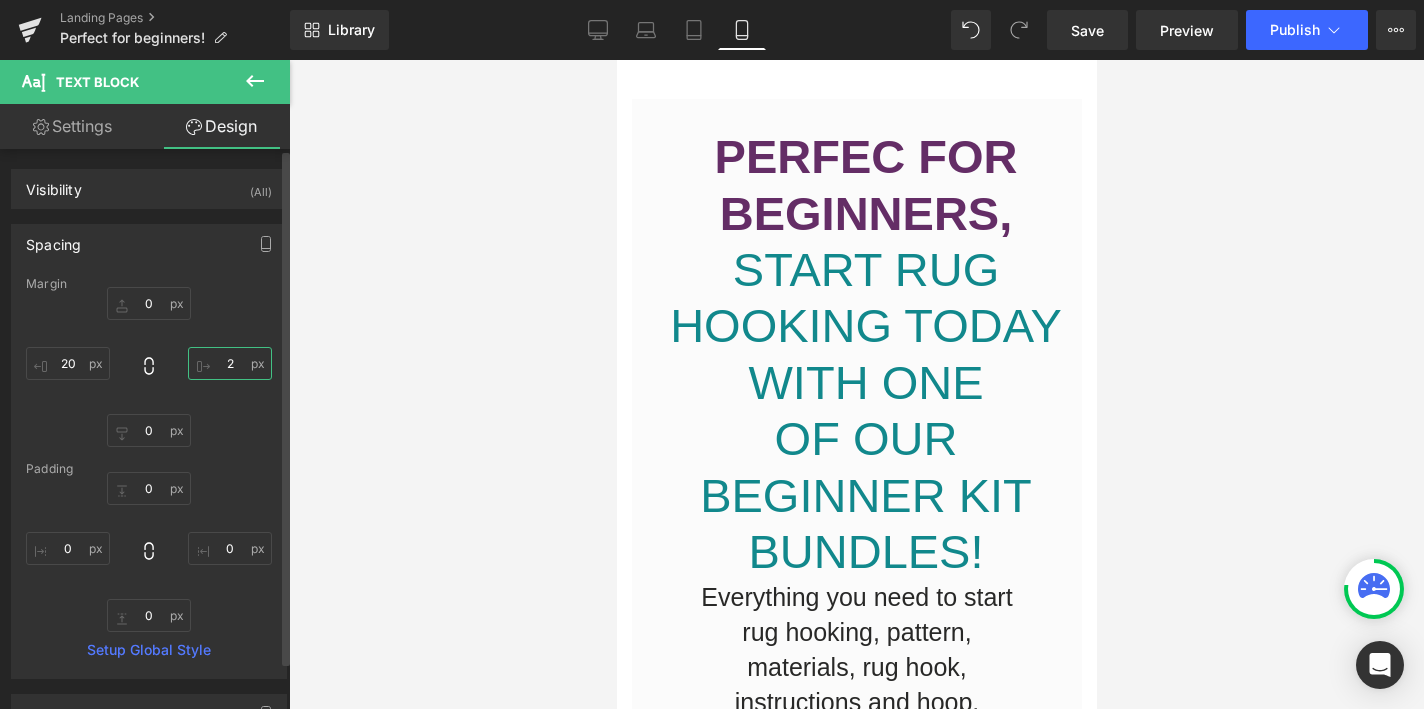 type on "20" 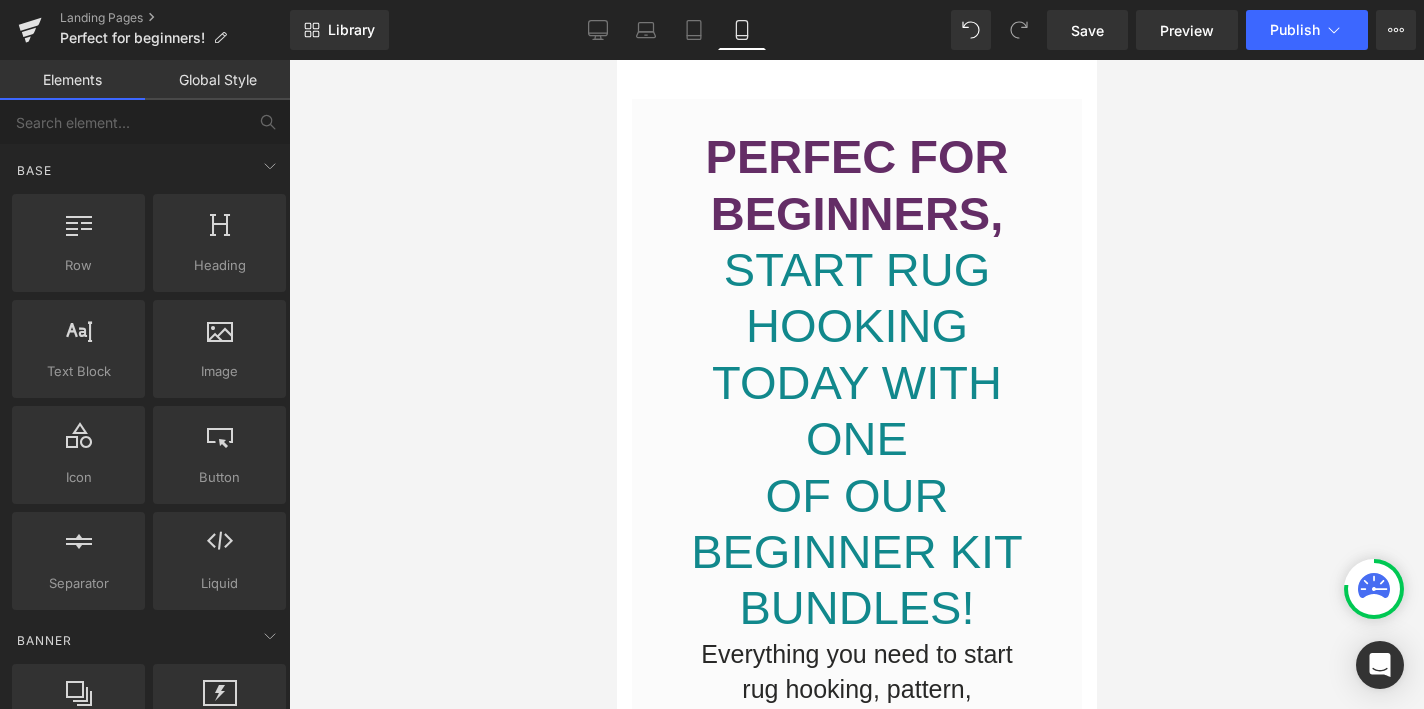 drag, startPoint x: 352, startPoint y: 386, endPoint x: 342, endPoint y: 384, distance: 10.198039 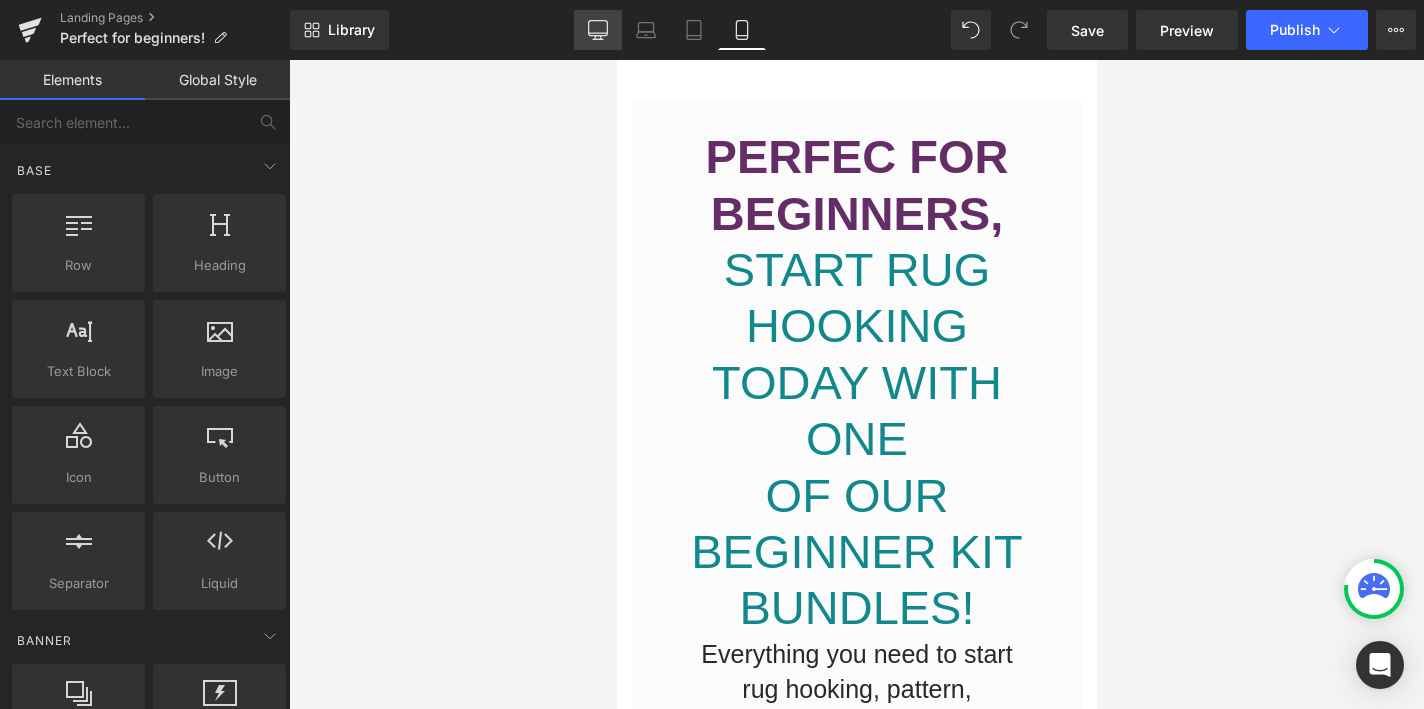 click 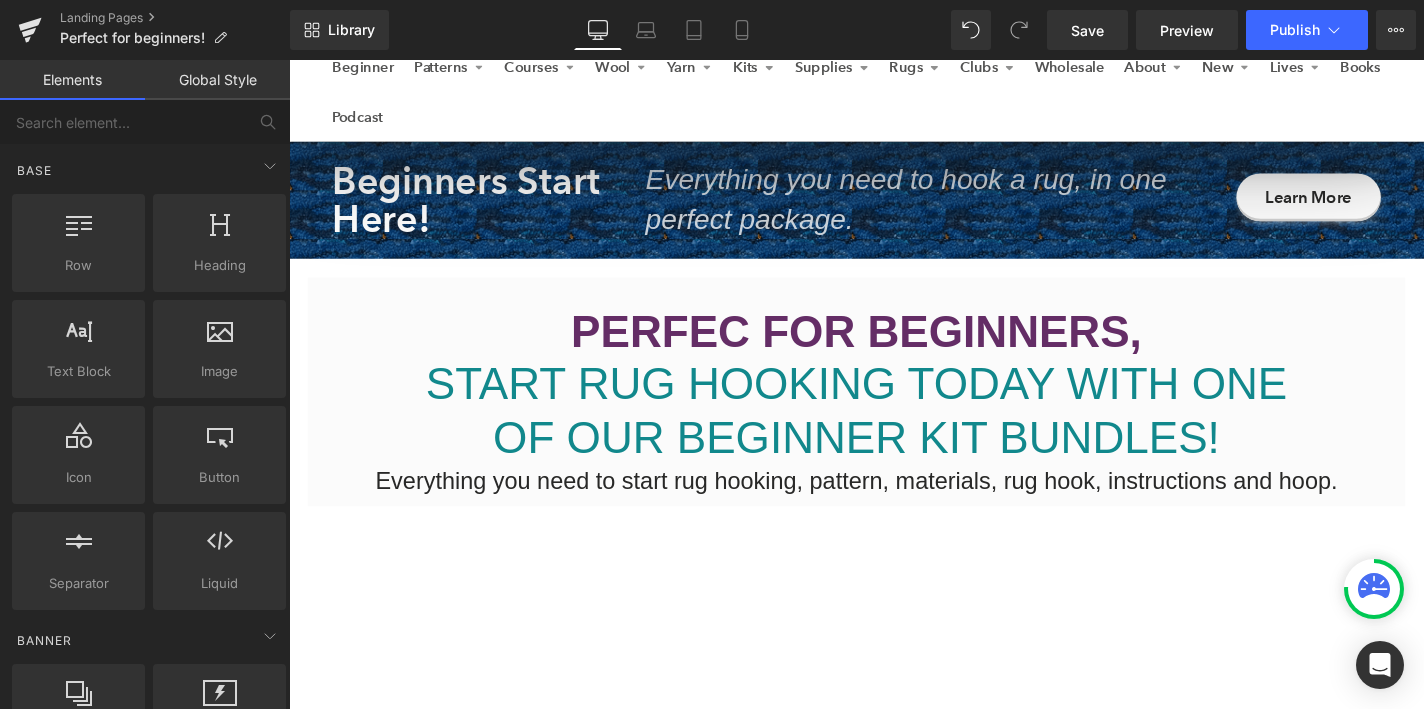 scroll, scrollTop: 148, scrollLeft: 0, axis: vertical 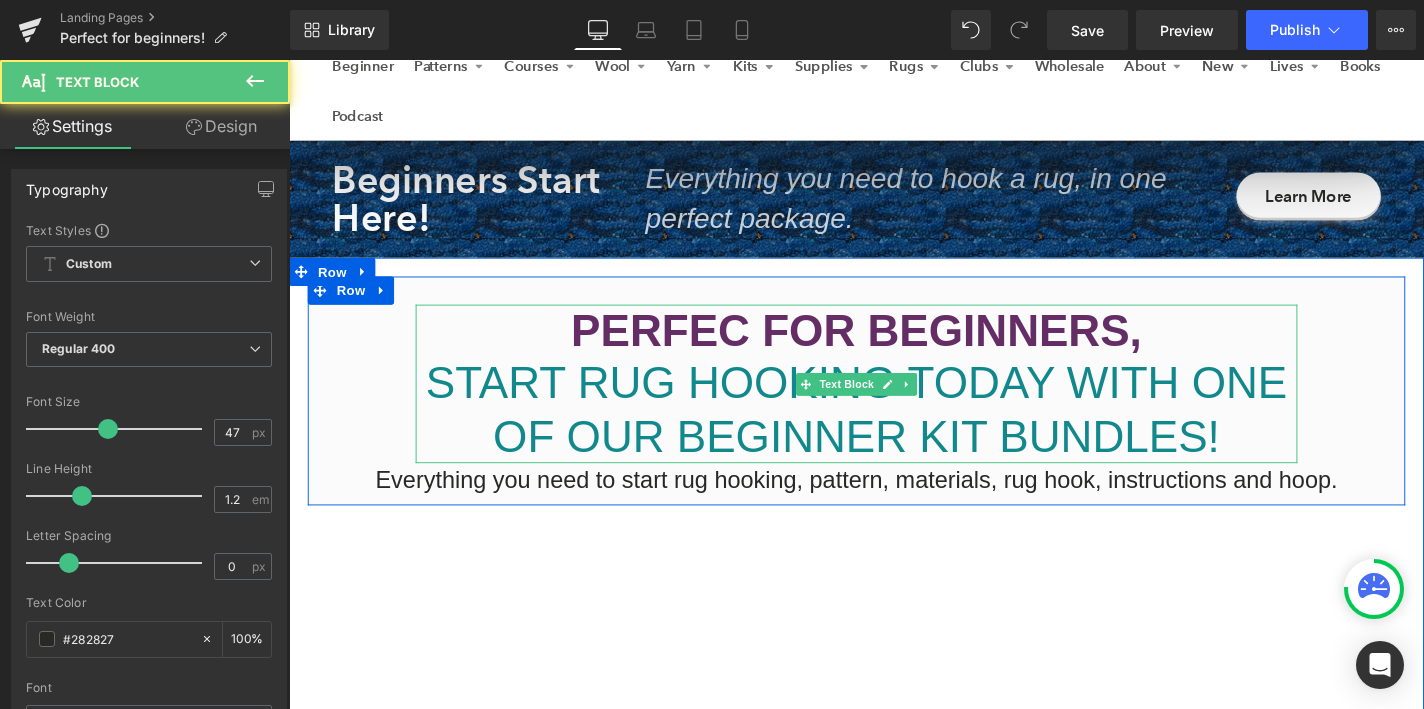 click on "PERFEC FOR BEGINNERS," at bounding box center [894, 348] 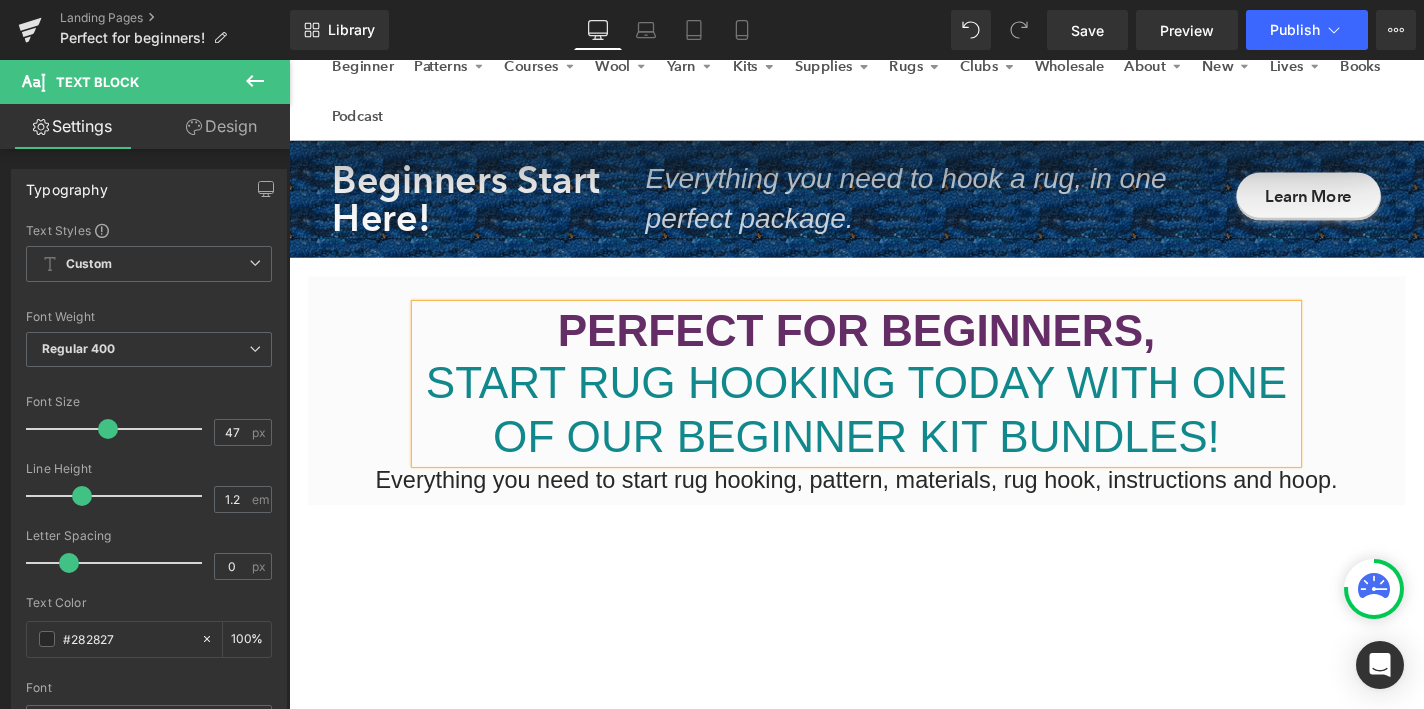 scroll, scrollTop: 143, scrollLeft: 0, axis: vertical 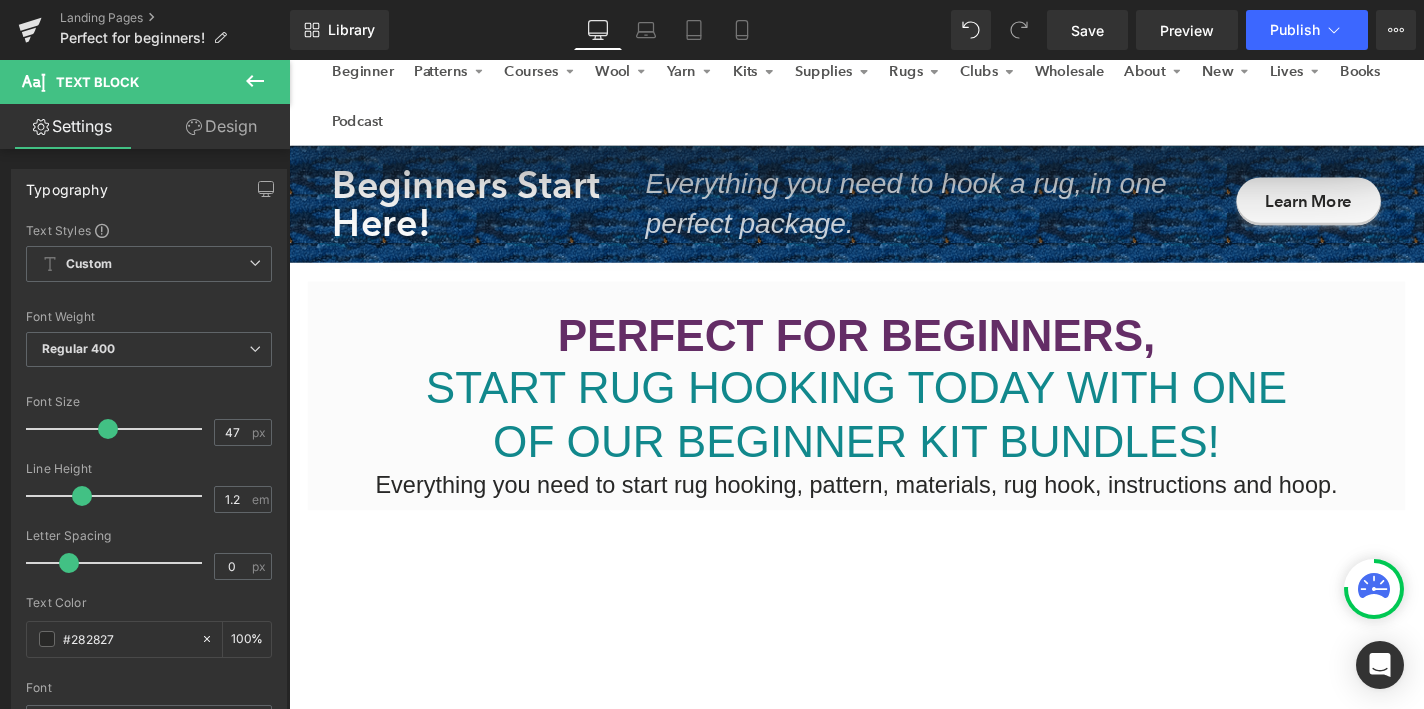 click on "Design" at bounding box center [221, 126] 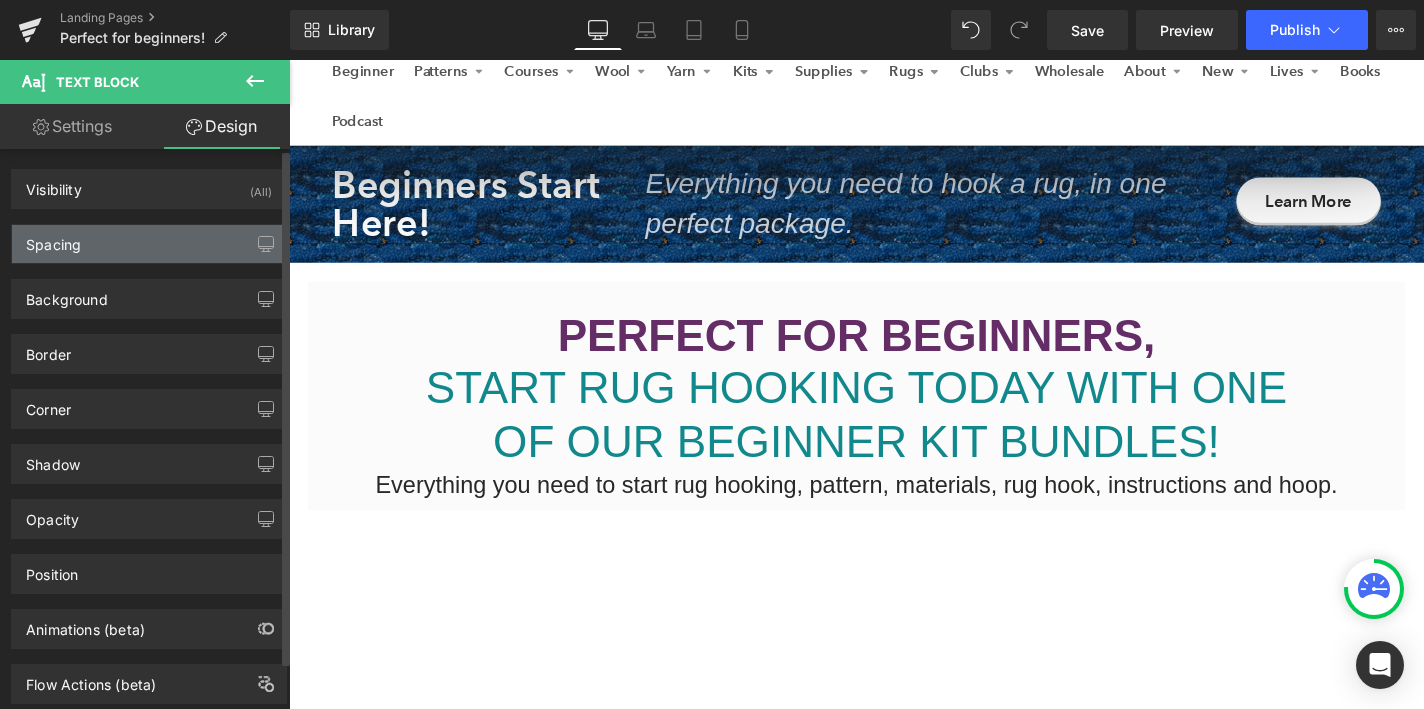 click on "Spacing" at bounding box center (149, 244) 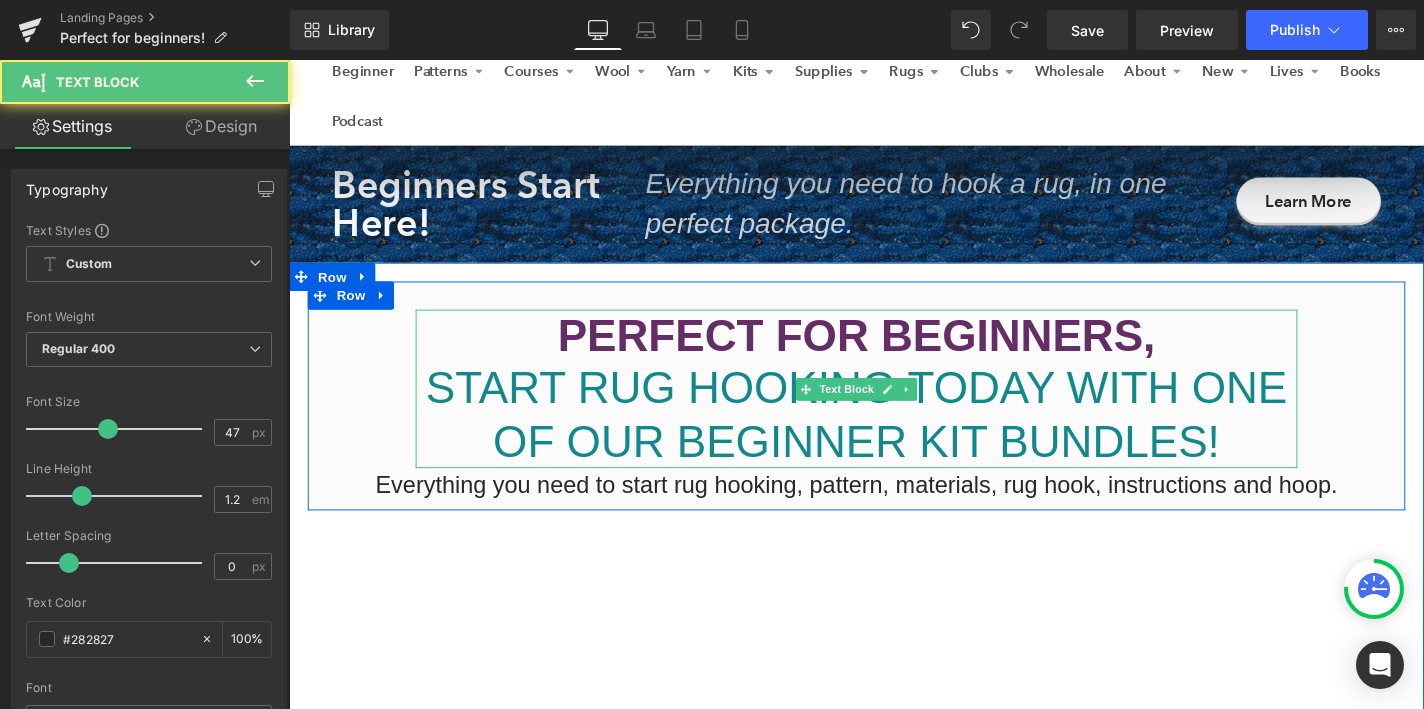 click on "OF OUR BEGINNER KIT BUNDLES!" at bounding box center [894, 466] 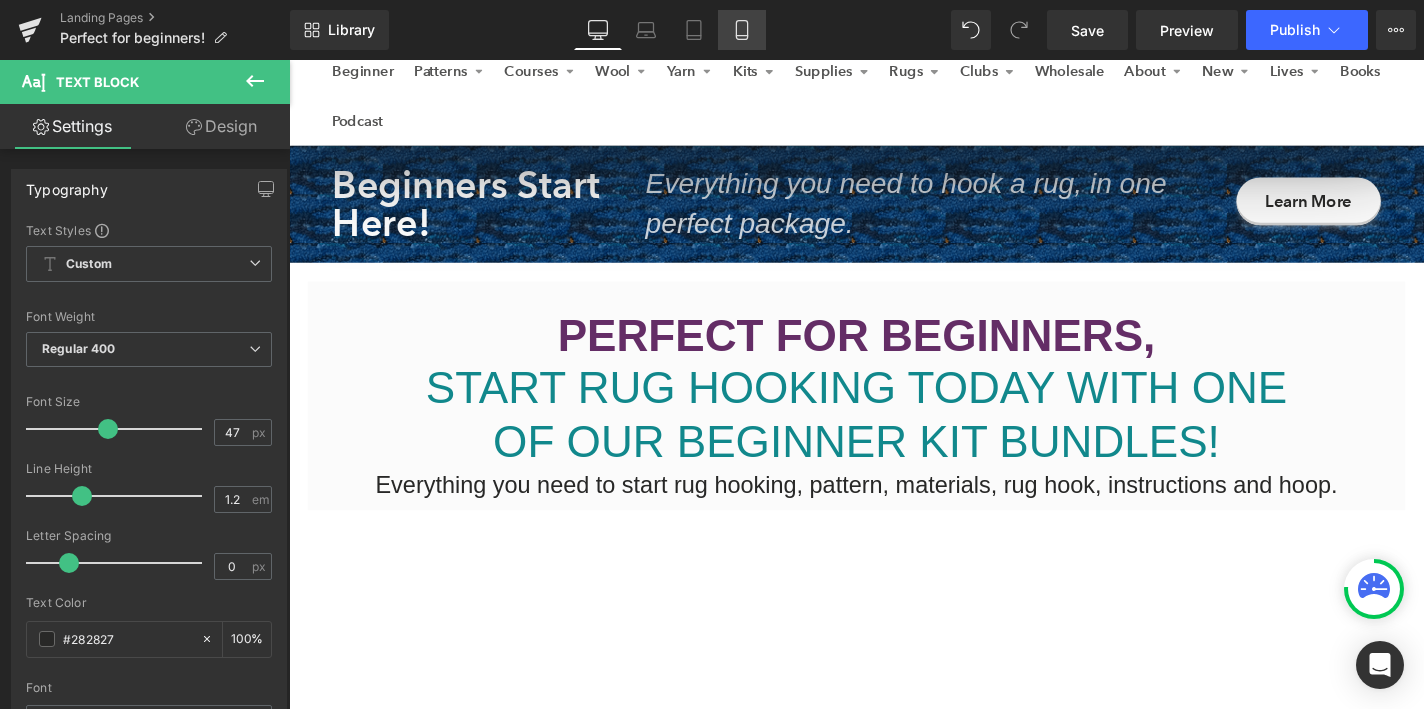 click on "Mobile" at bounding box center [742, 30] 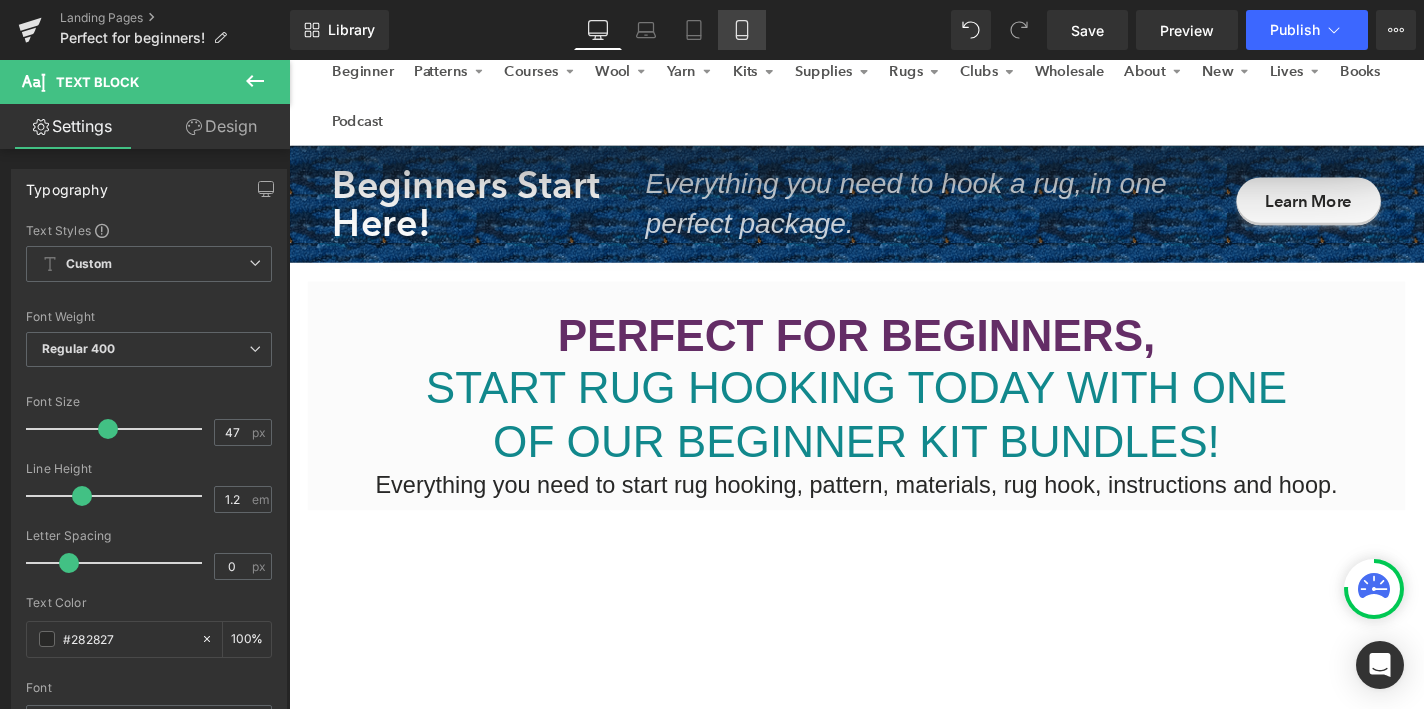 type on "100" 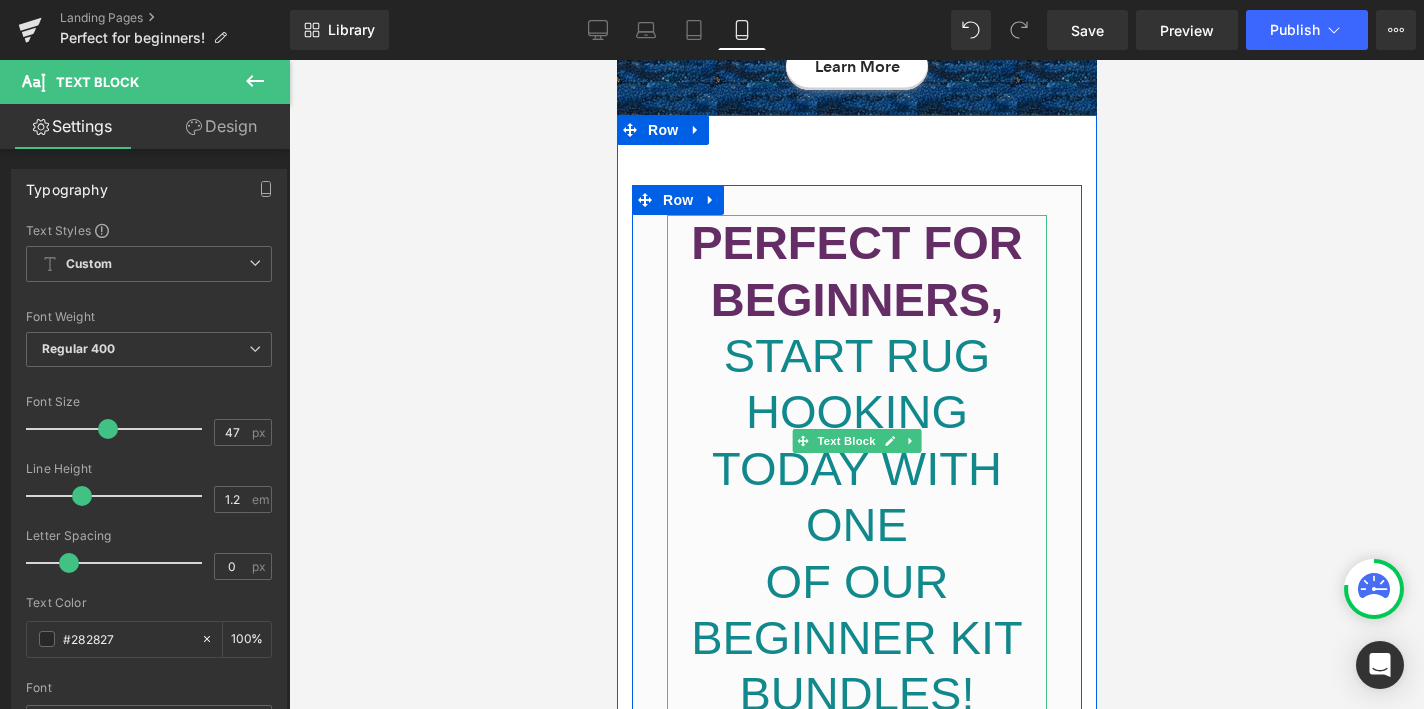 scroll, scrollTop: 395, scrollLeft: 0, axis: vertical 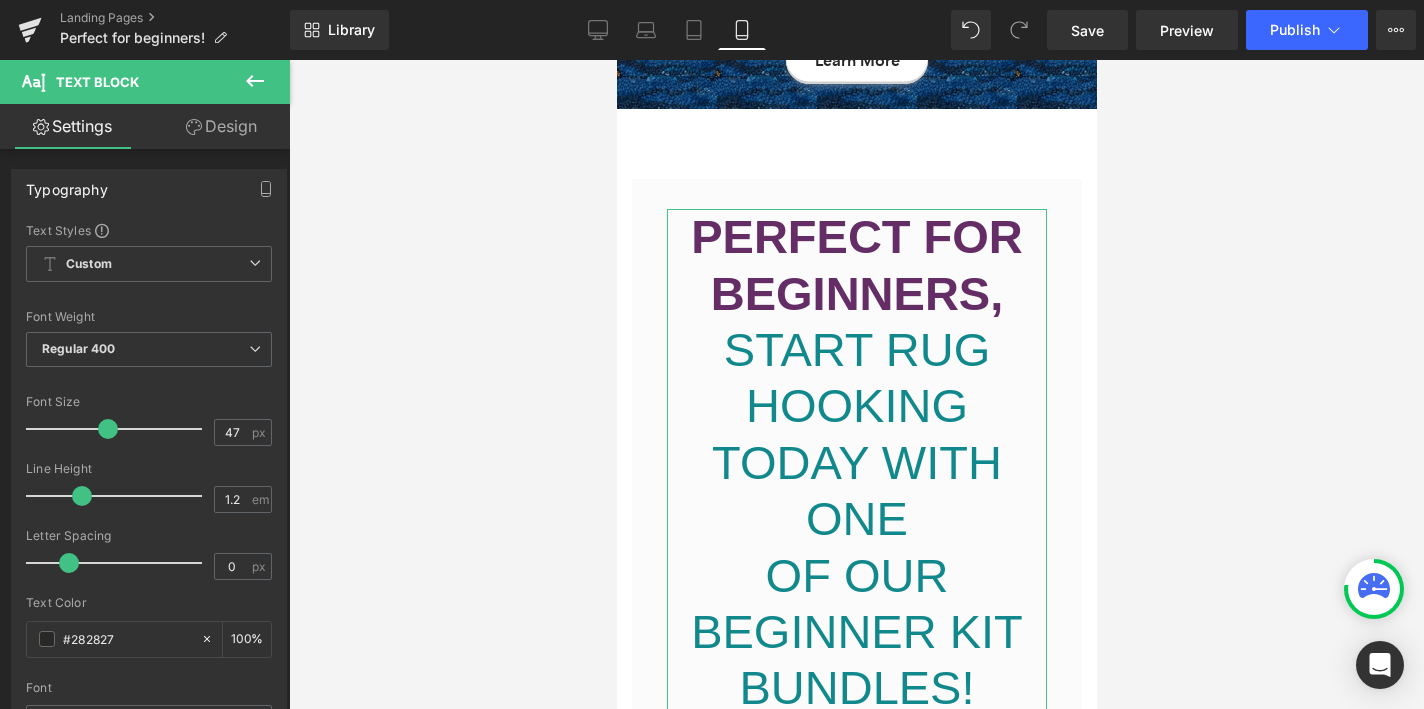 click on "Design" at bounding box center [221, 126] 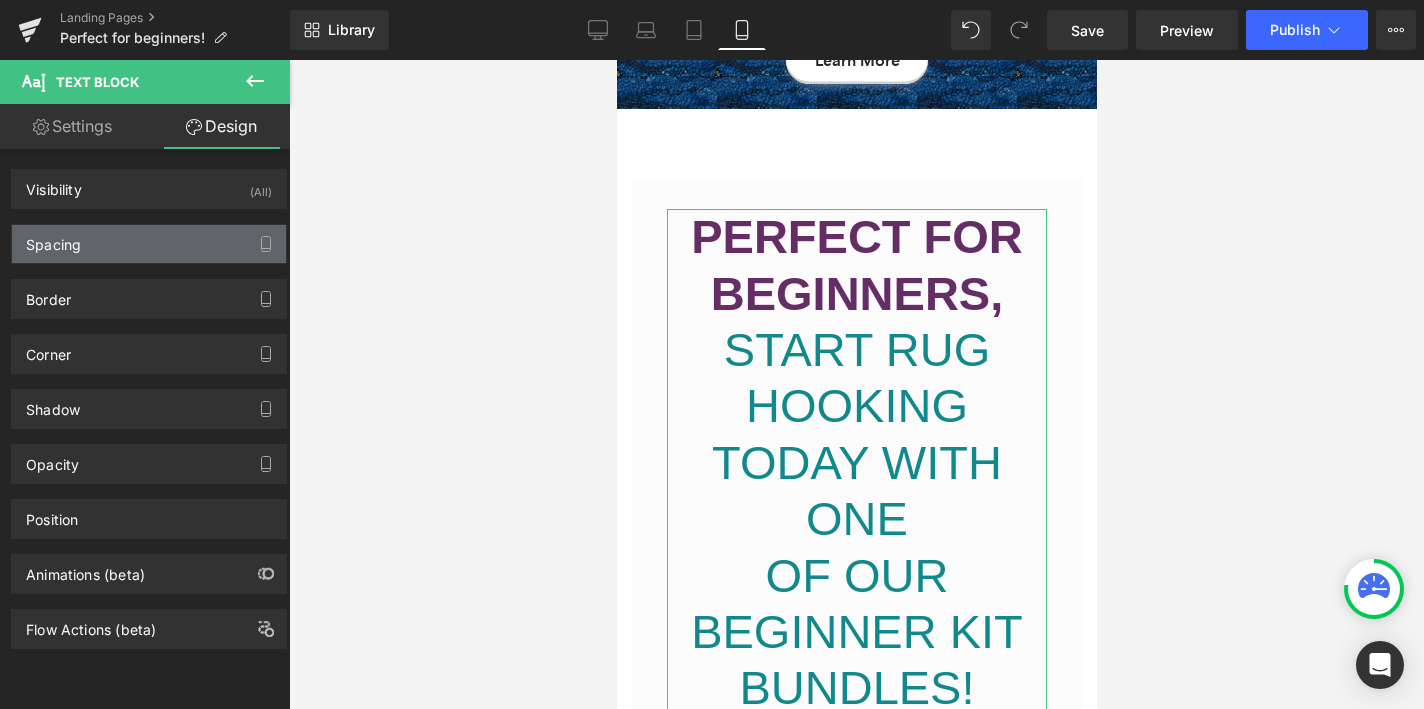 click on "Spacing" at bounding box center [149, 244] 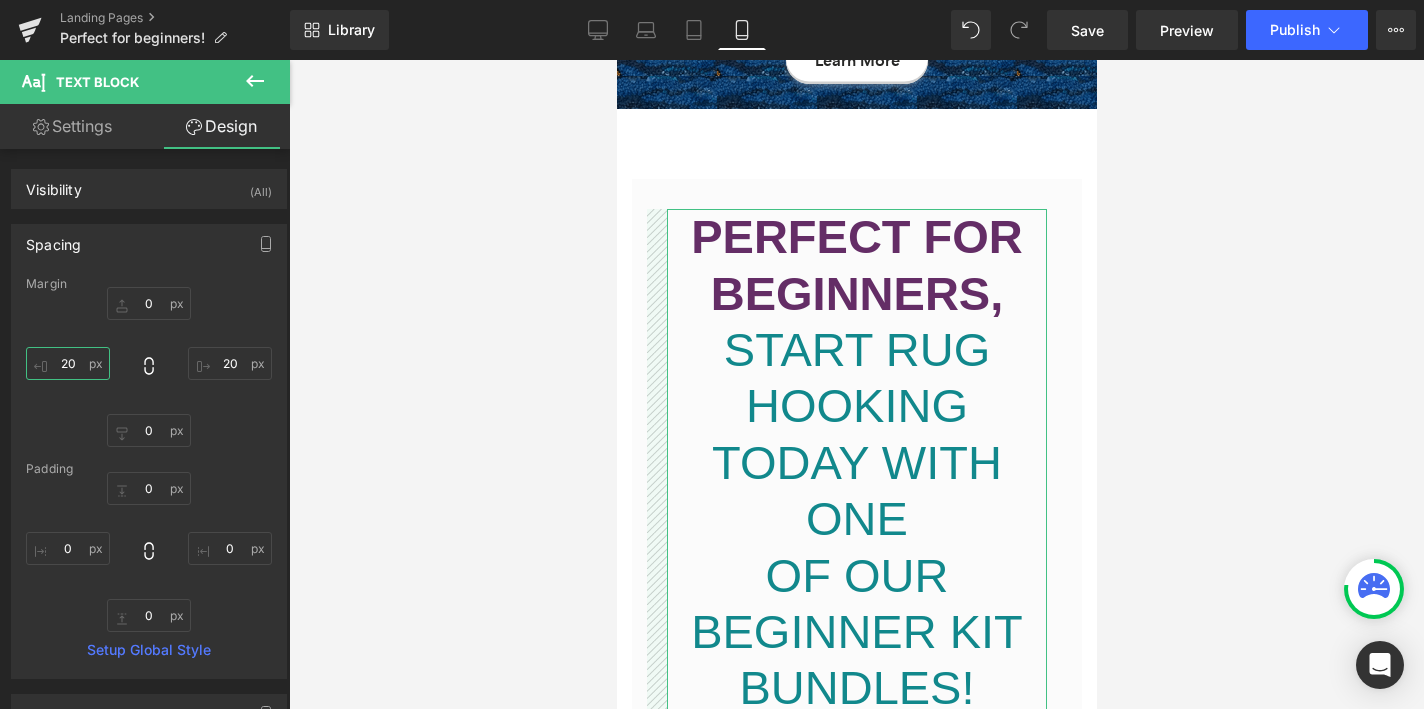 click on "20" at bounding box center (68, 363) 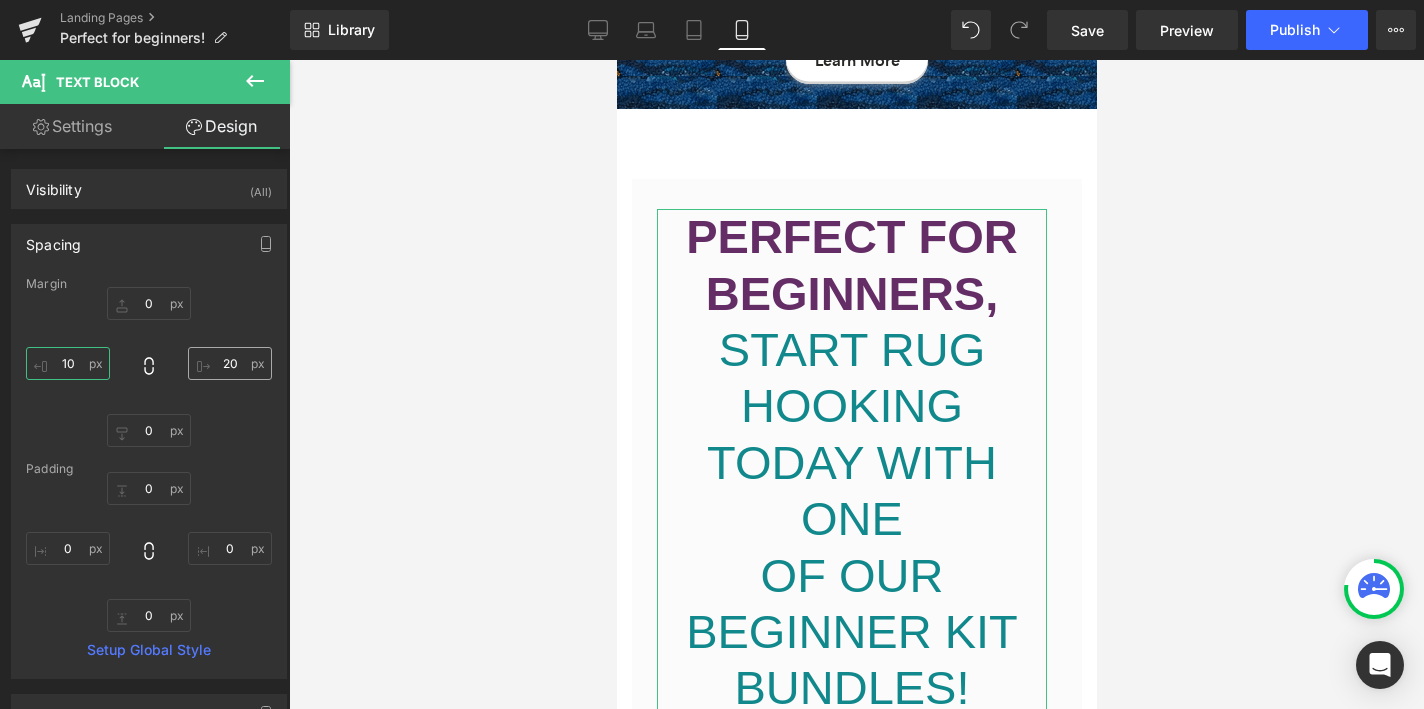 type on "10" 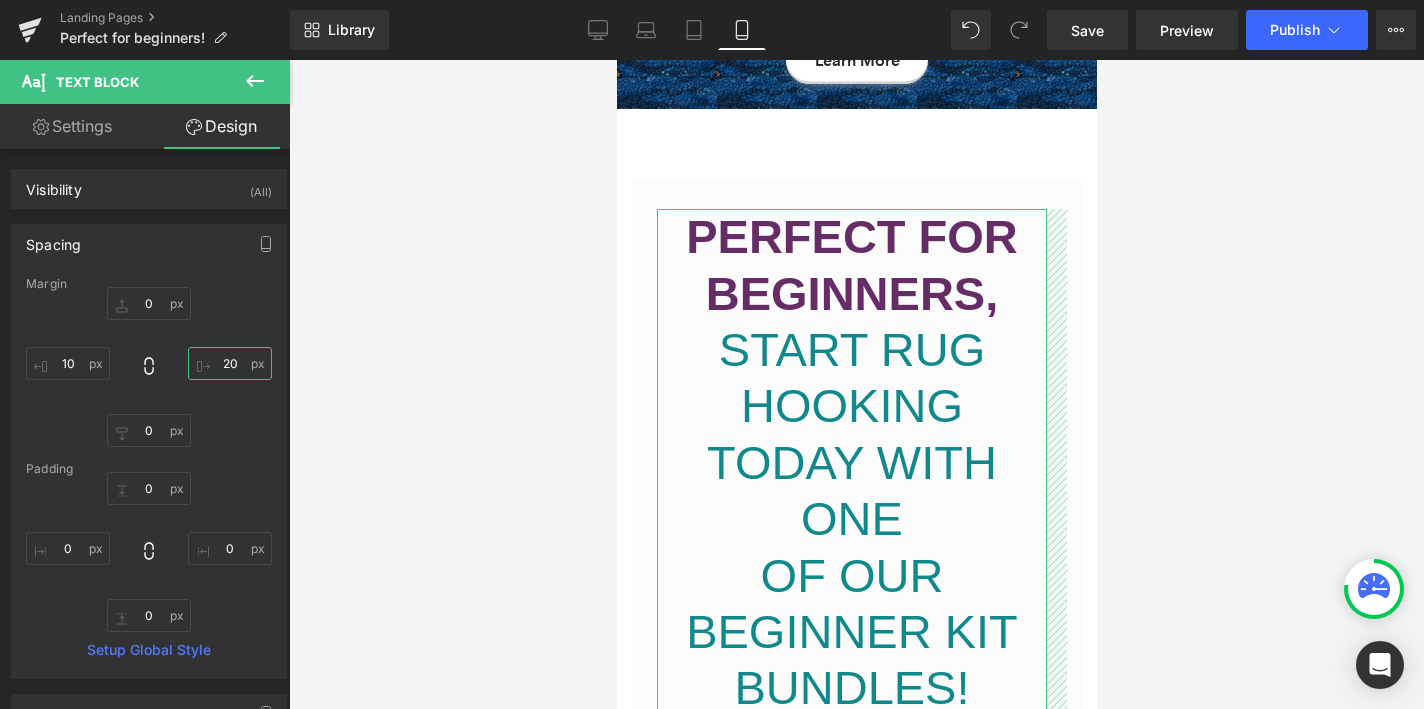 click on "20" at bounding box center [230, 363] 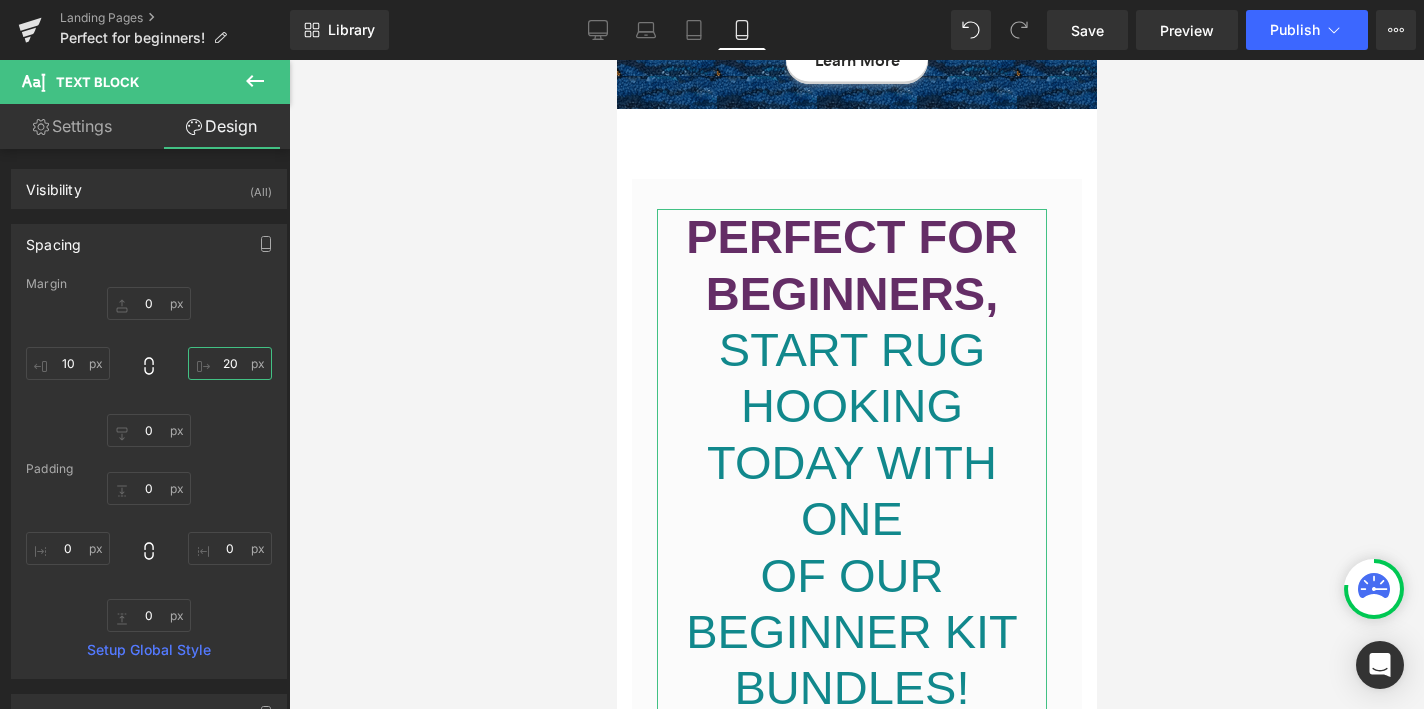 click on "20" at bounding box center [230, 363] 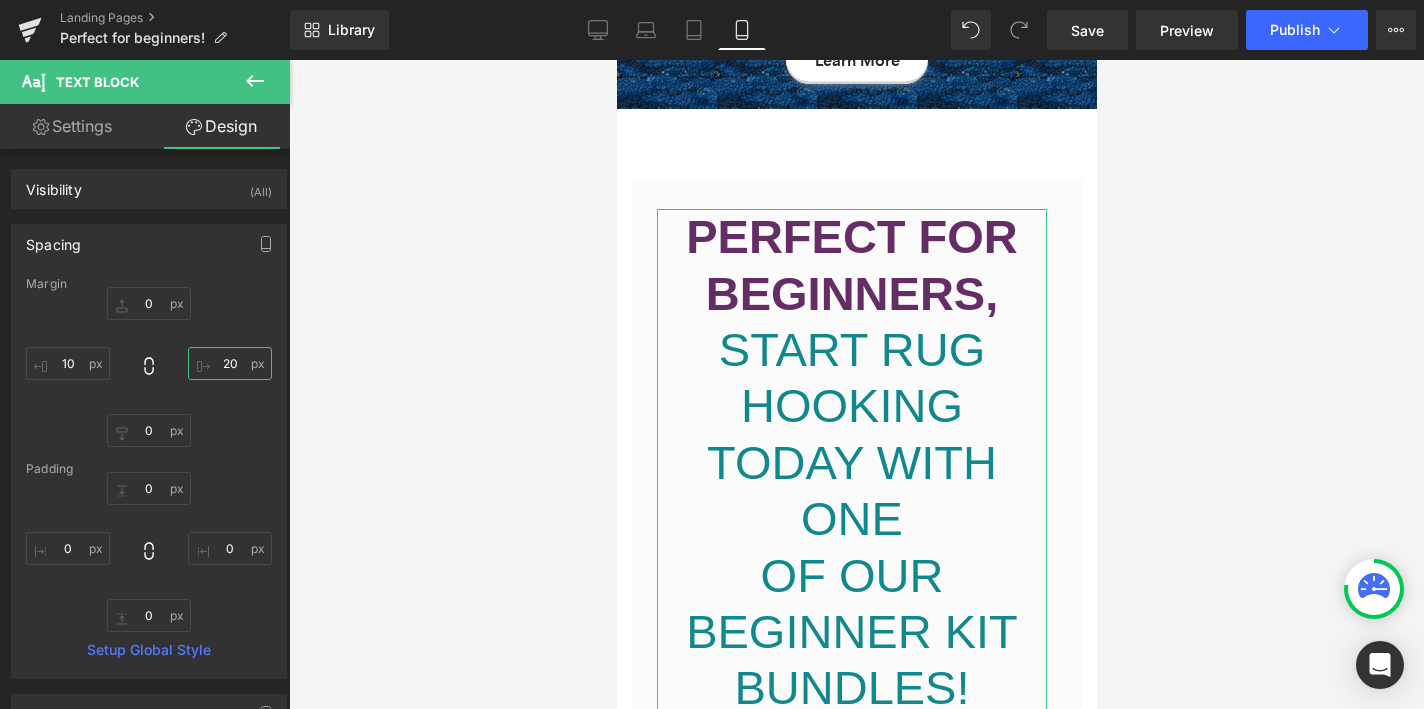 drag, startPoint x: 220, startPoint y: 360, endPoint x: 277, endPoint y: 371, distance: 58.0517 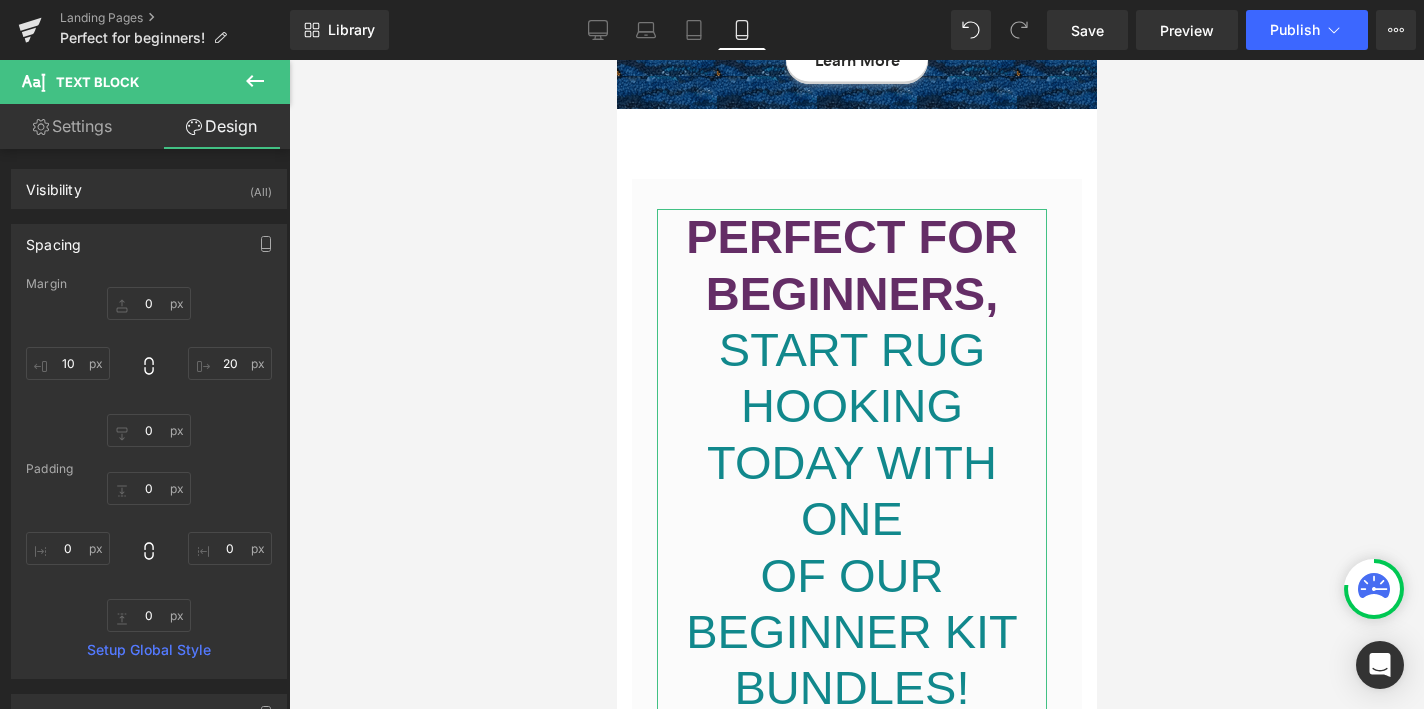 click on "Spacing
Margin
0px 0
20px 20
0px 0
10 10
Padding
0px 0
0px 0
0px 0
0px 0
Setup Global Style" at bounding box center [149, 444] 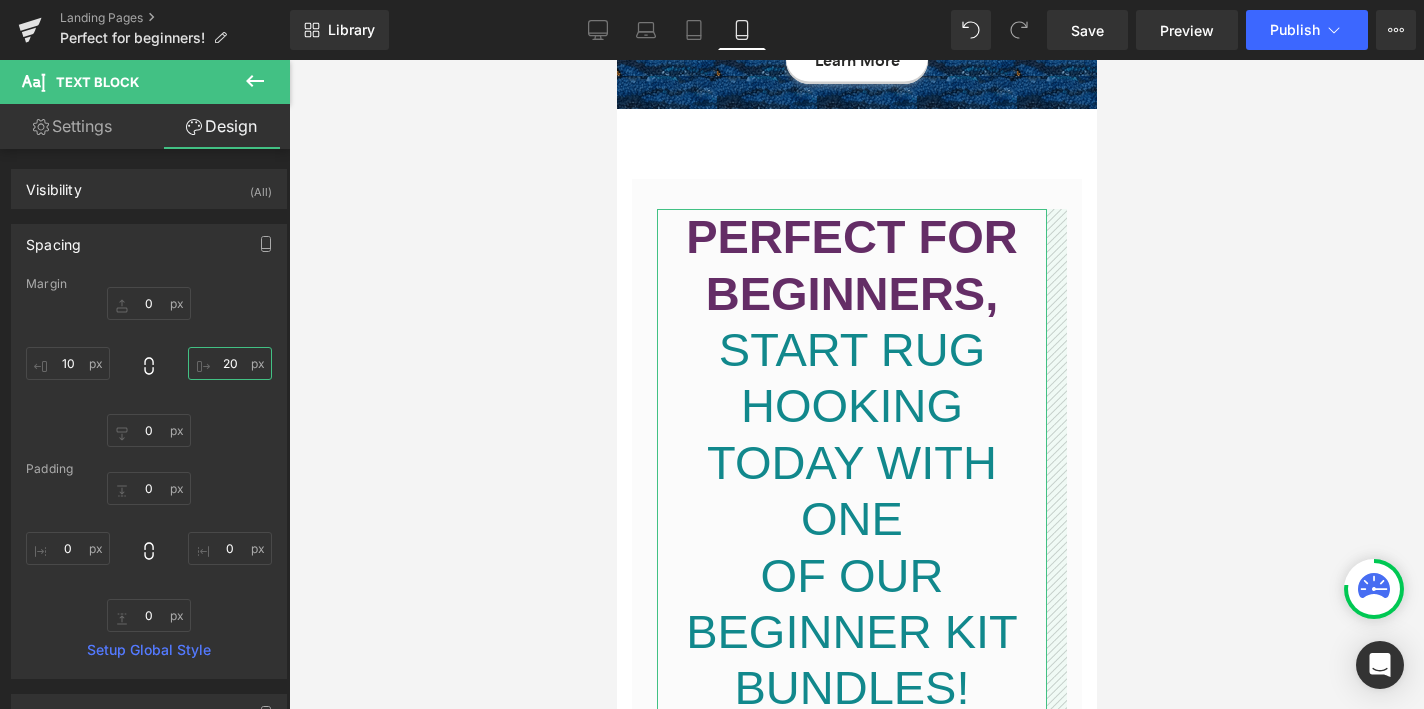 click on "20" at bounding box center [230, 363] 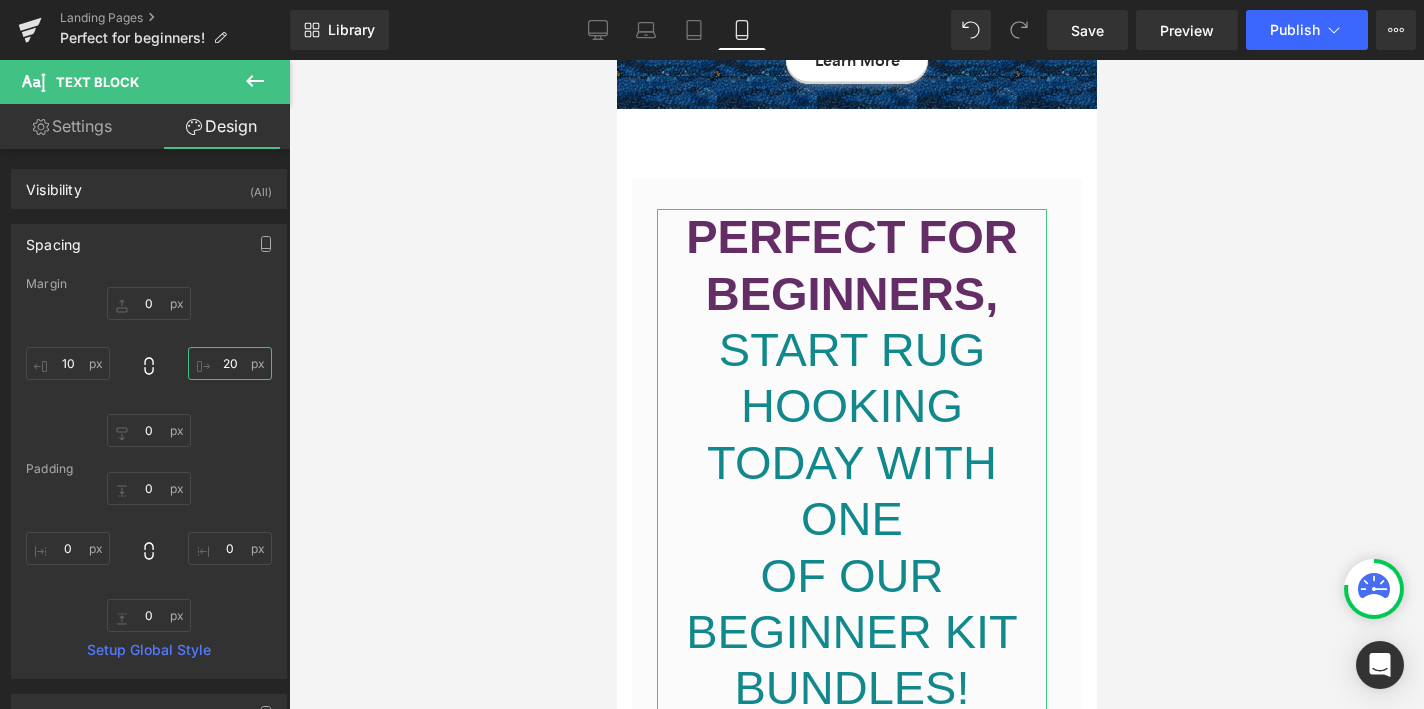 click on "20" at bounding box center [230, 363] 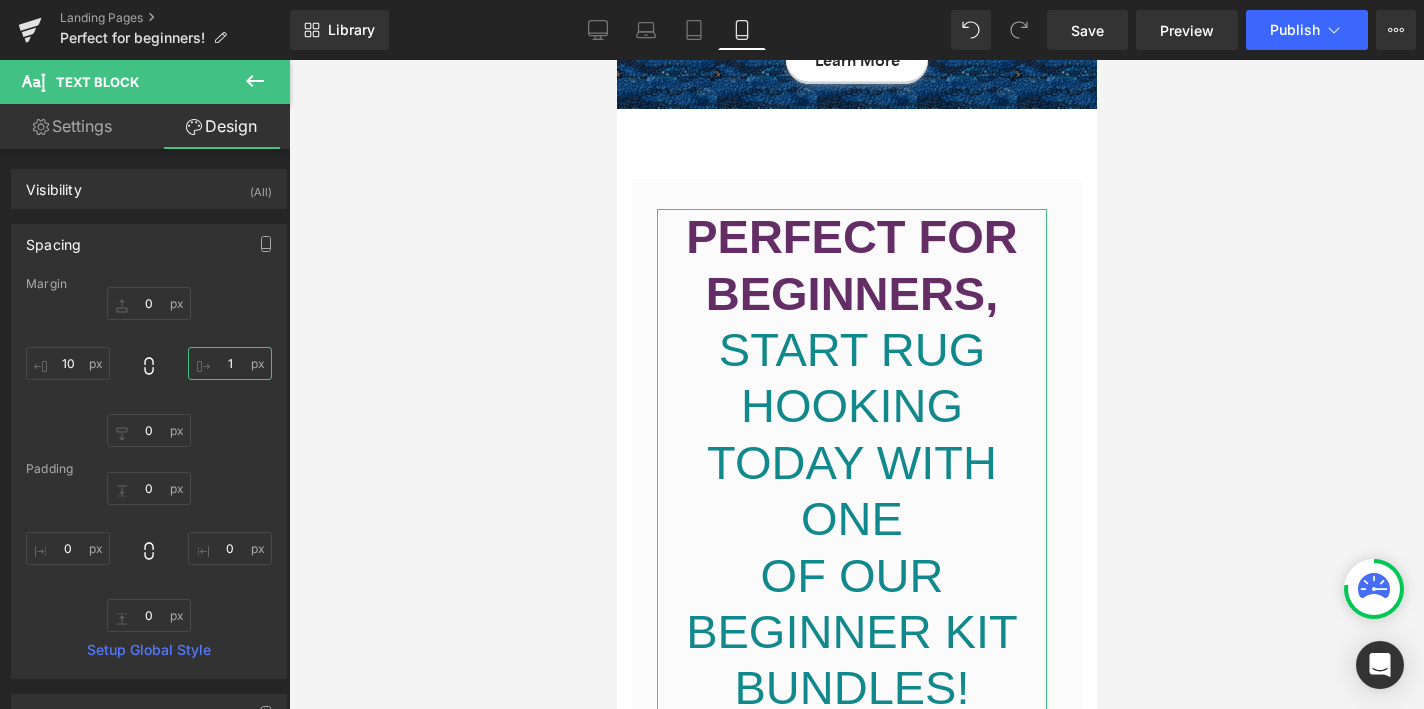type on "10" 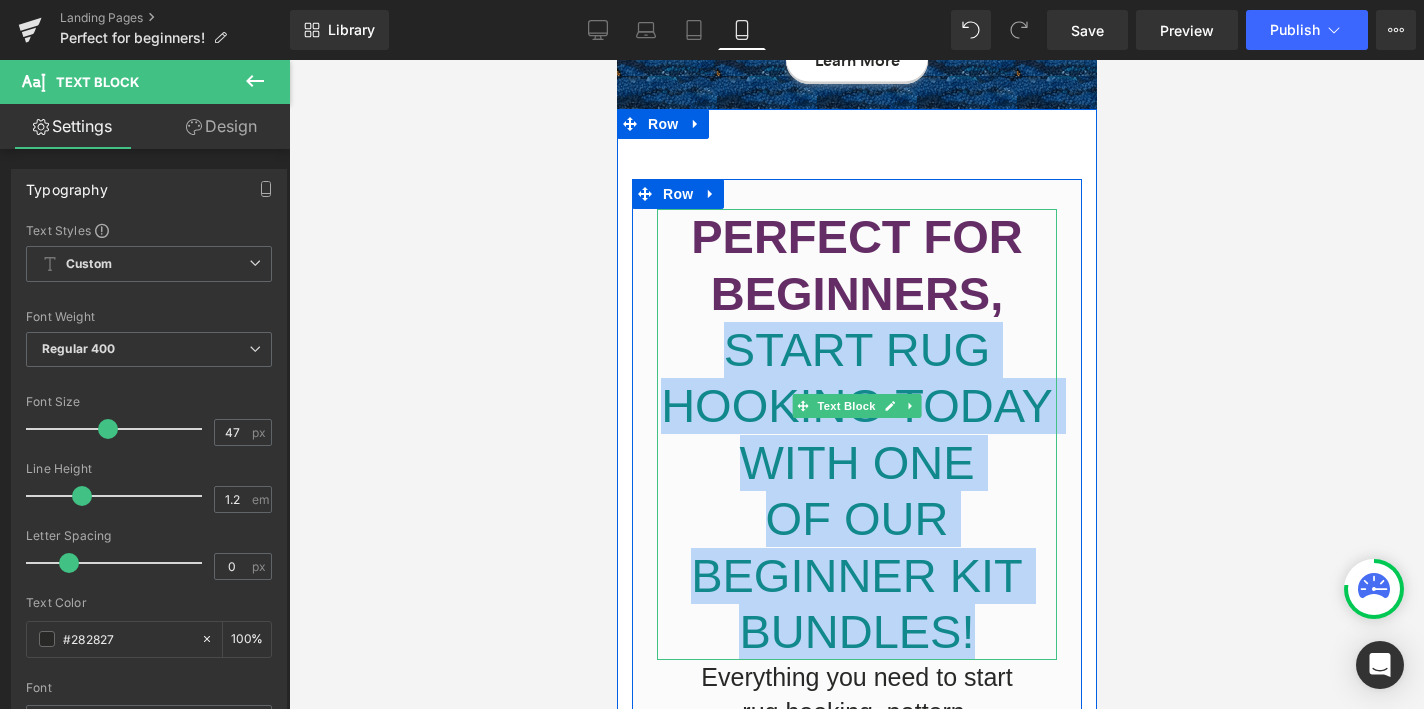 drag, startPoint x: 780, startPoint y: 366, endPoint x: 1027, endPoint y: 553, distance: 309.80316 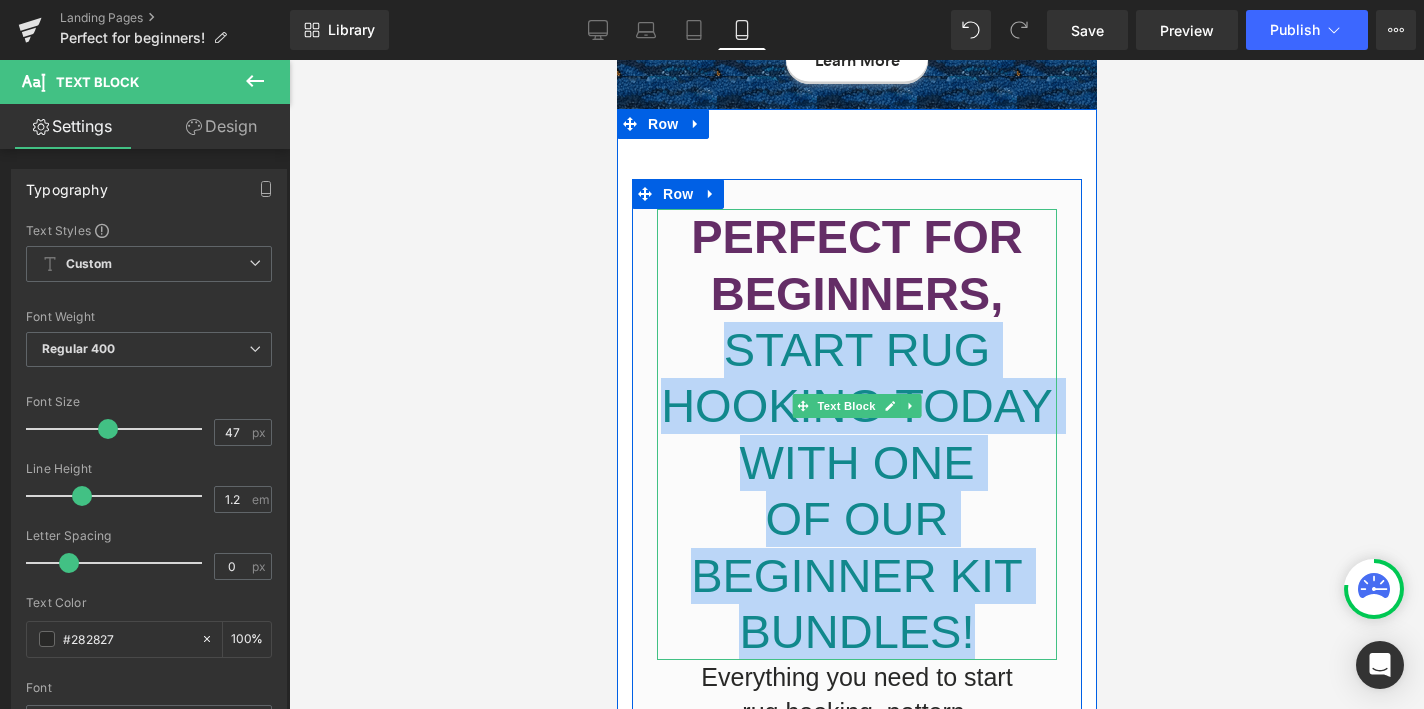 click on "PERFECT FOR BEGINNERS,  START RUG HOOKING TODAY WITH ONE  OF OUR BEGINNER KIT BUNDLES!" at bounding box center (856, 434) 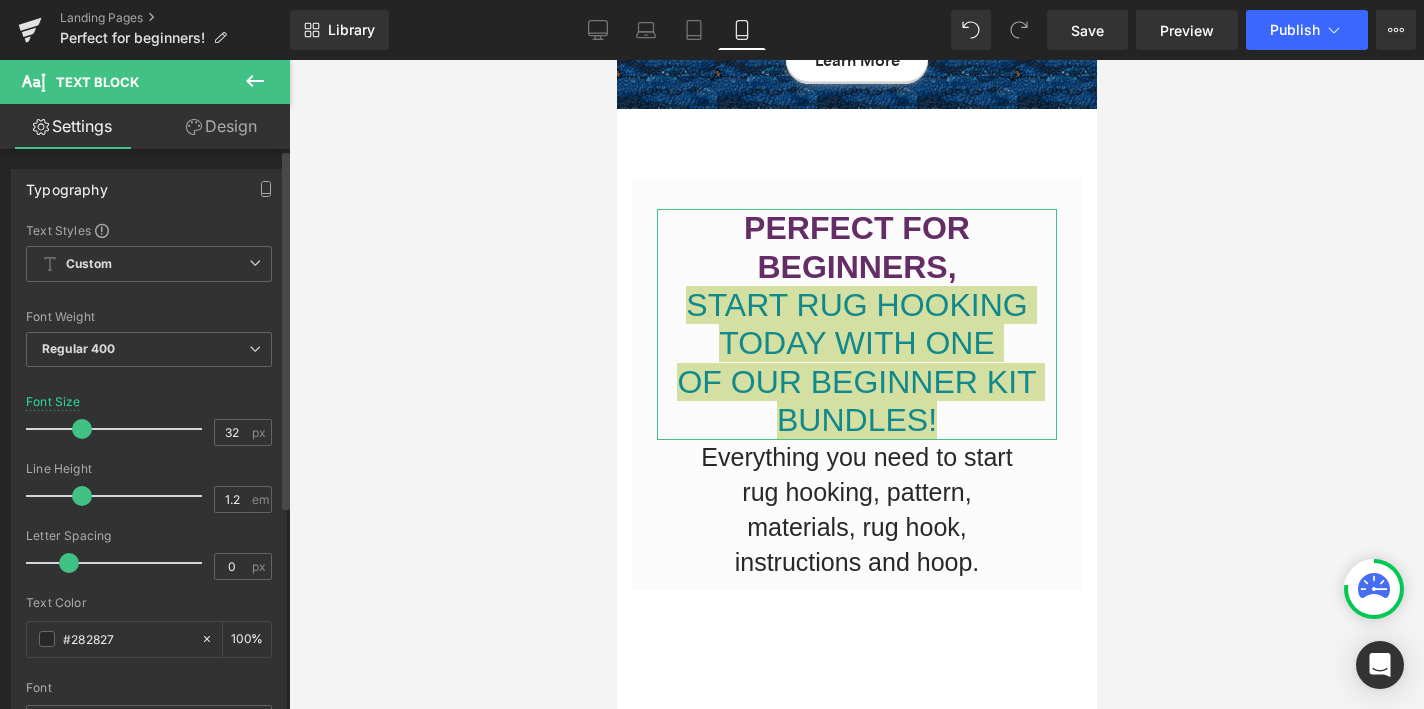 type on "33" 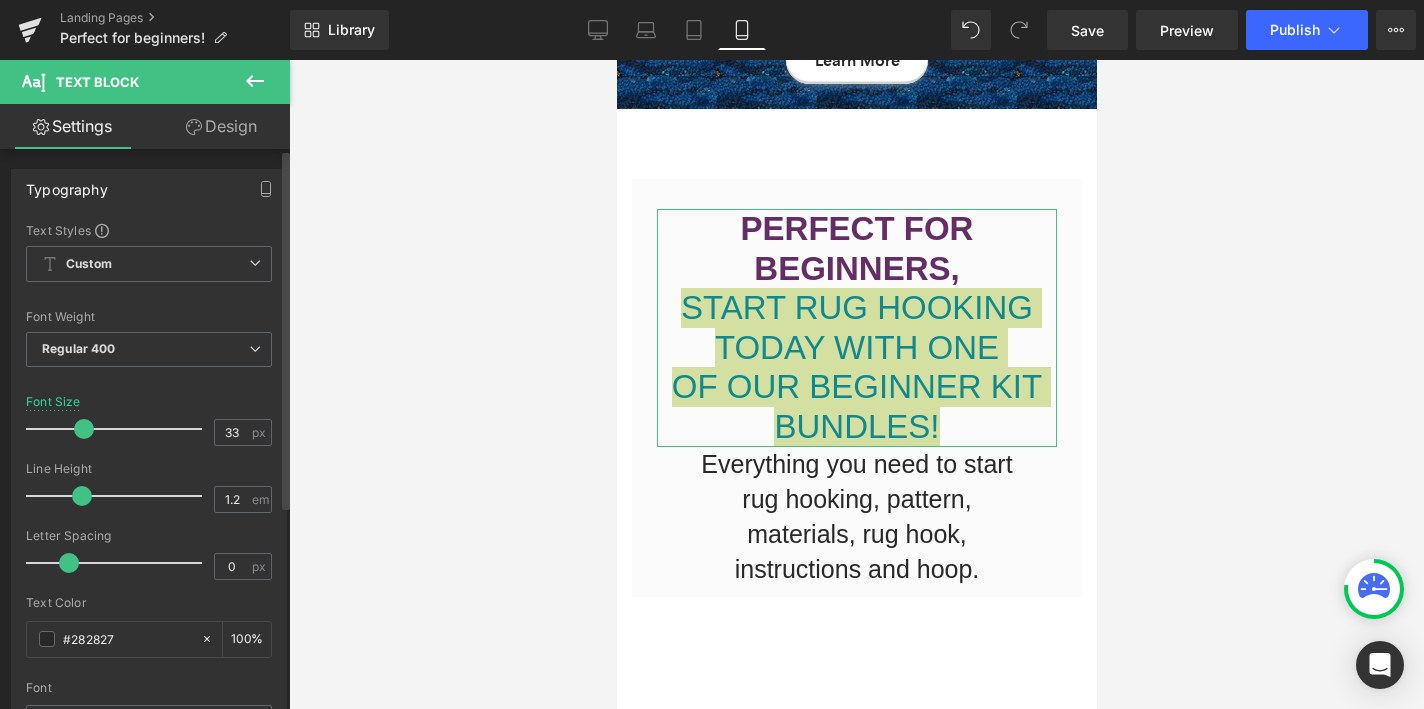 drag, startPoint x: 103, startPoint y: 430, endPoint x: 79, endPoint y: 430, distance: 24 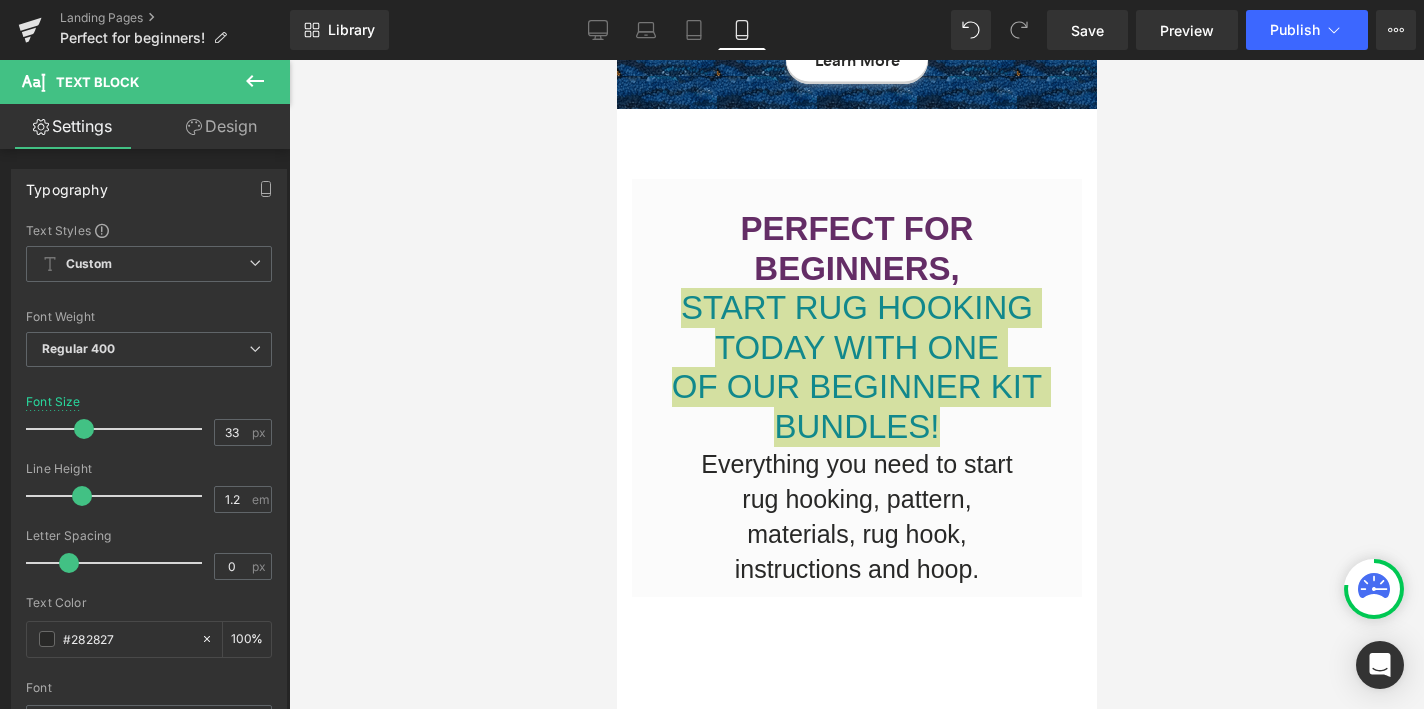 click at bounding box center [856, 384] 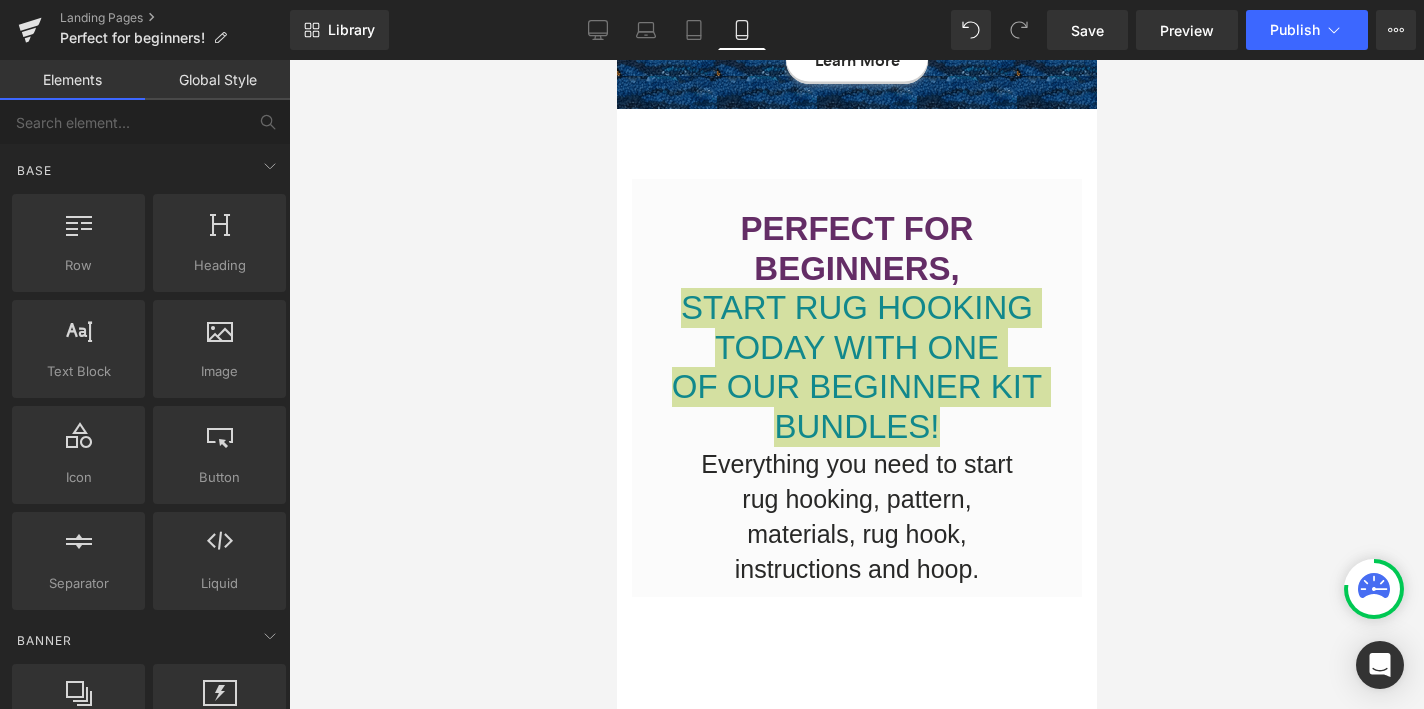 click at bounding box center [856, 384] 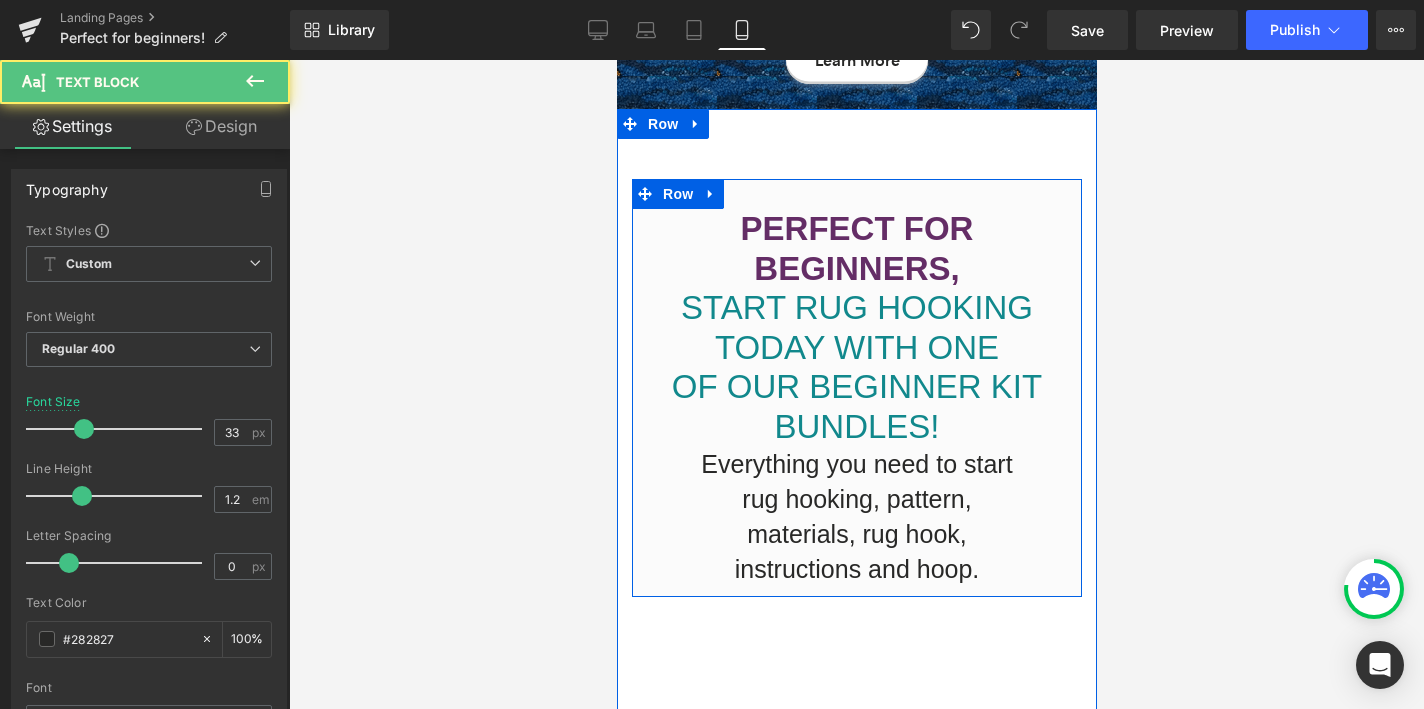 click on "PERFECT FOR BEGINNERS,  START RUG HOOKING TODAY WITH ONE  OF OUR BEGINNER KIT BUNDLES! Text Block" at bounding box center [856, 328] 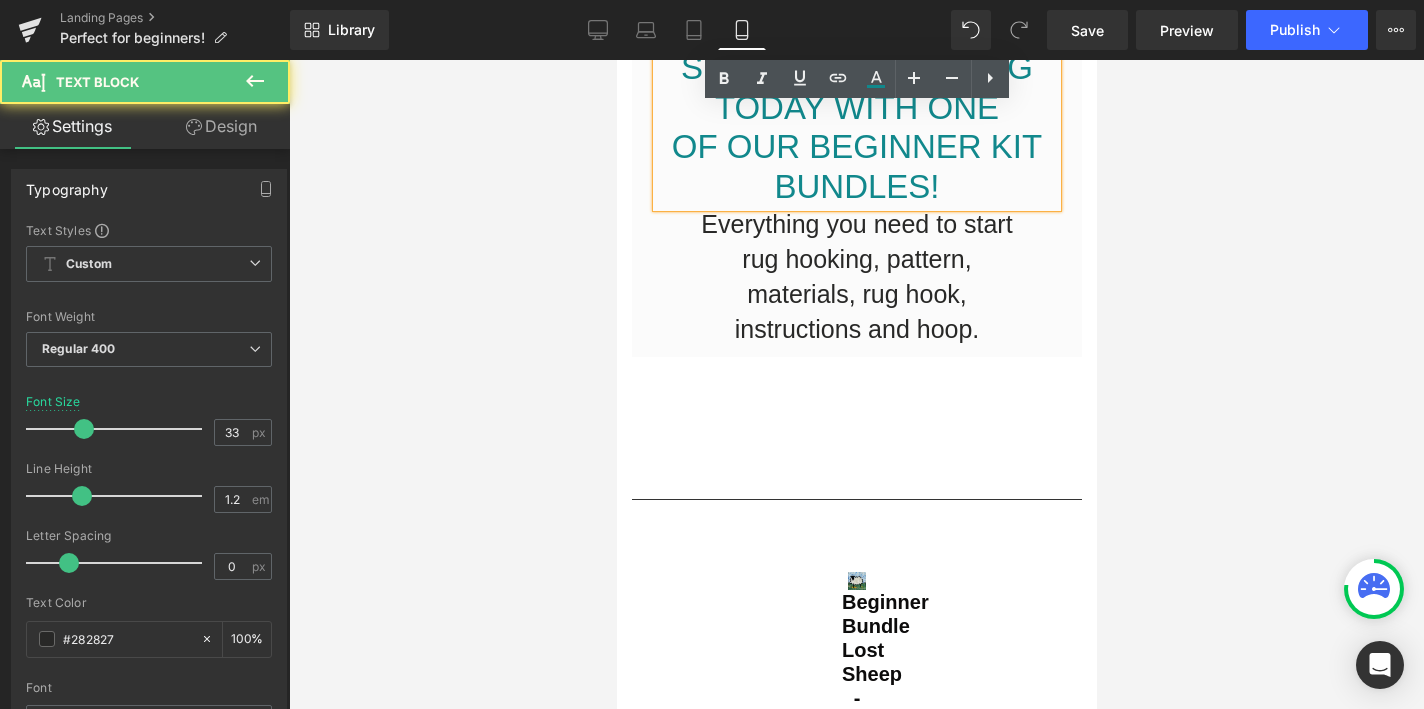 scroll, scrollTop: 662, scrollLeft: 0, axis: vertical 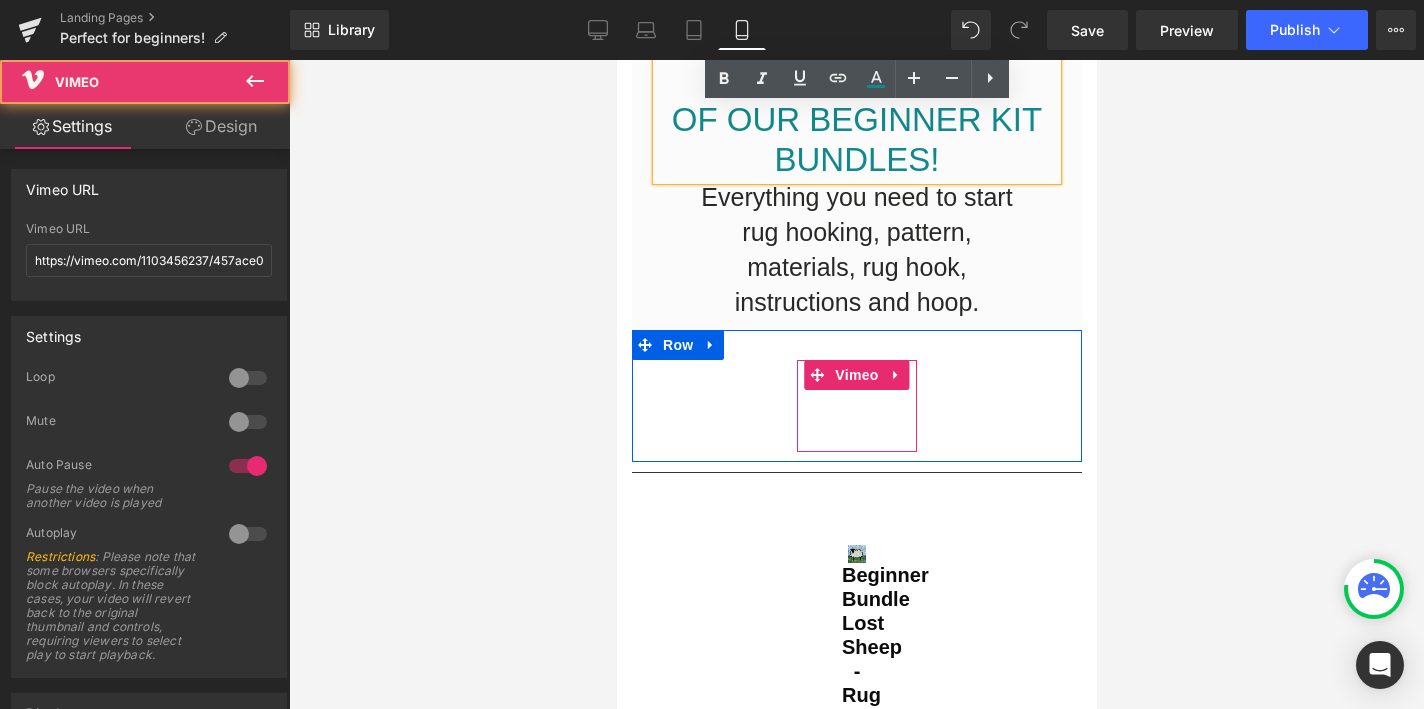 click at bounding box center [856, 406] 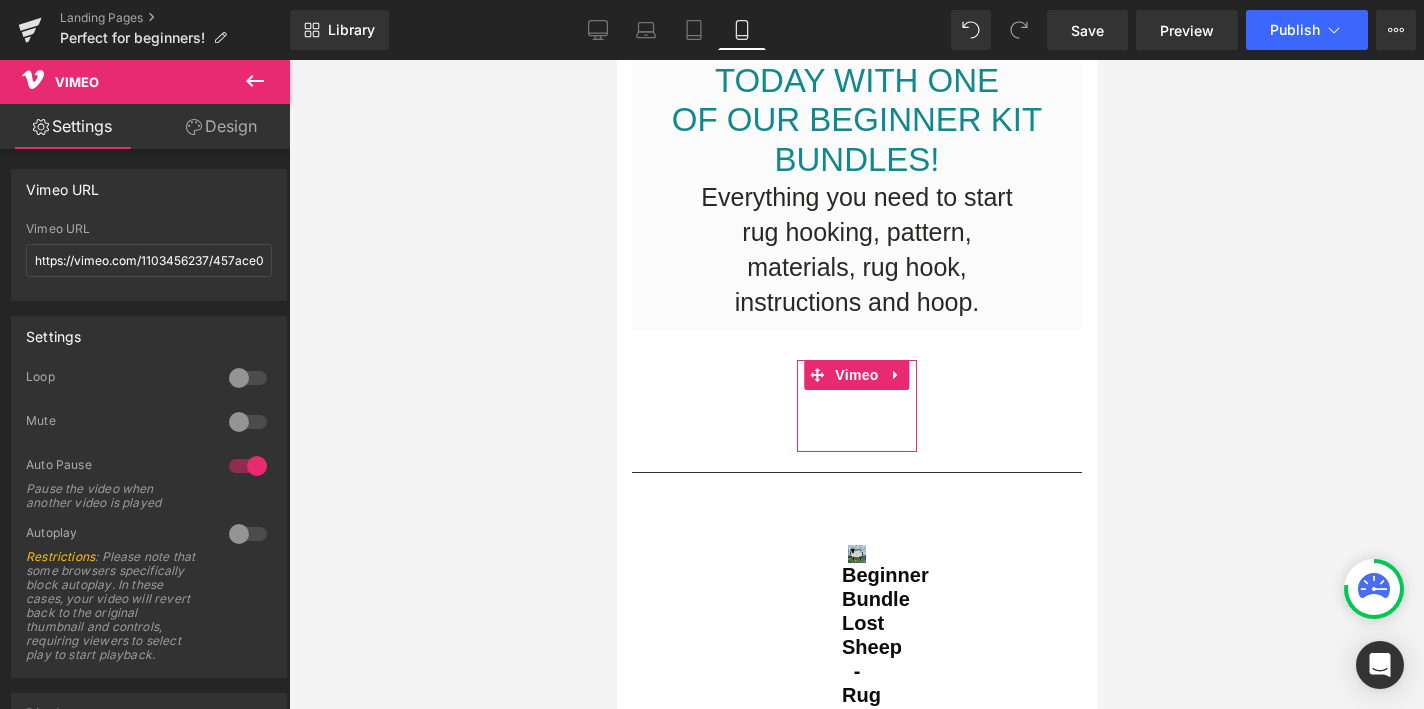 click on "Design" at bounding box center (221, 126) 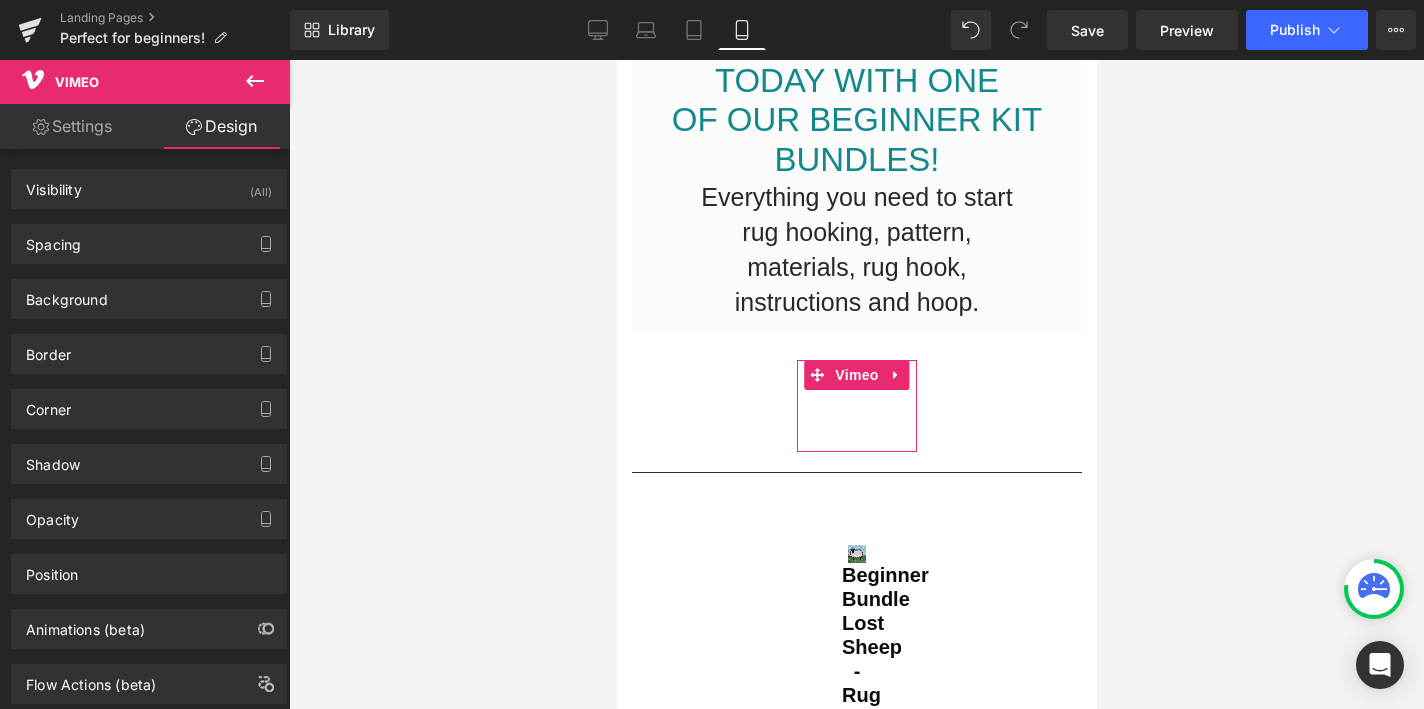 type on "0" 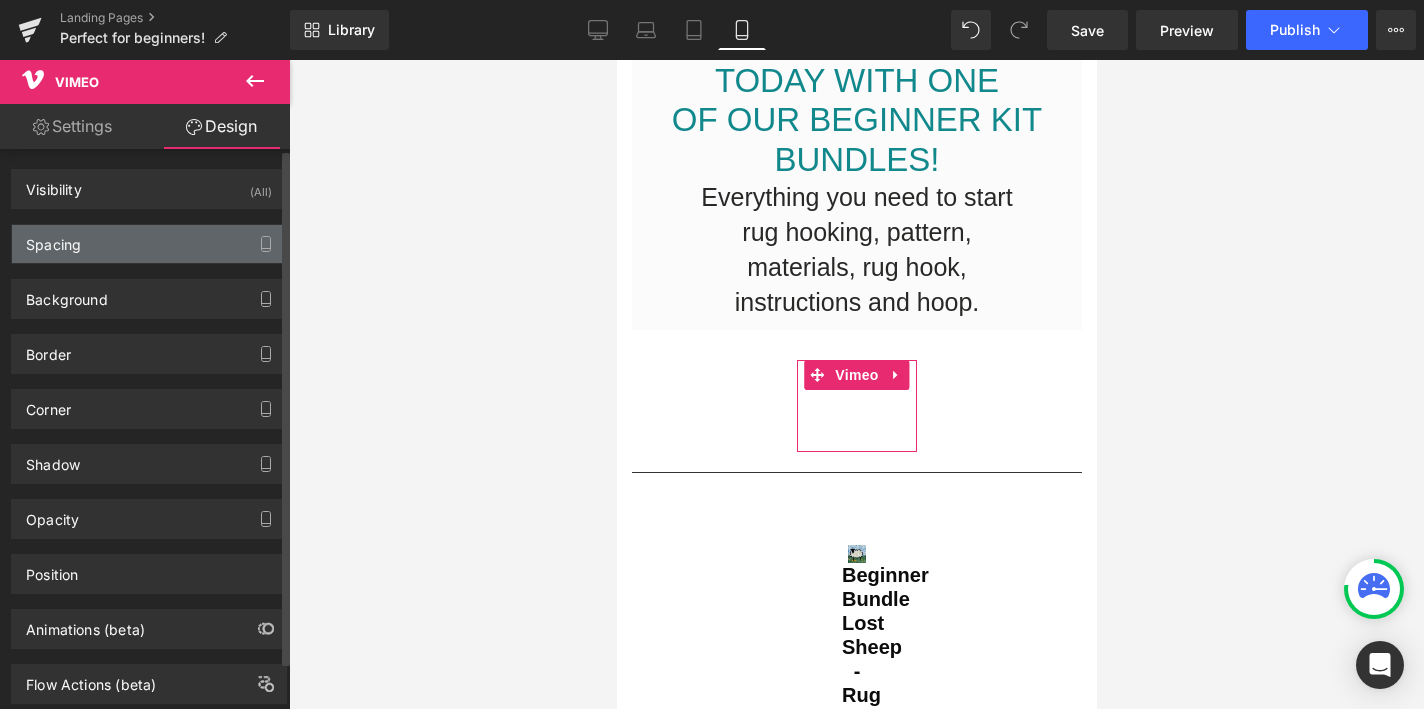 click on "Spacing" at bounding box center [149, 244] 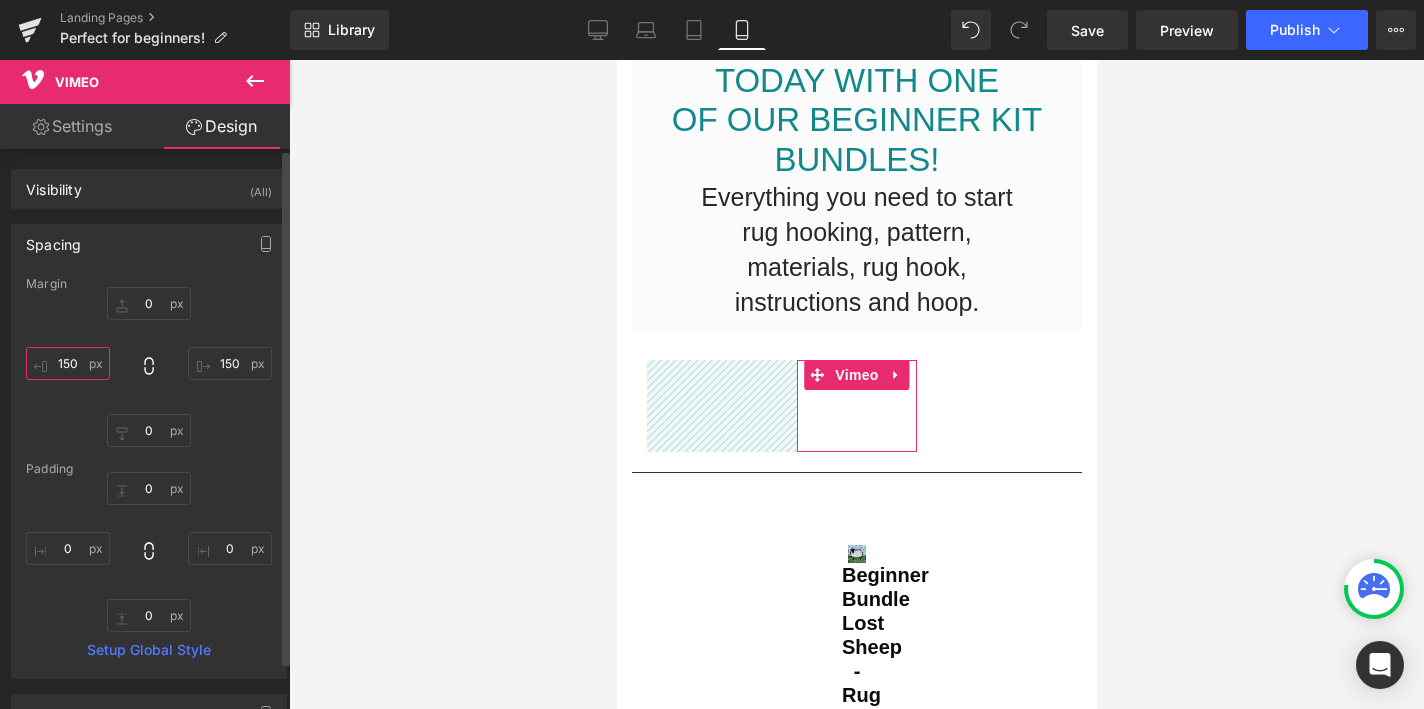 click on "150" at bounding box center [68, 363] 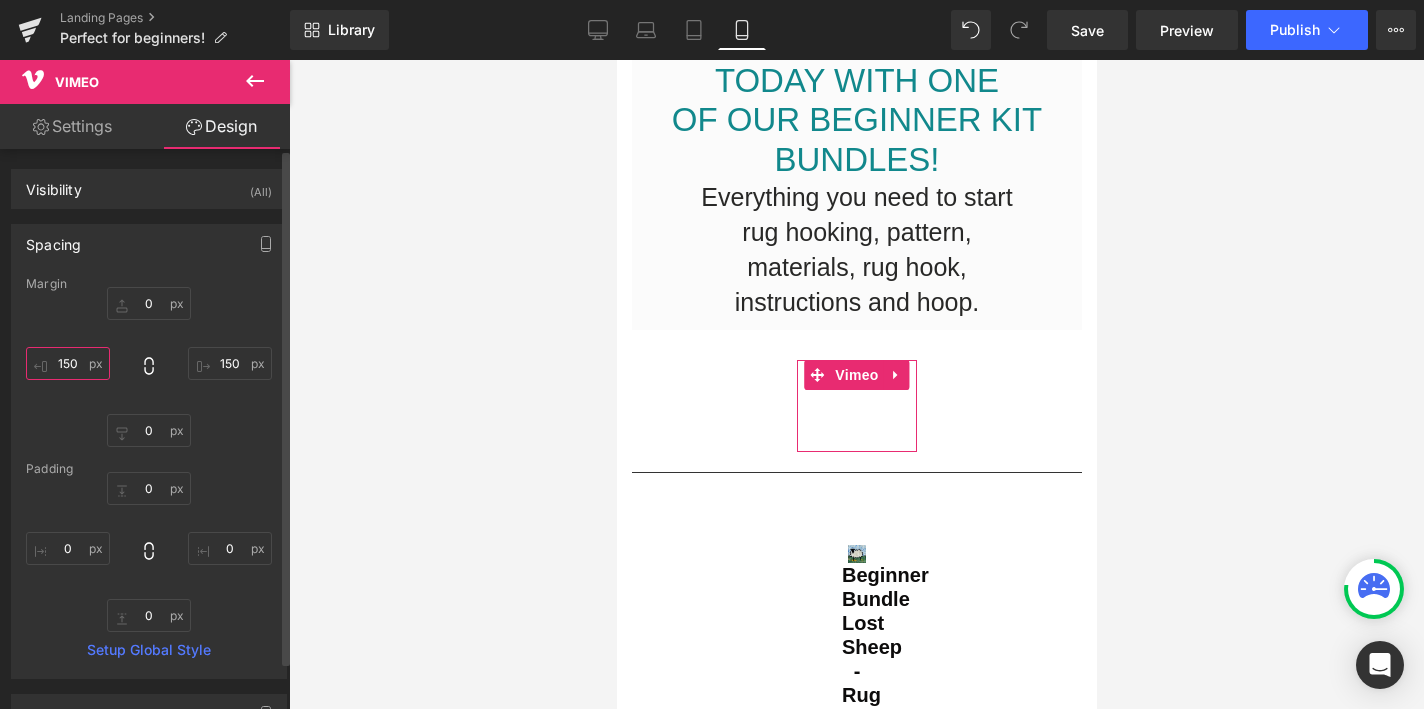click on "150" at bounding box center (68, 363) 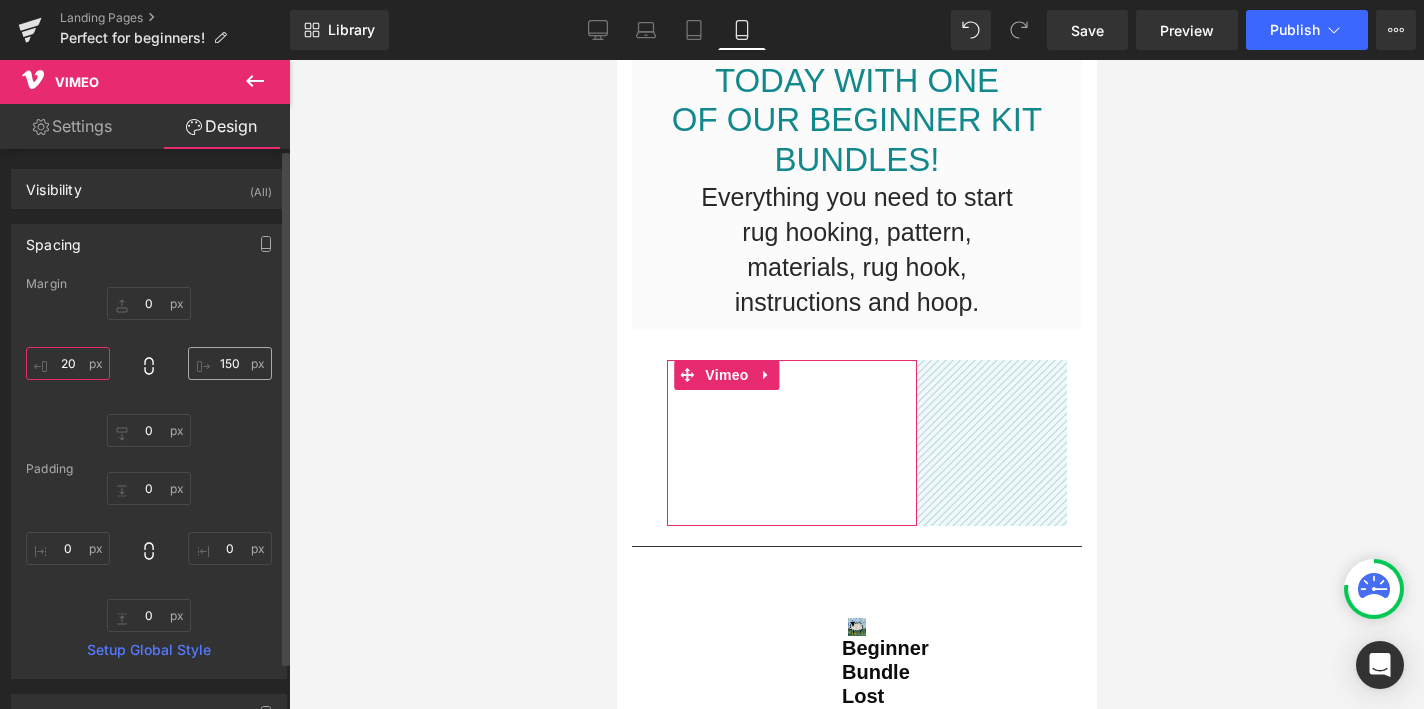 type on "20" 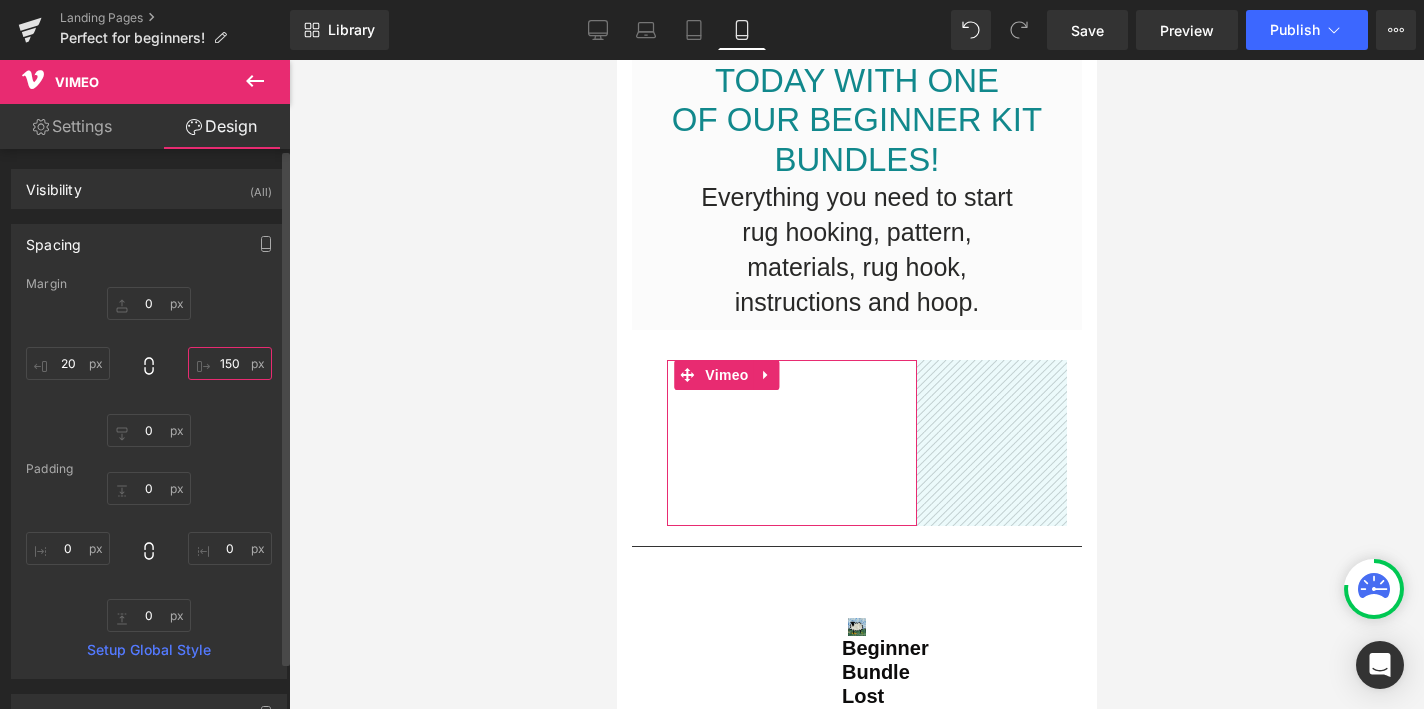 click on "150" at bounding box center [230, 363] 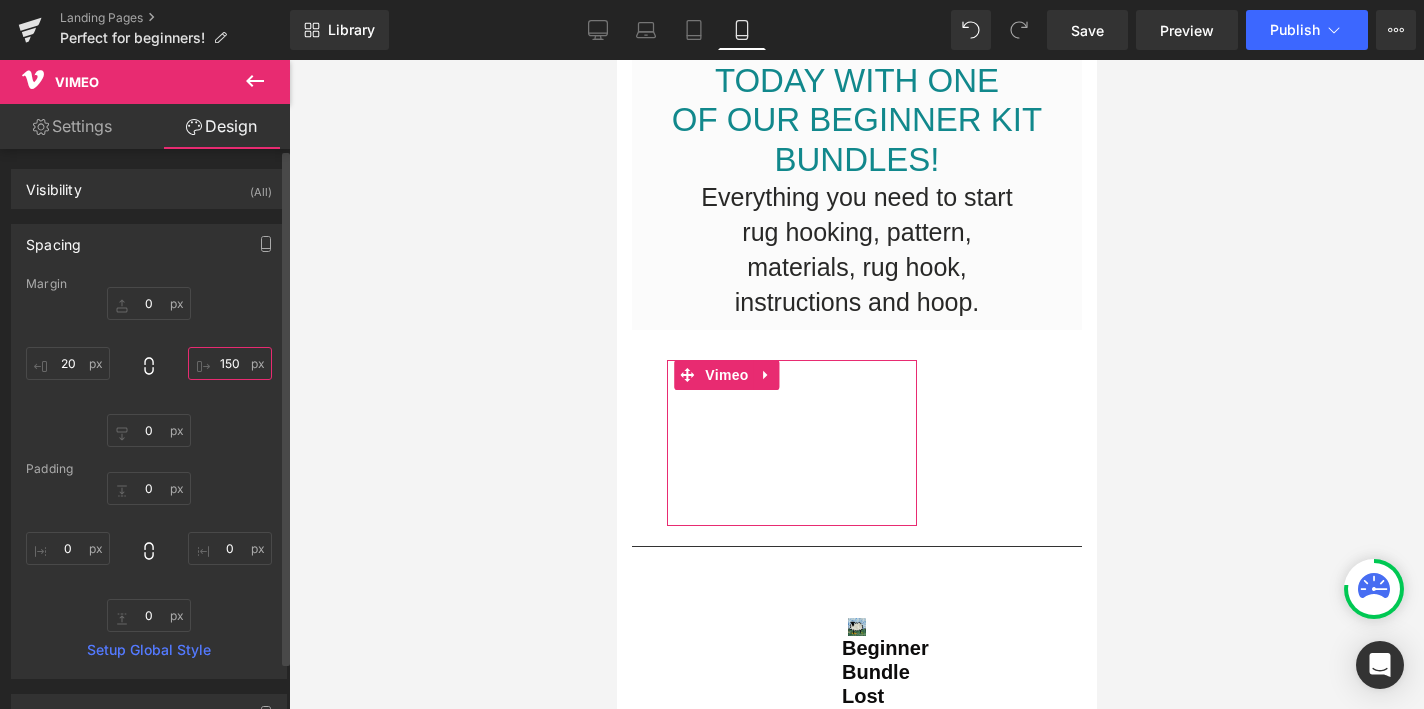 click on "150" at bounding box center (230, 363) 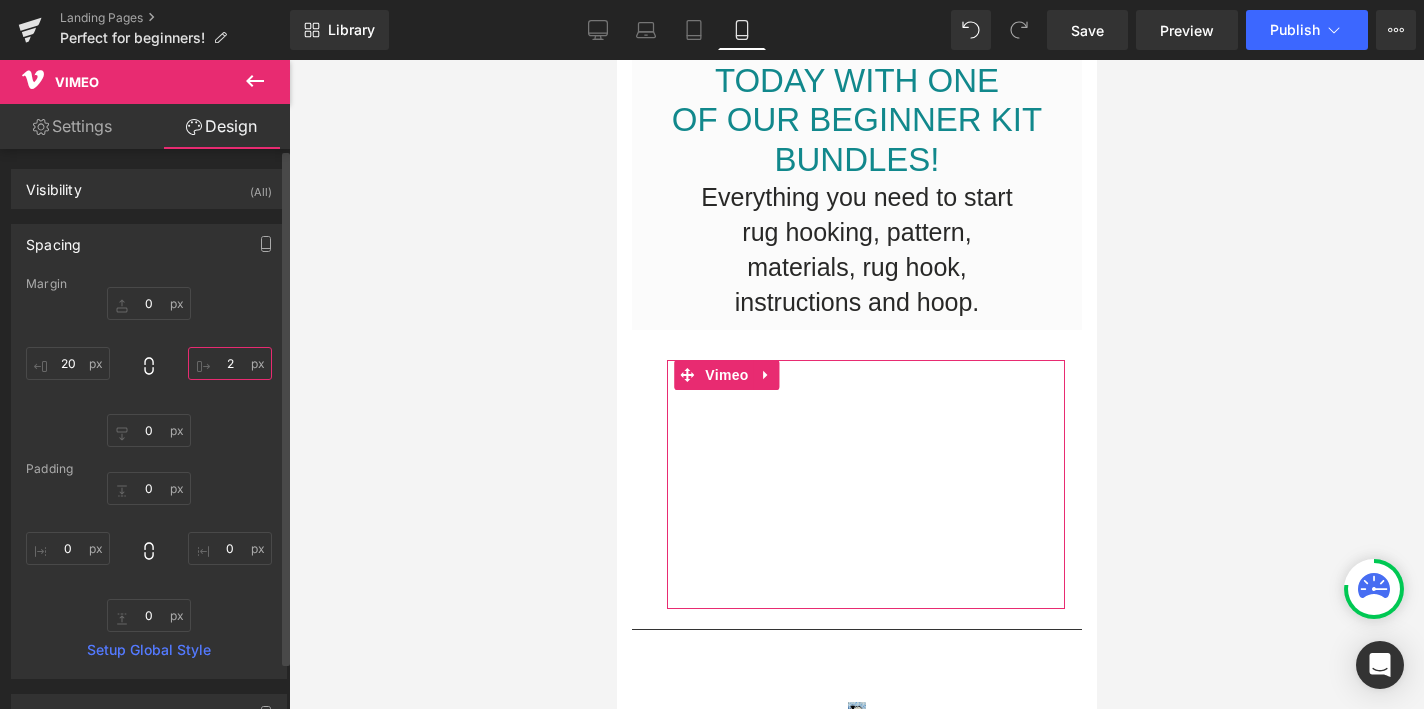 type on "20" 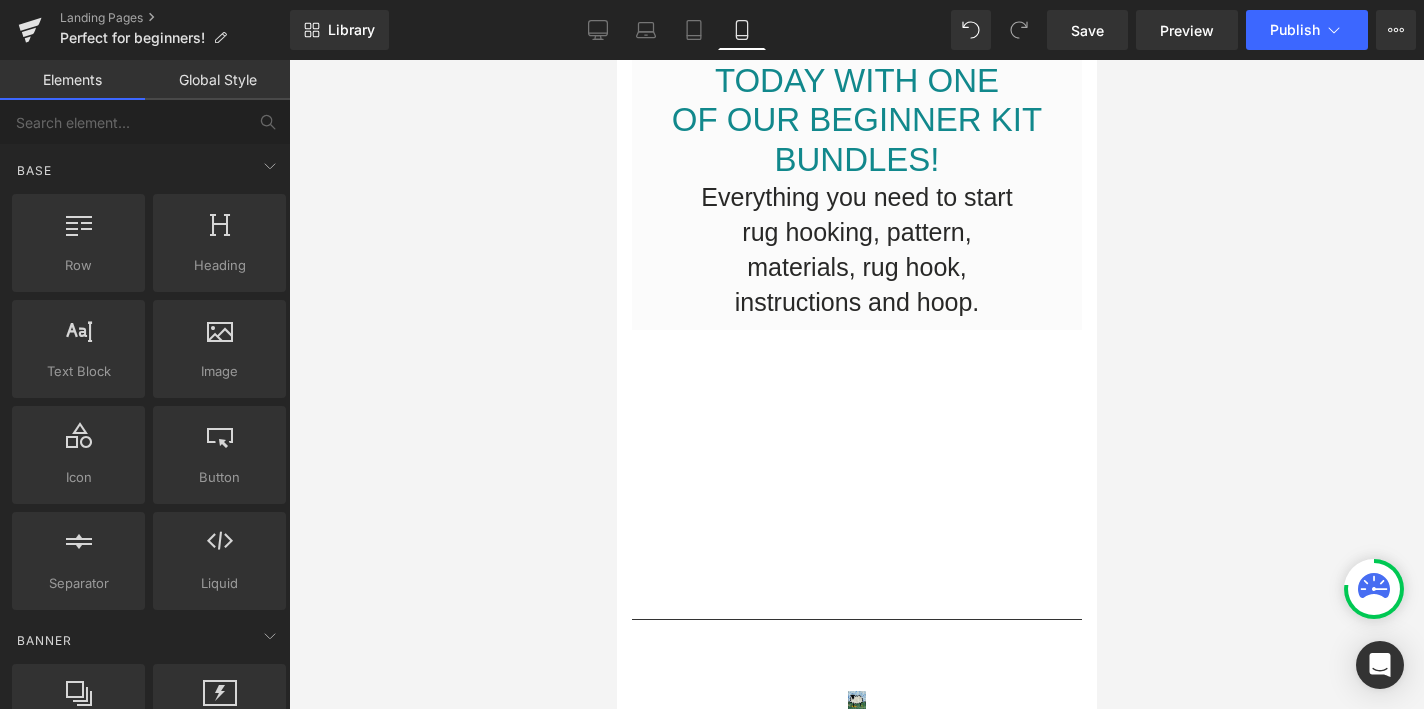 click at bounding box center (856, 384) 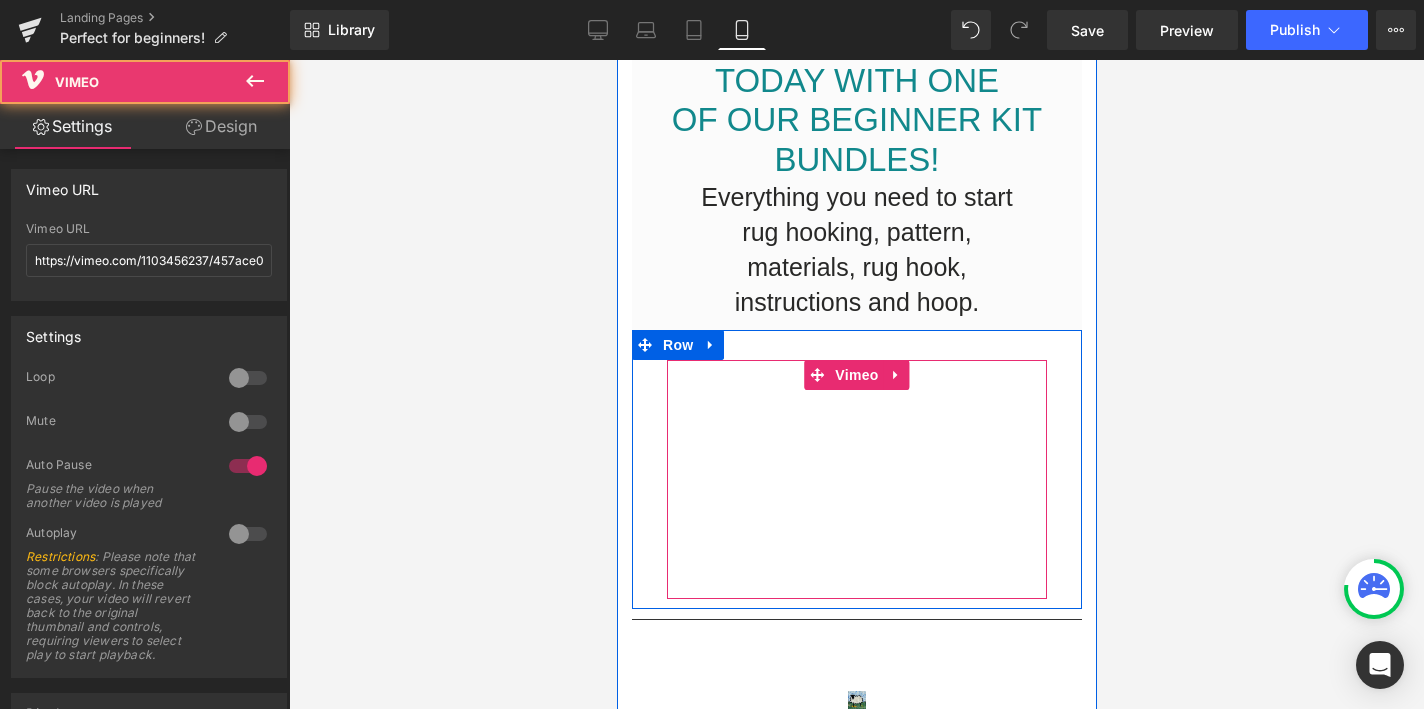 click at bounding box center [856, 479] 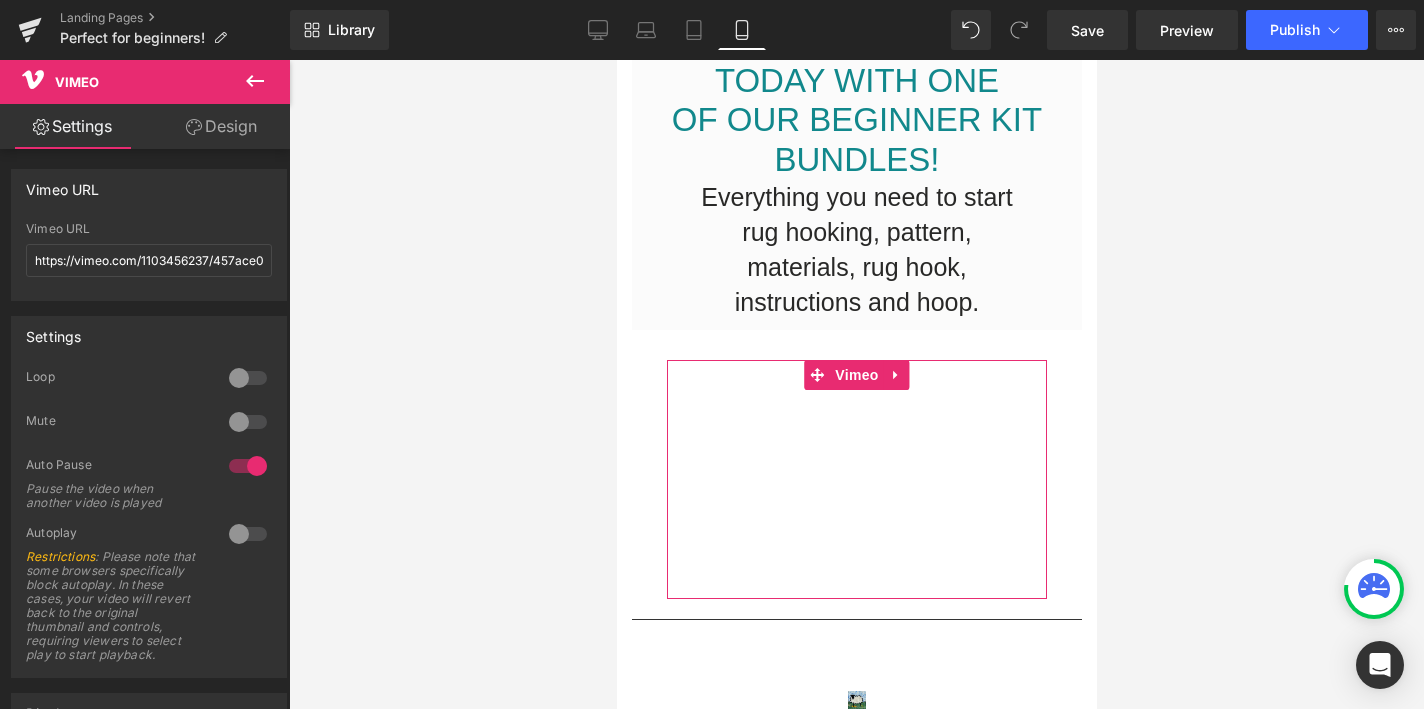 click on "Design" at bounding box center [221, 126] 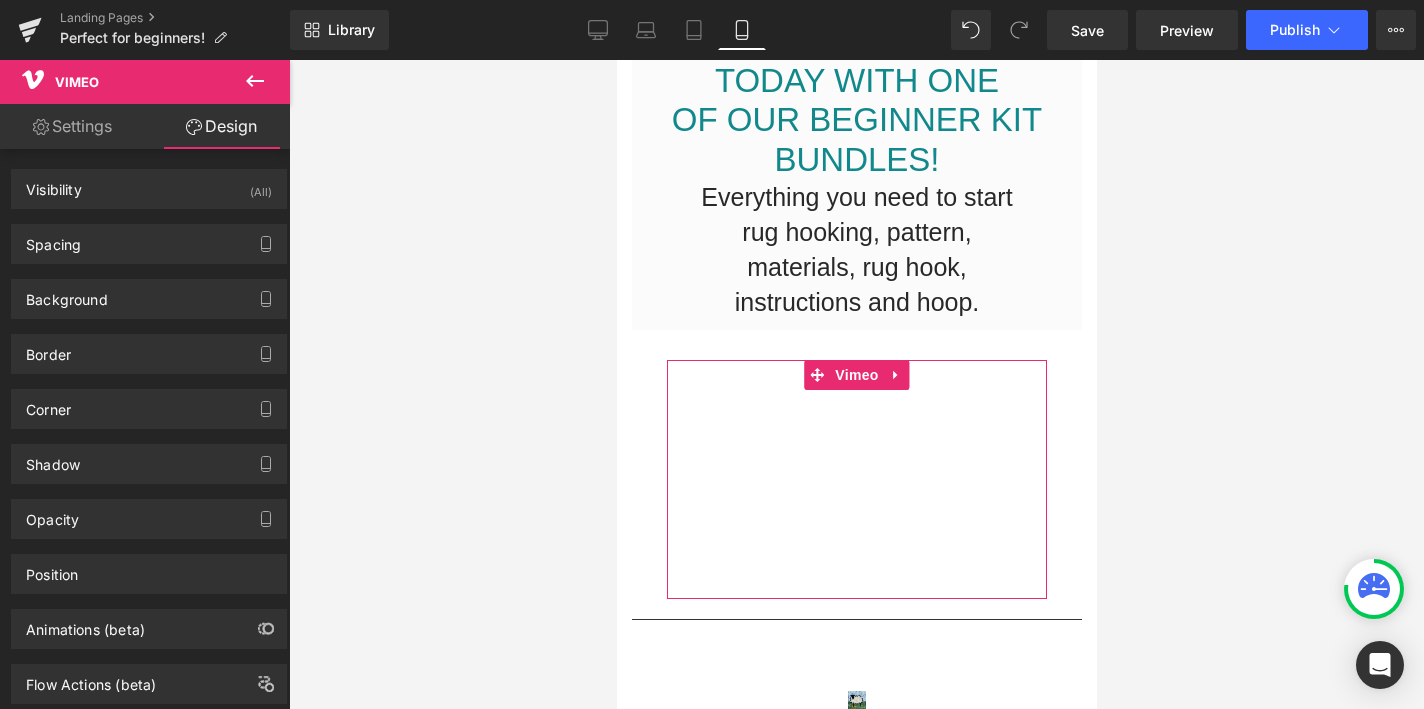 type on "0" 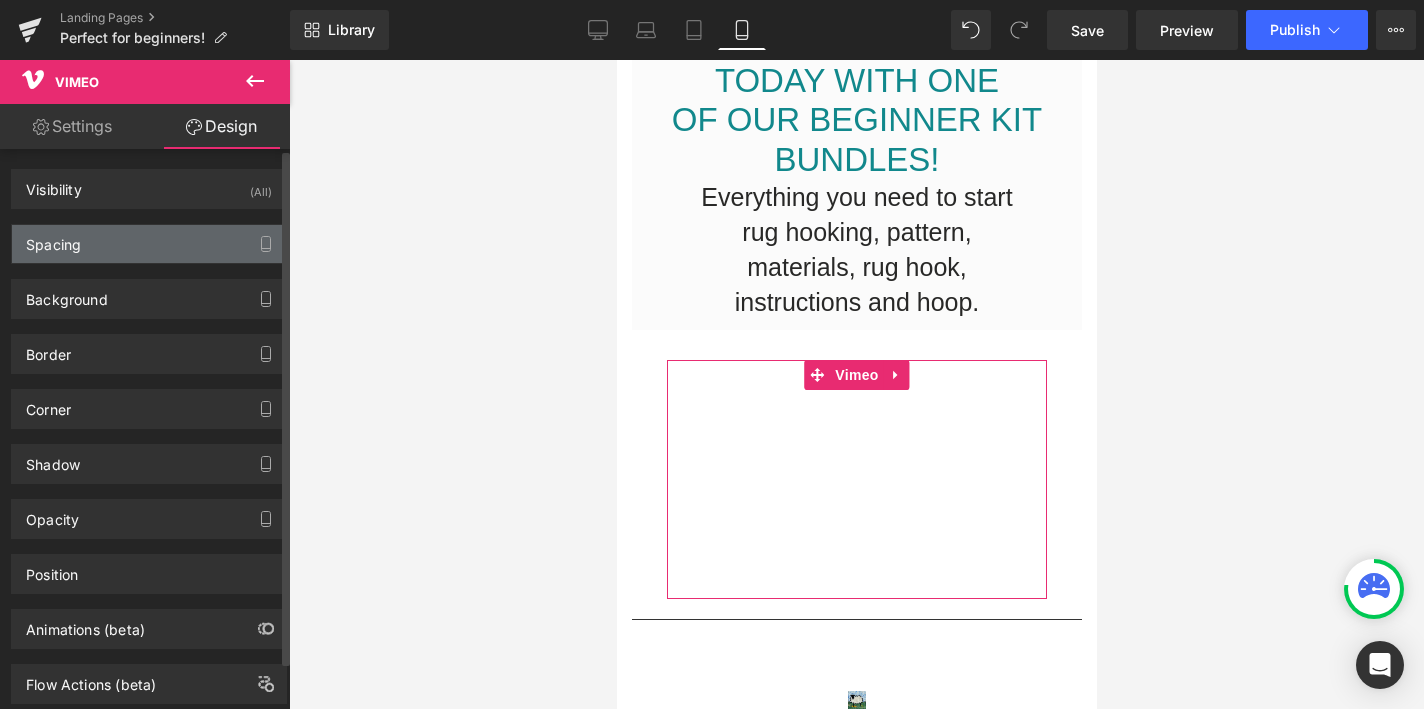 click on "Spacing" at bounding box center (149, 244) 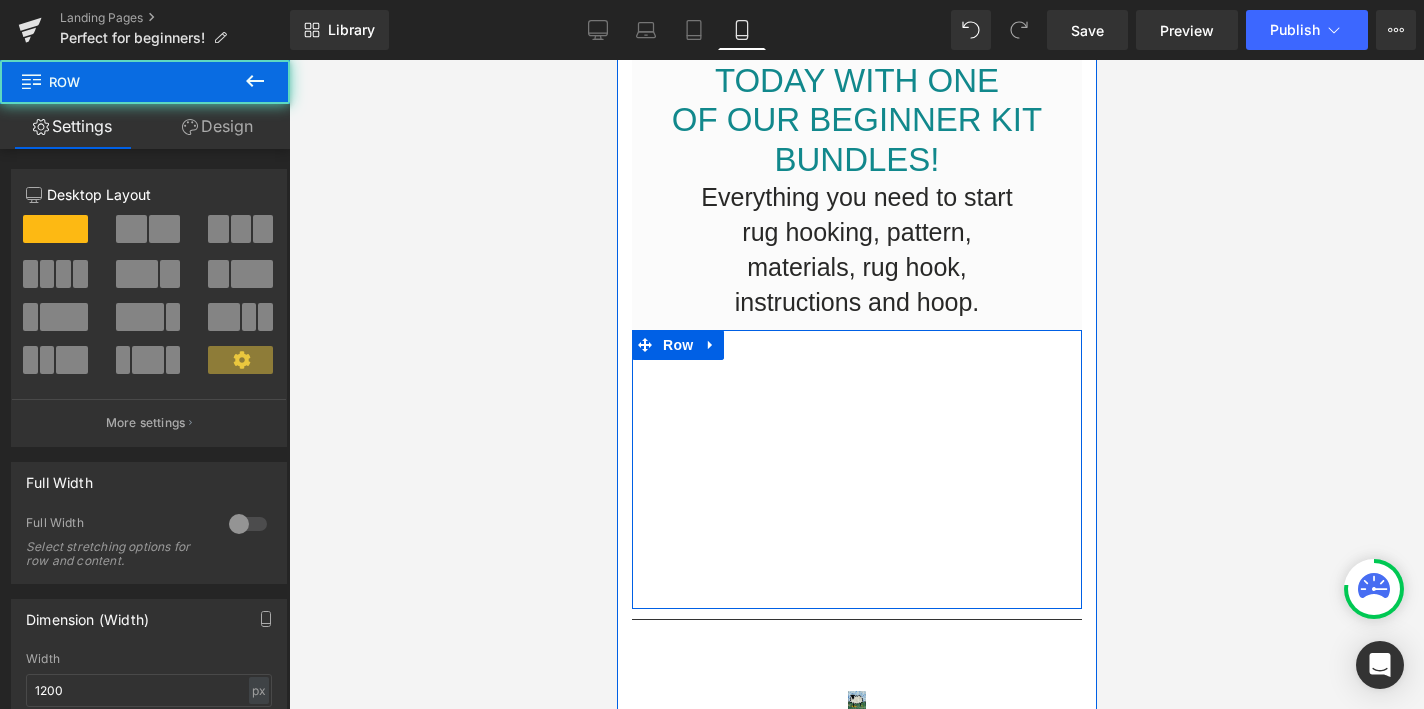 click on "Vimeo" at bounding box center [856, 479] 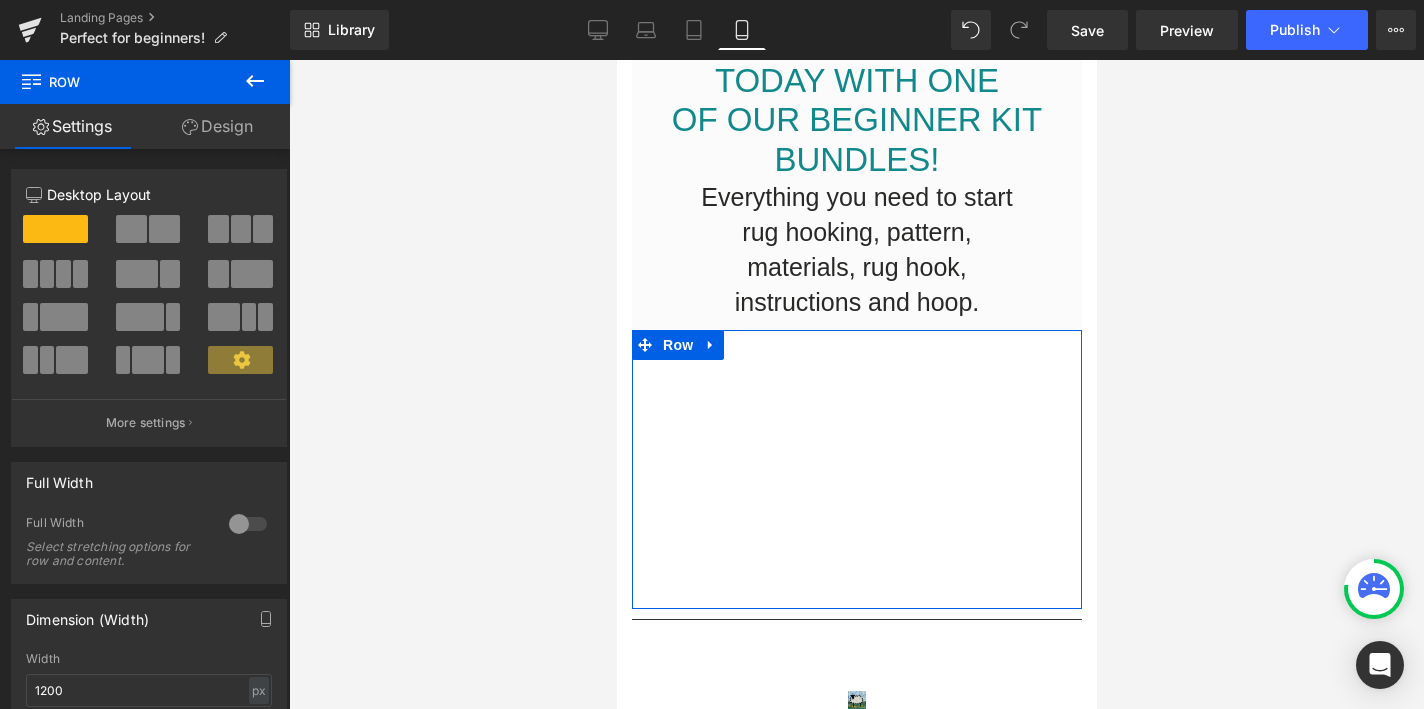 click on "Design" at bounding box center (217, 126) 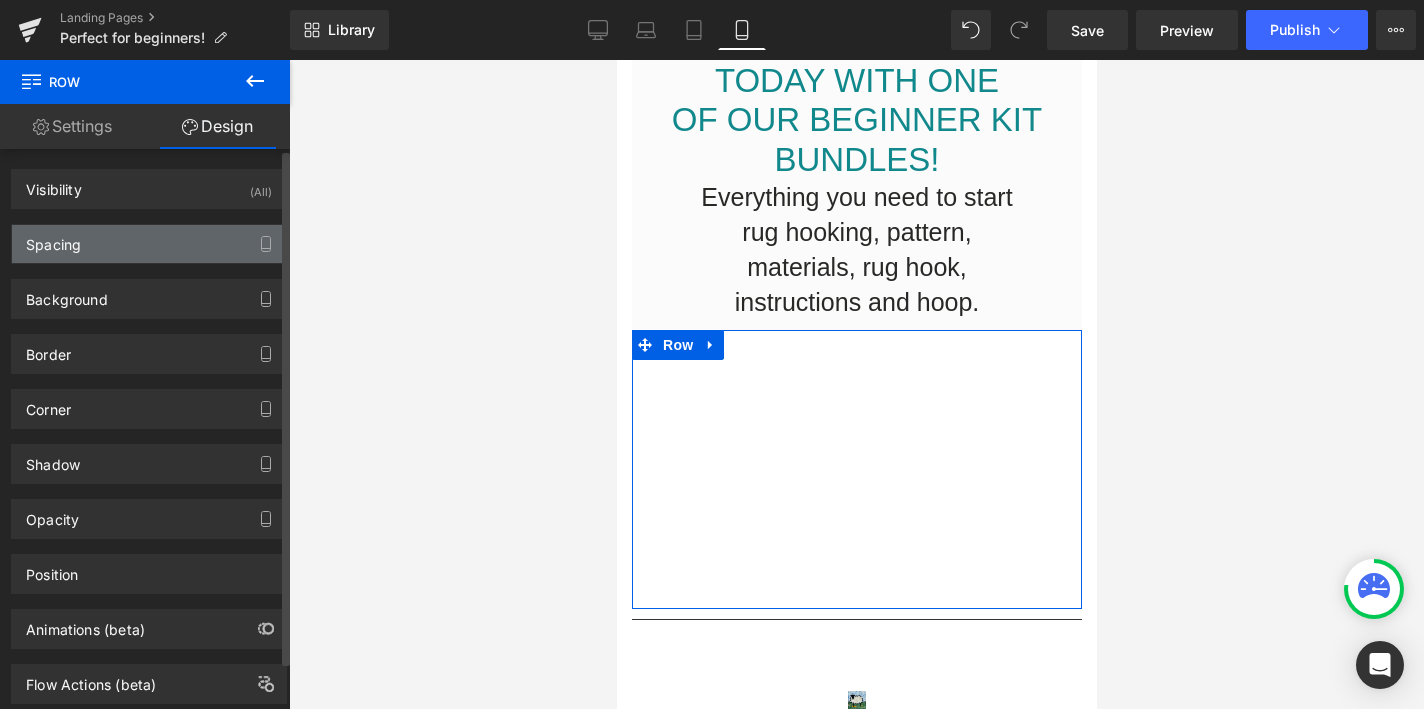 click on "Spacing" at bounding box center [149, 244] 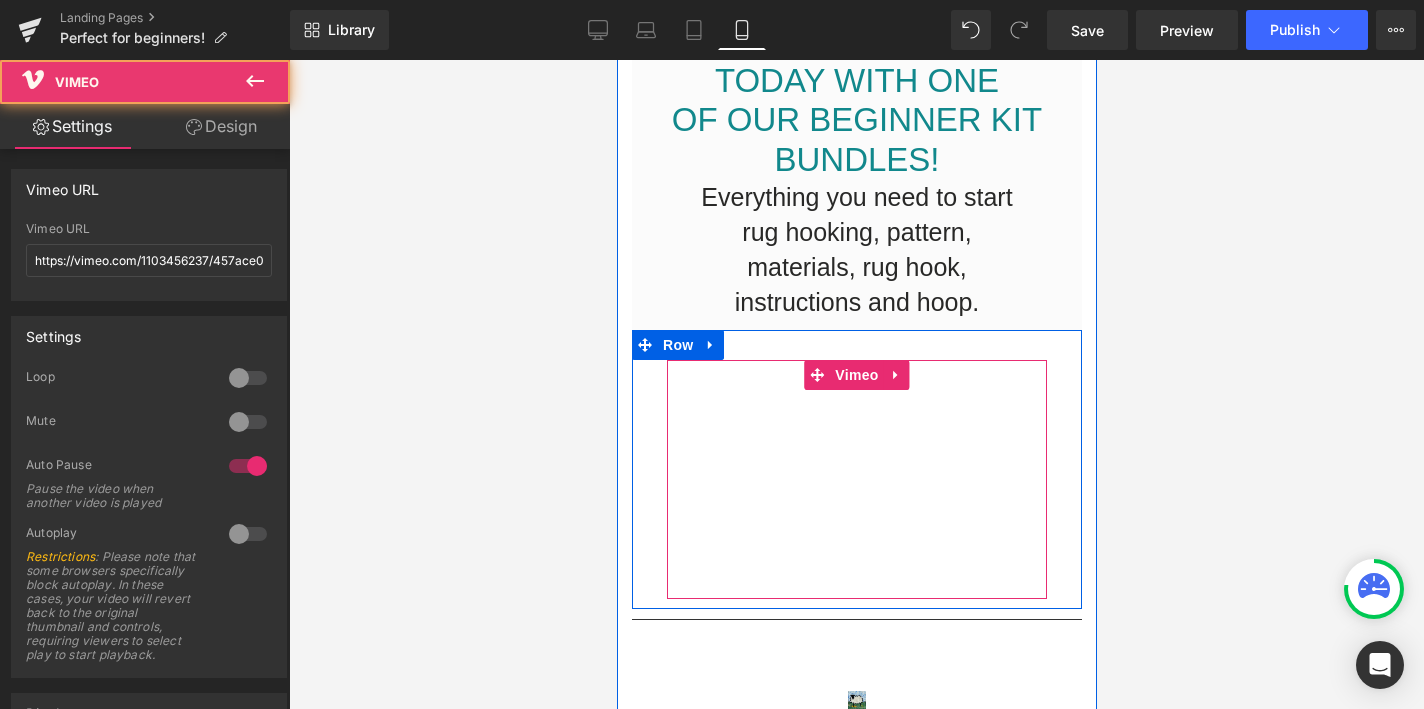 click at bounding box center [856, 479] 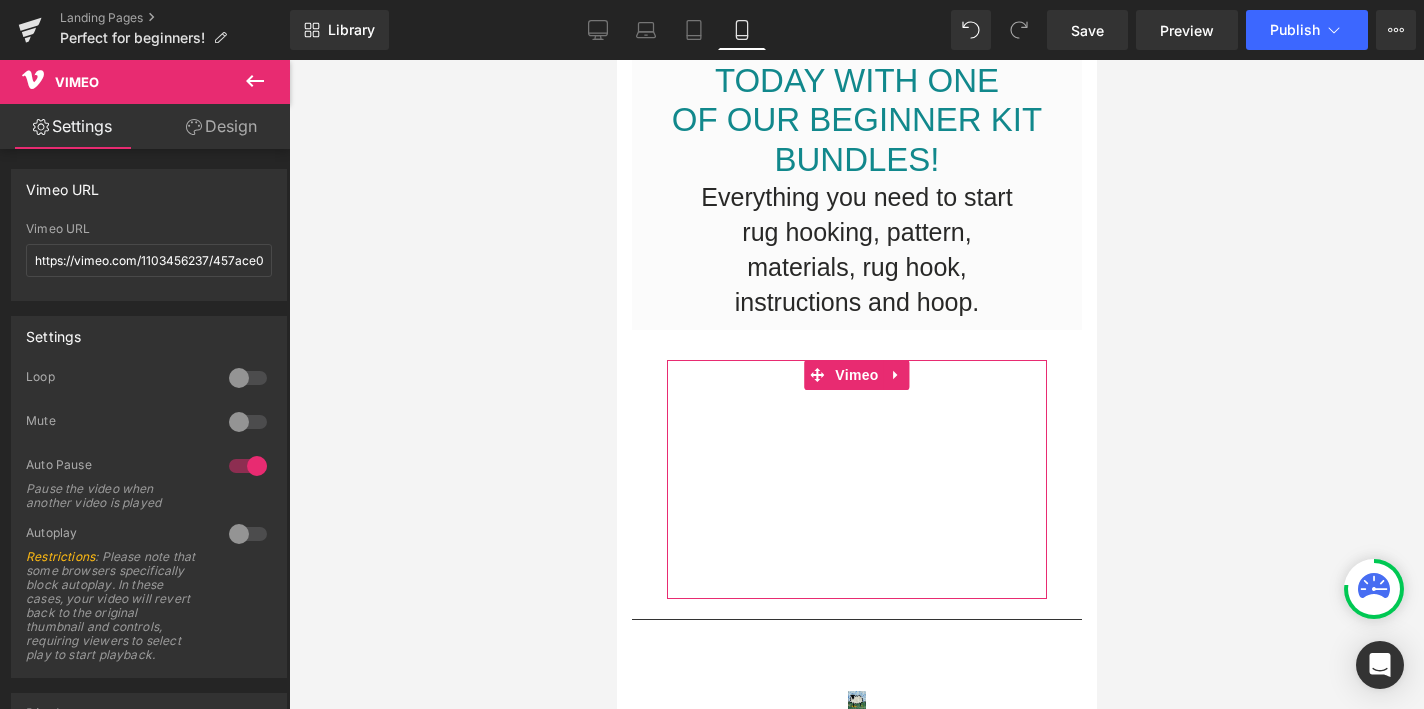 click on "Design" at bounding box center (221, 126) 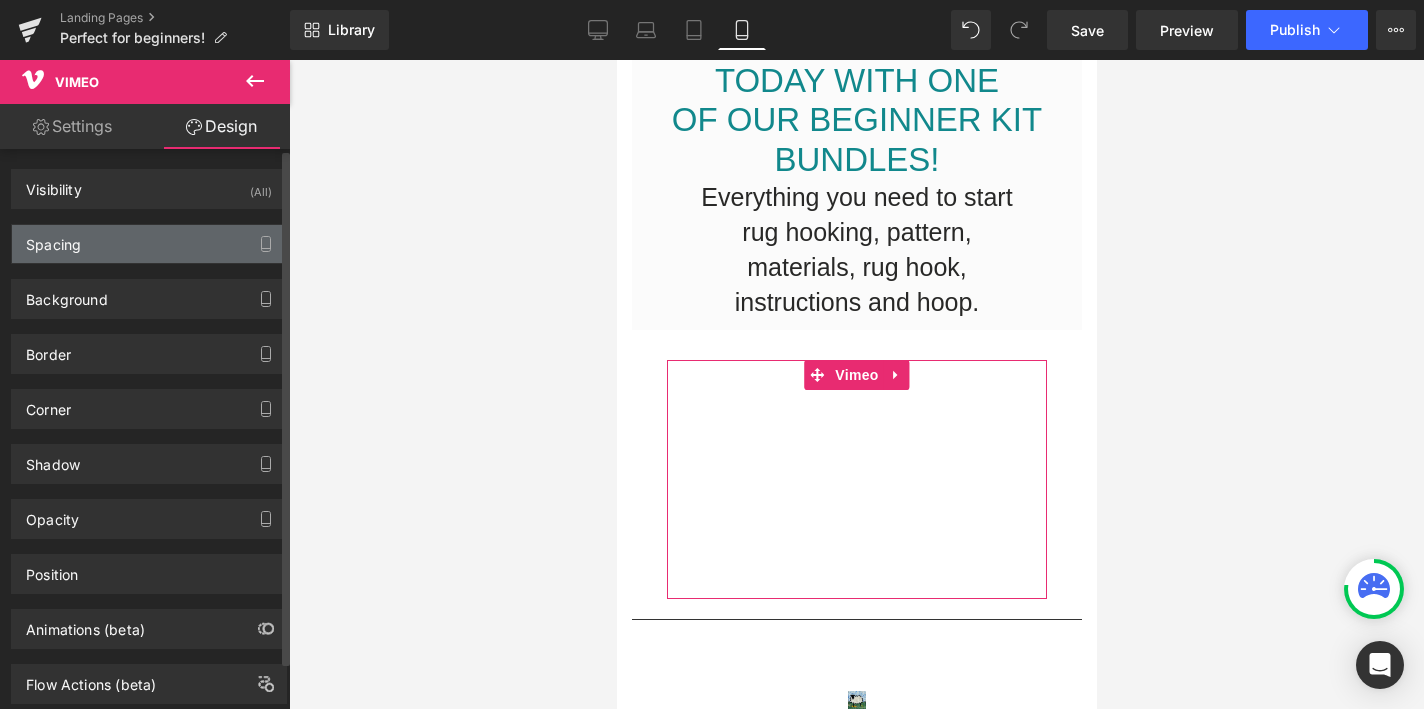 click on "Spacing" at bounding box center (149, 244) 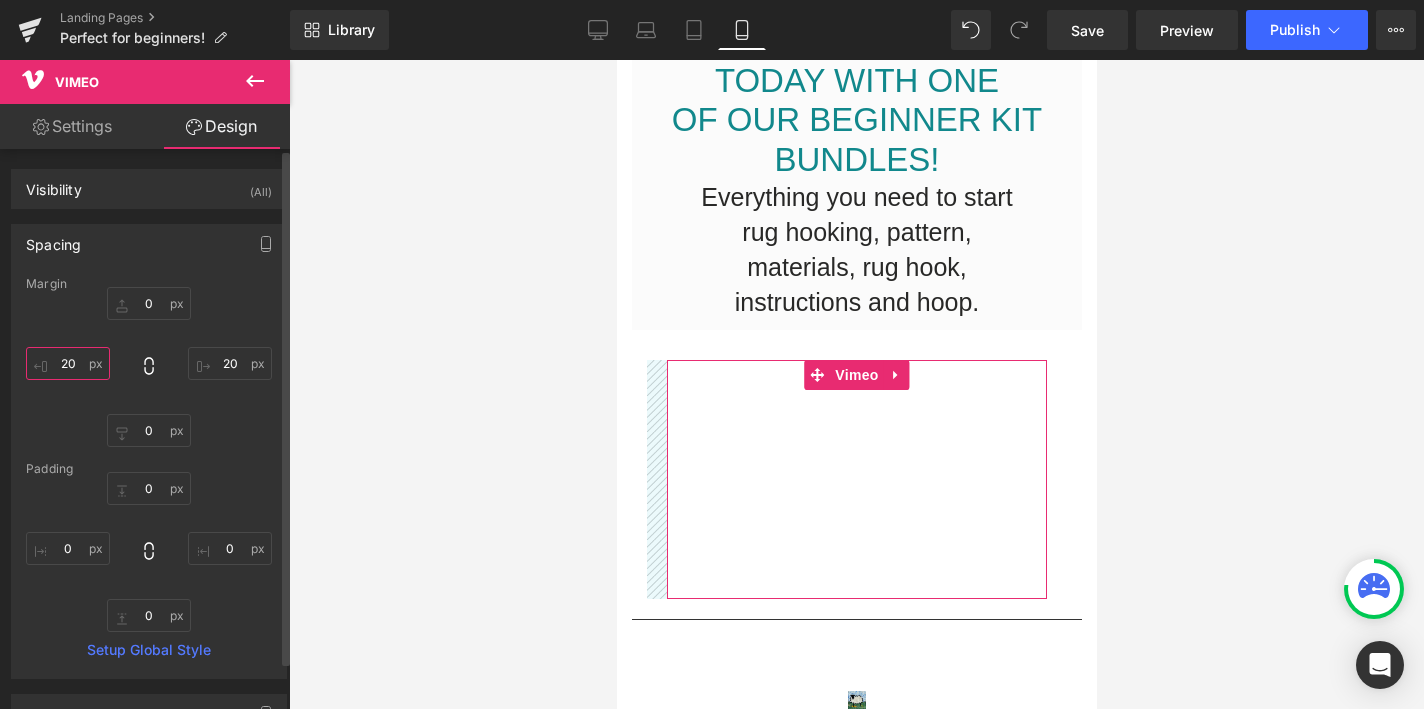 click on "20" at bounding box center (68, 363) 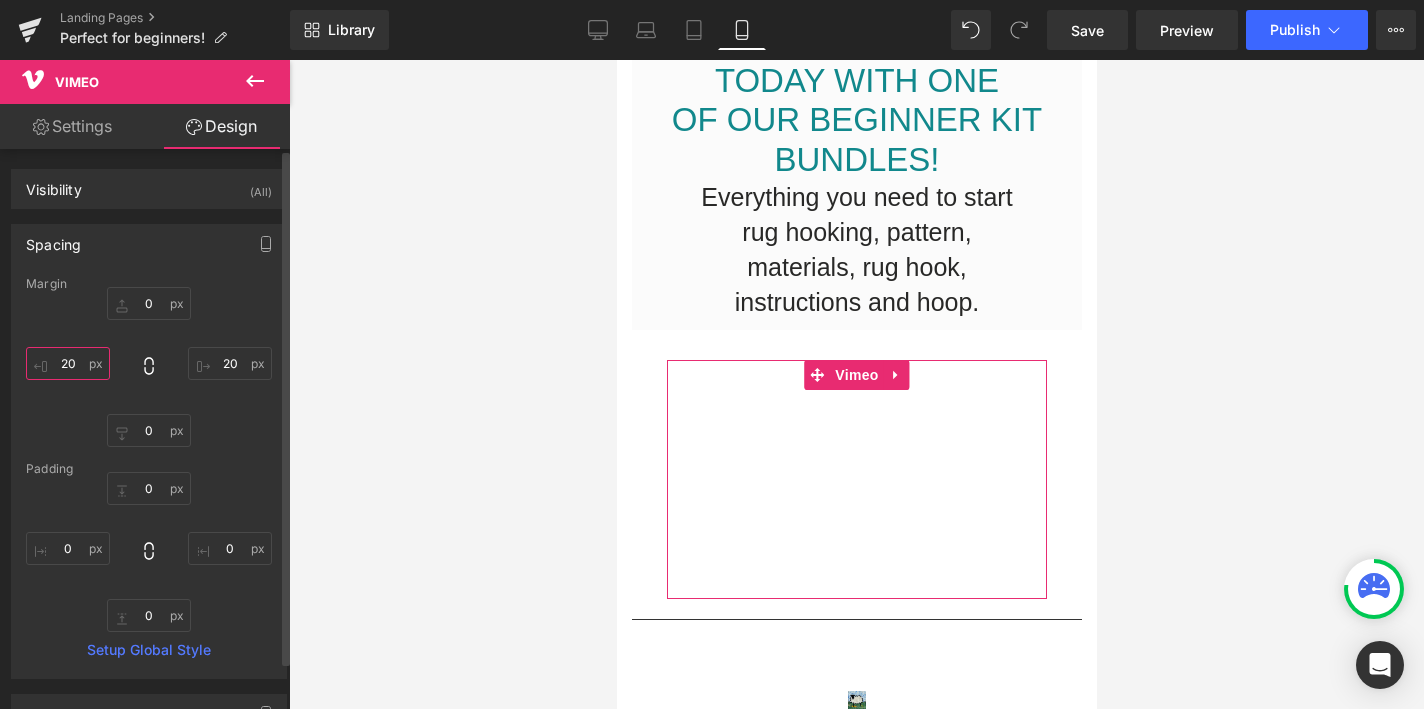 click on "20" at bounding box center (68, 363) 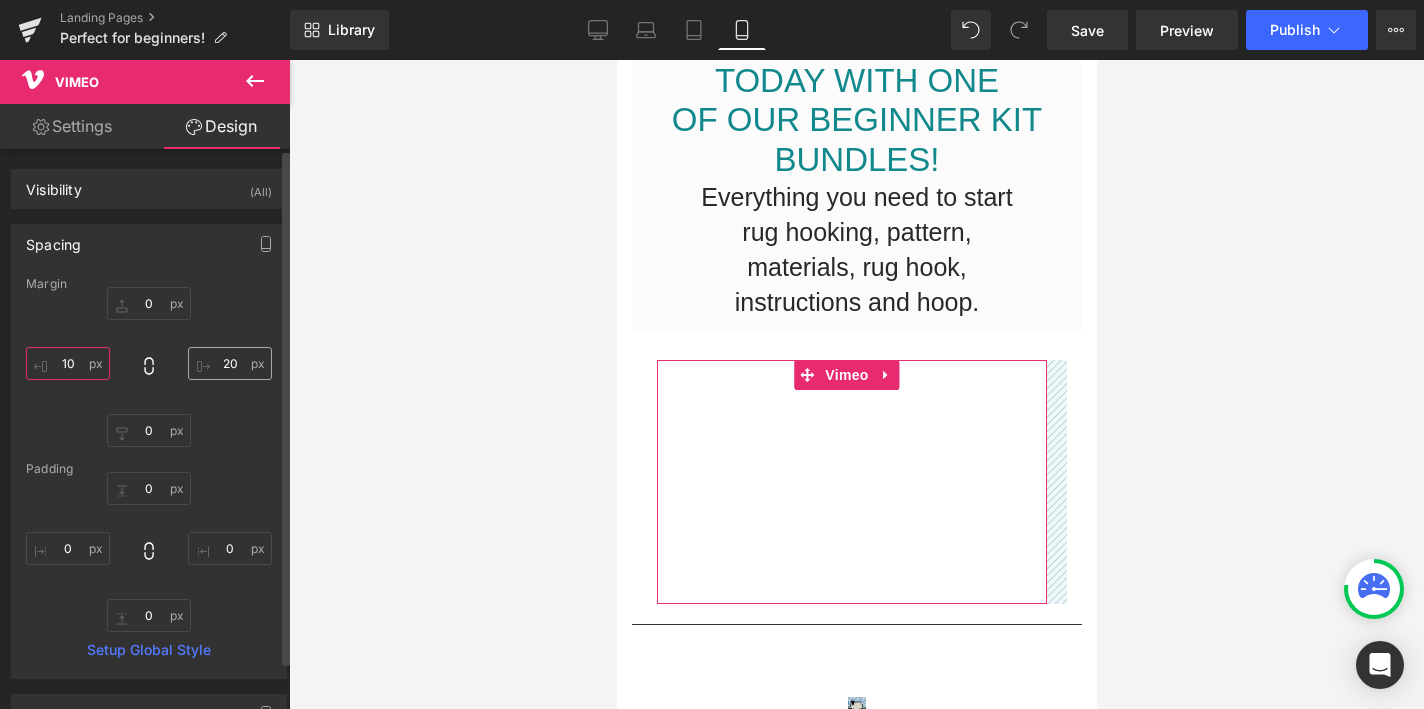type on "10" 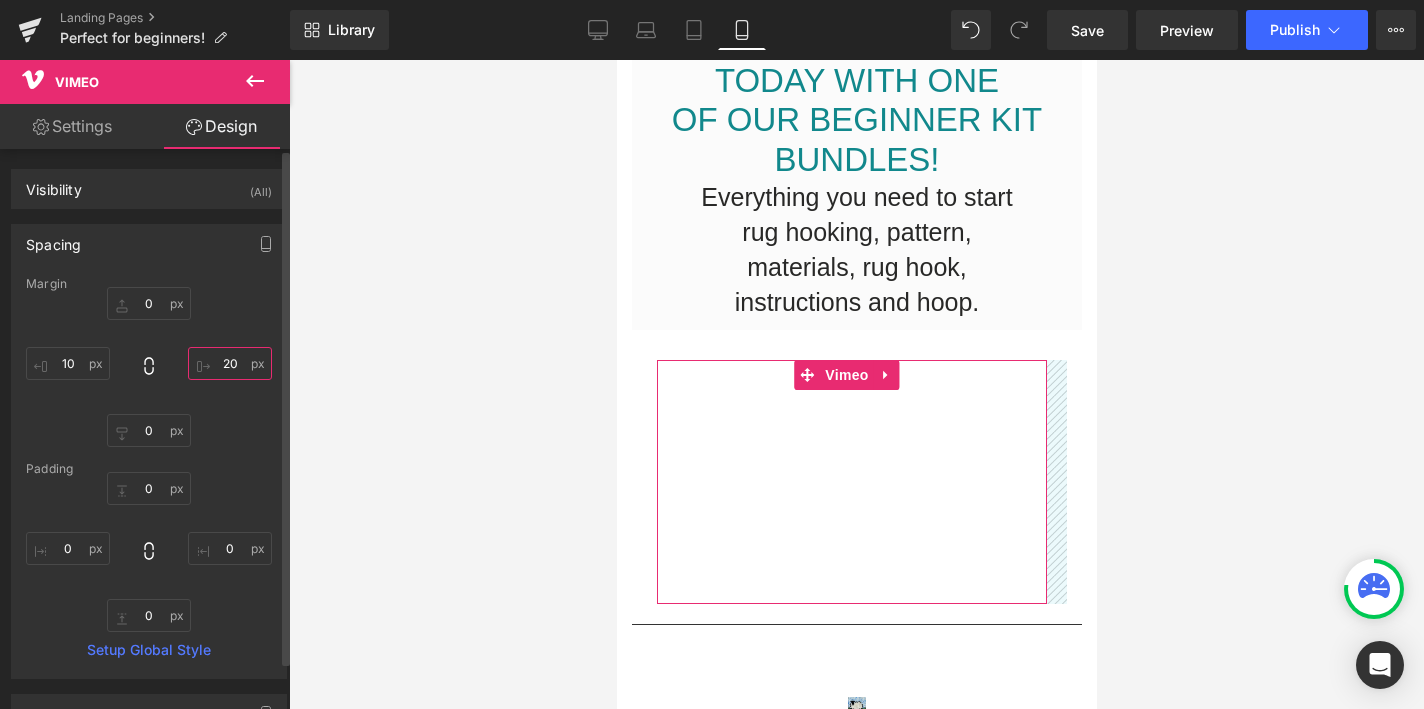 click on "20" at bounding box center [230, 363] 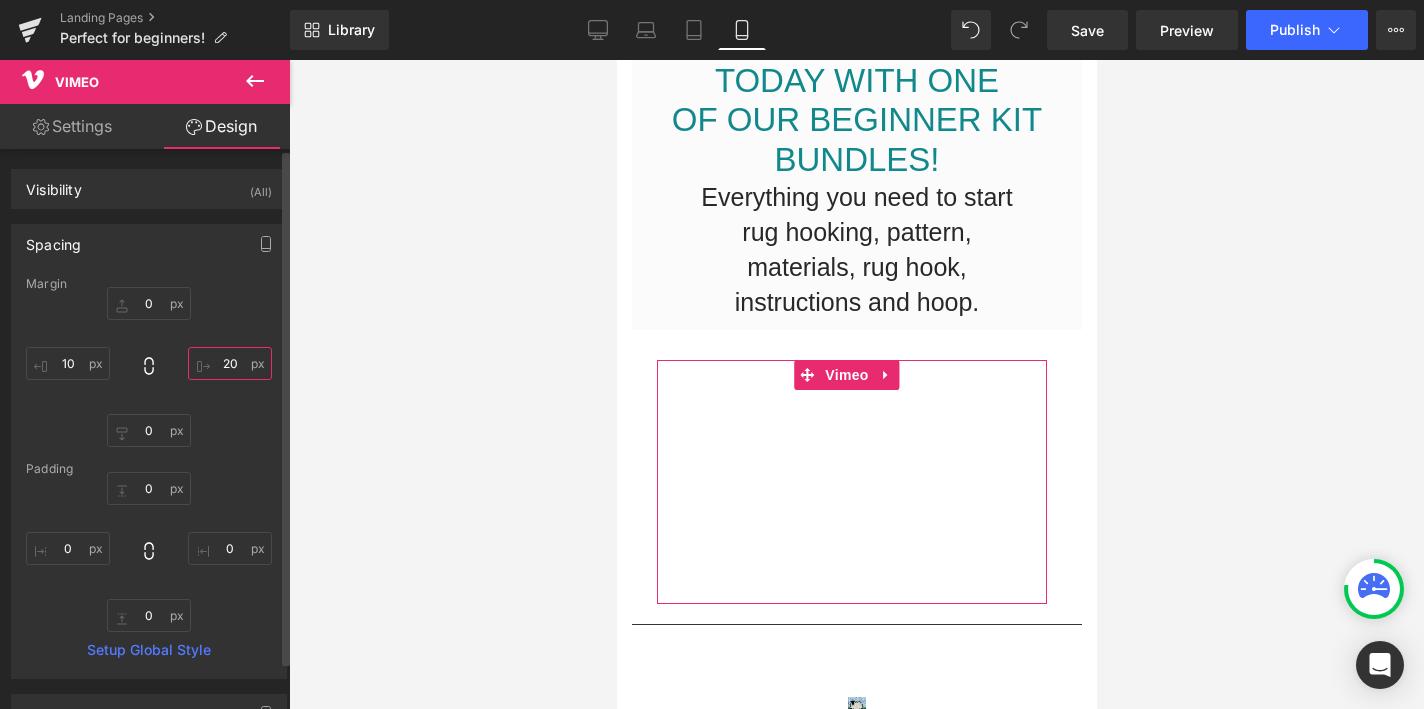 click on "20" at bounding box center (230, 363) 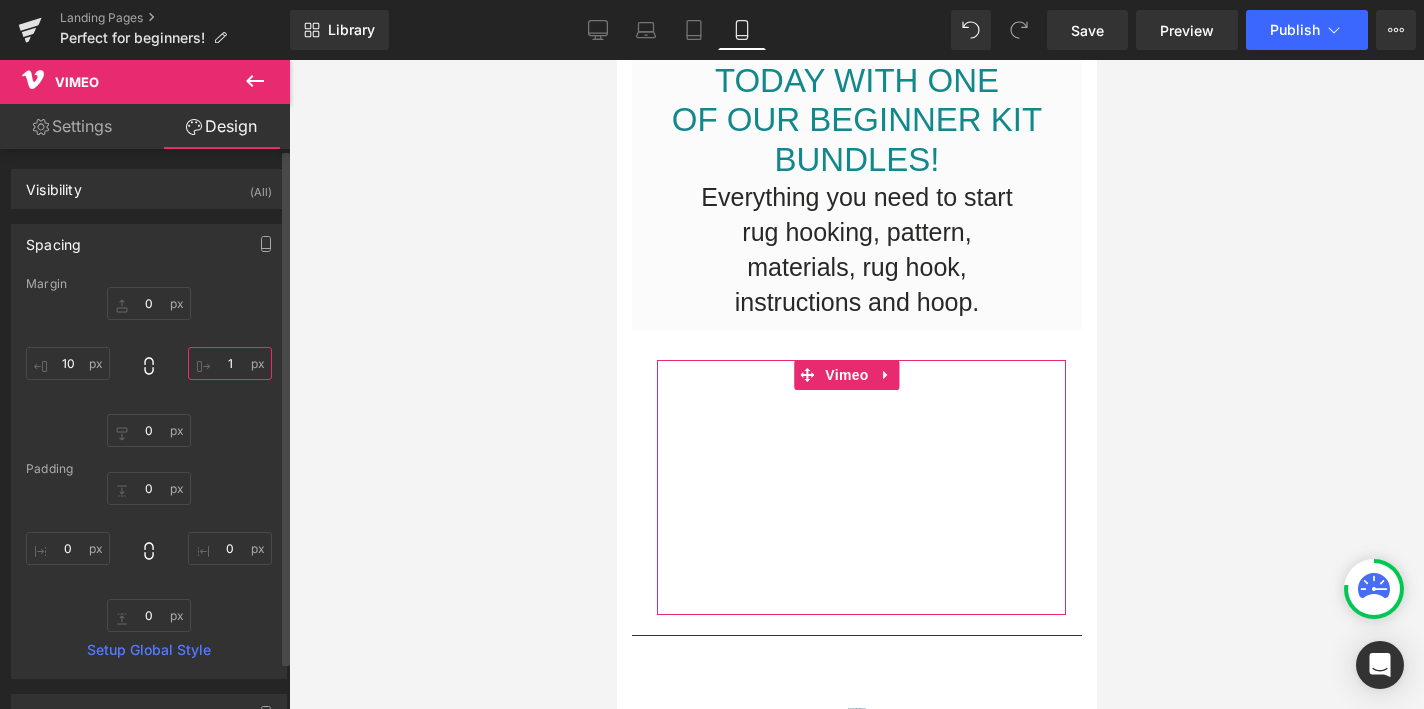 type on "10" 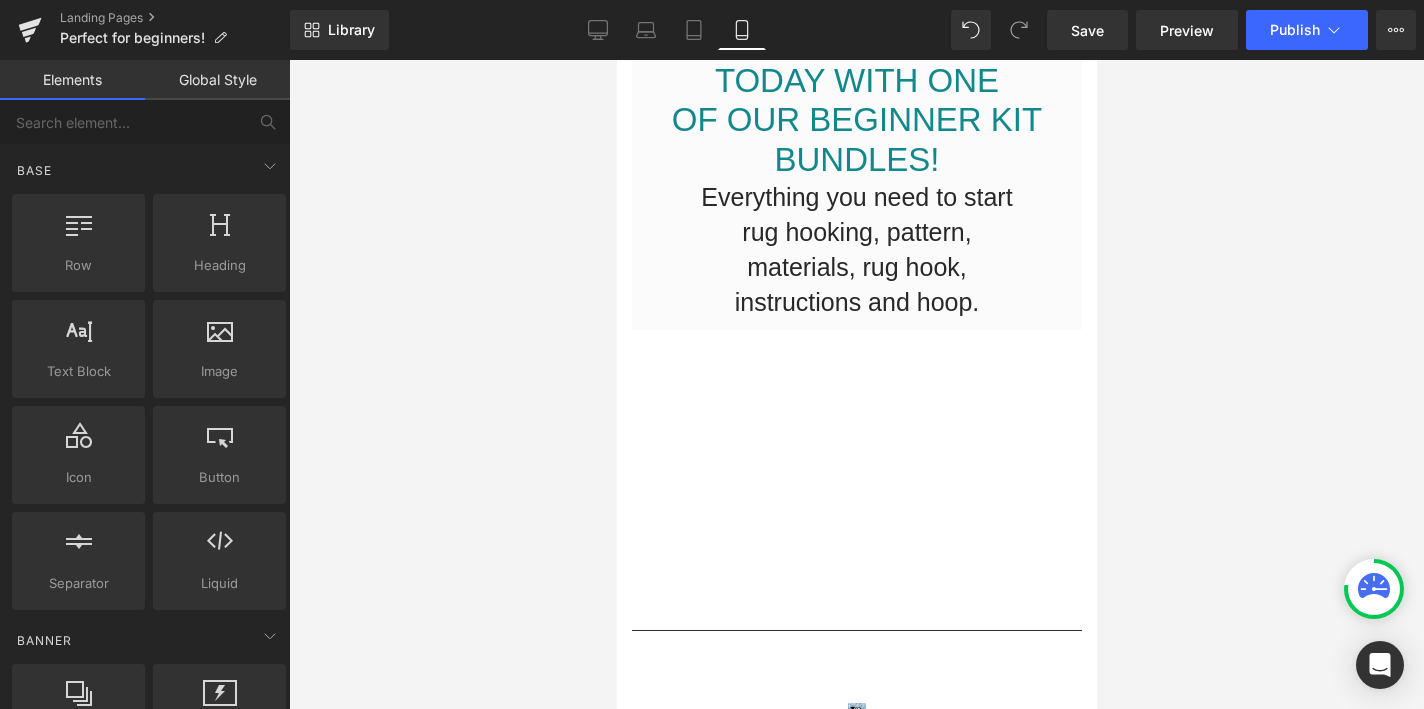 click at bounding box center [856, 384] 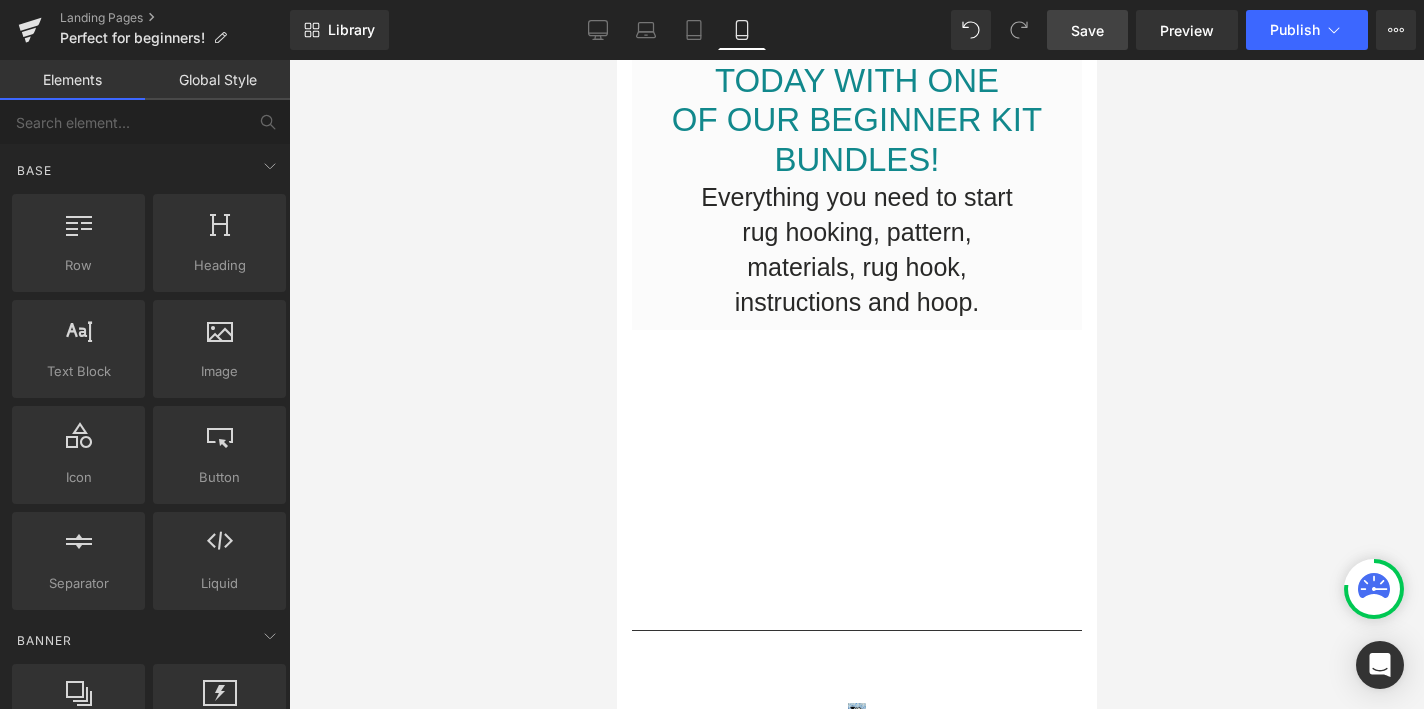 click on "Save" at bounding box center [1087, 30] 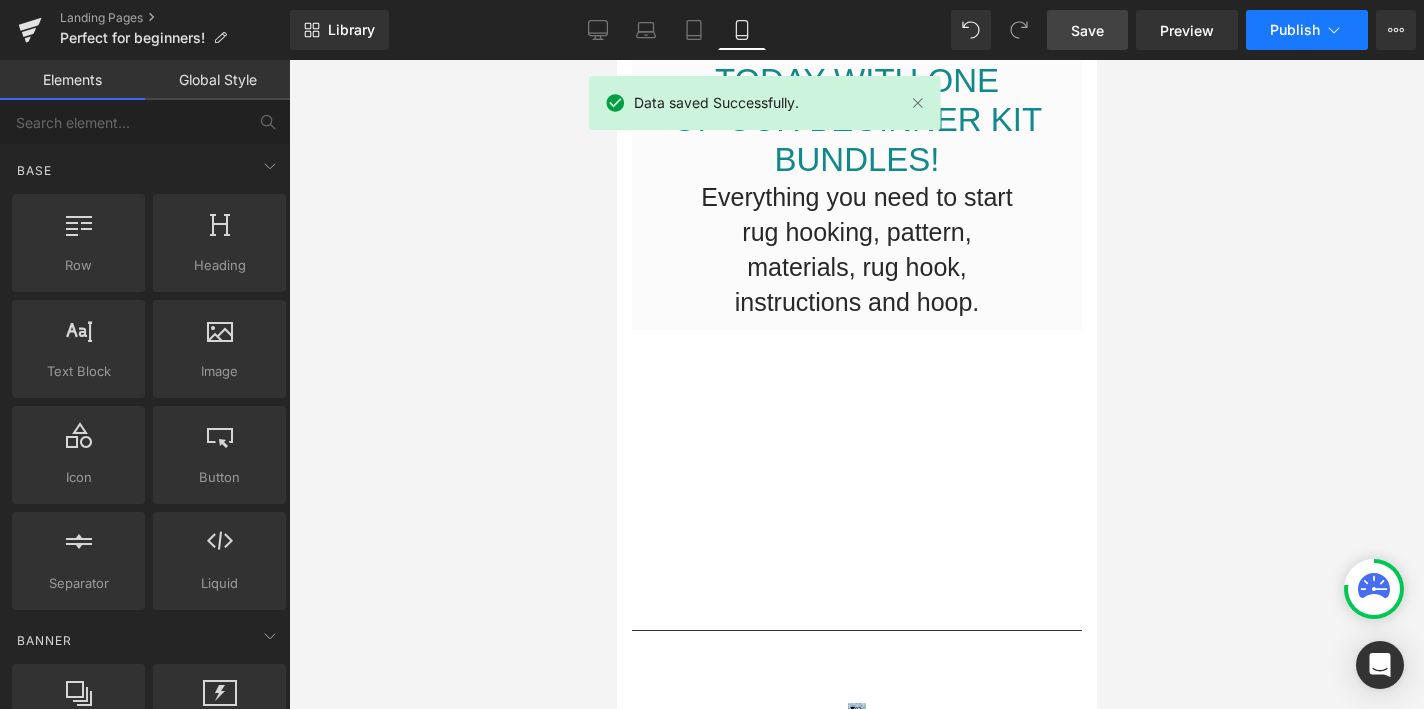 click on "Publish" at bounding box center (1295, 30) 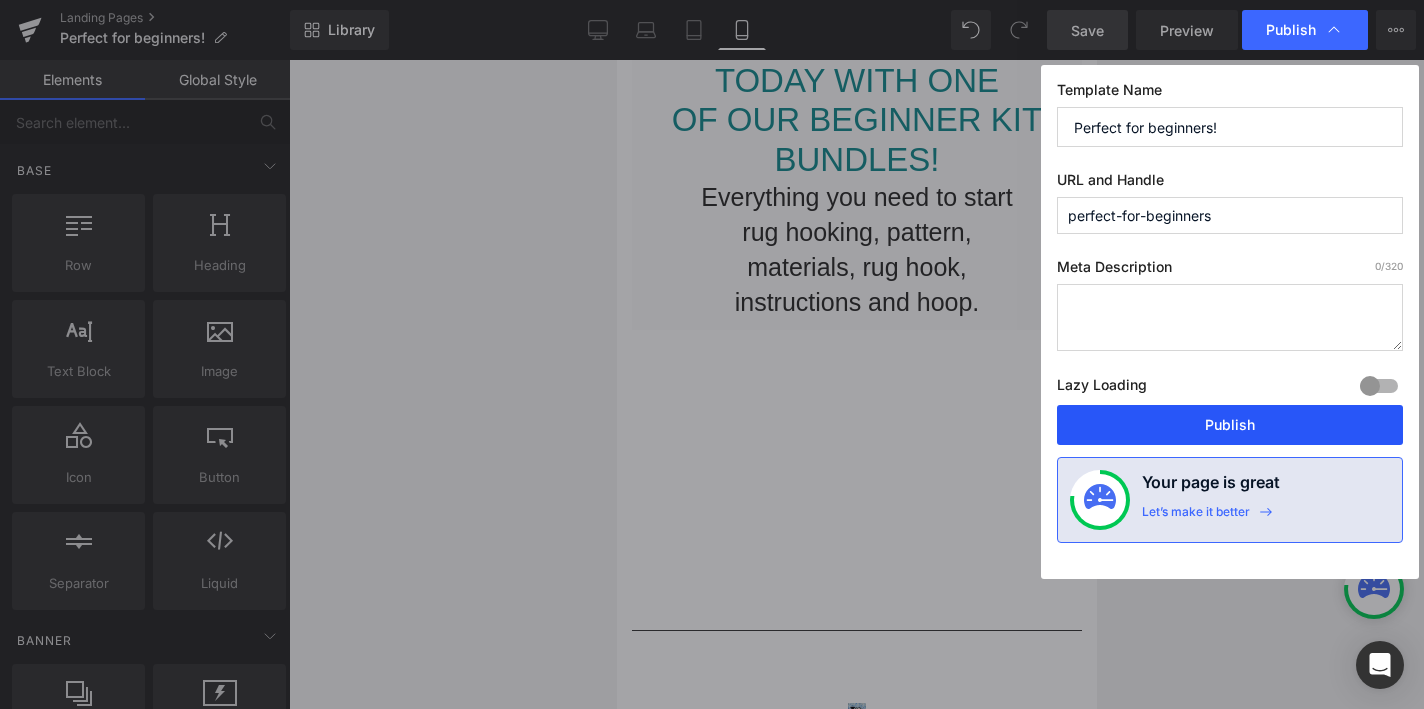 click on "Publish" at bounding box center (1230, 425) 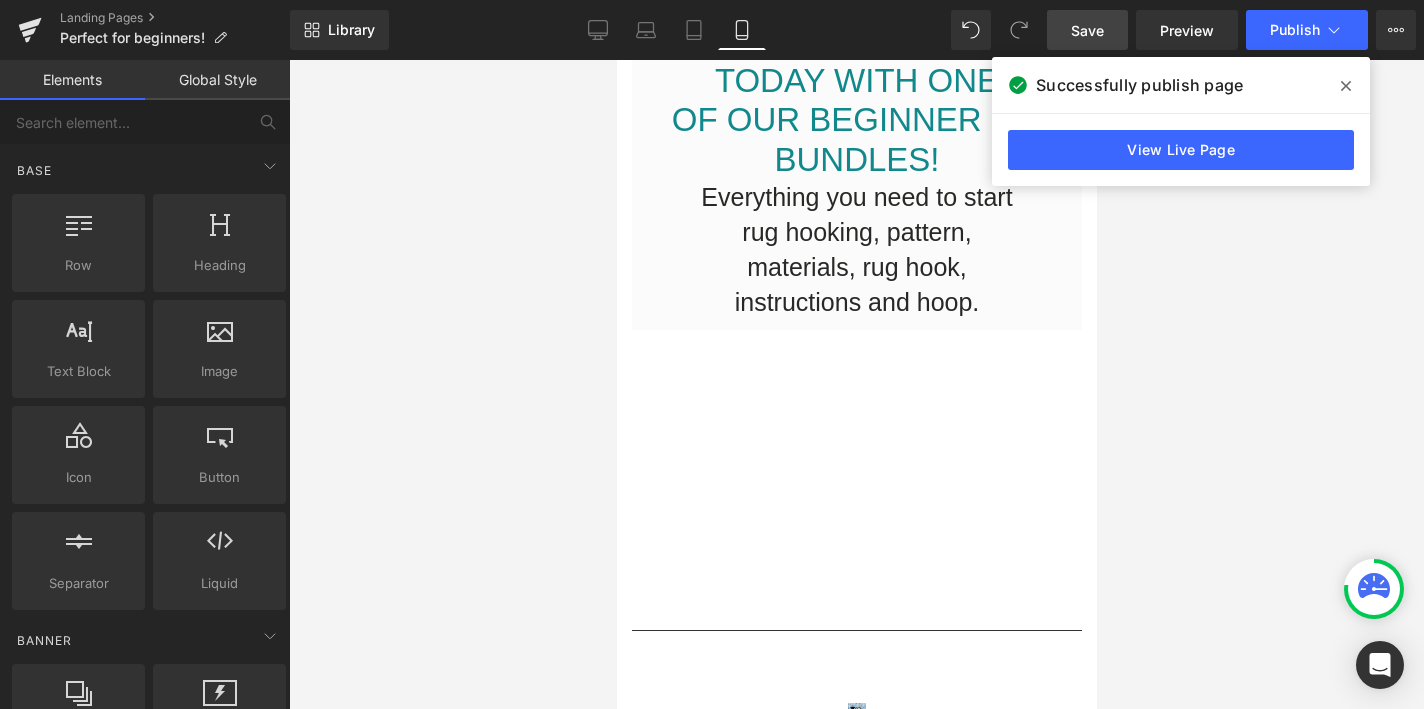 click at bounding box center (856, 384) 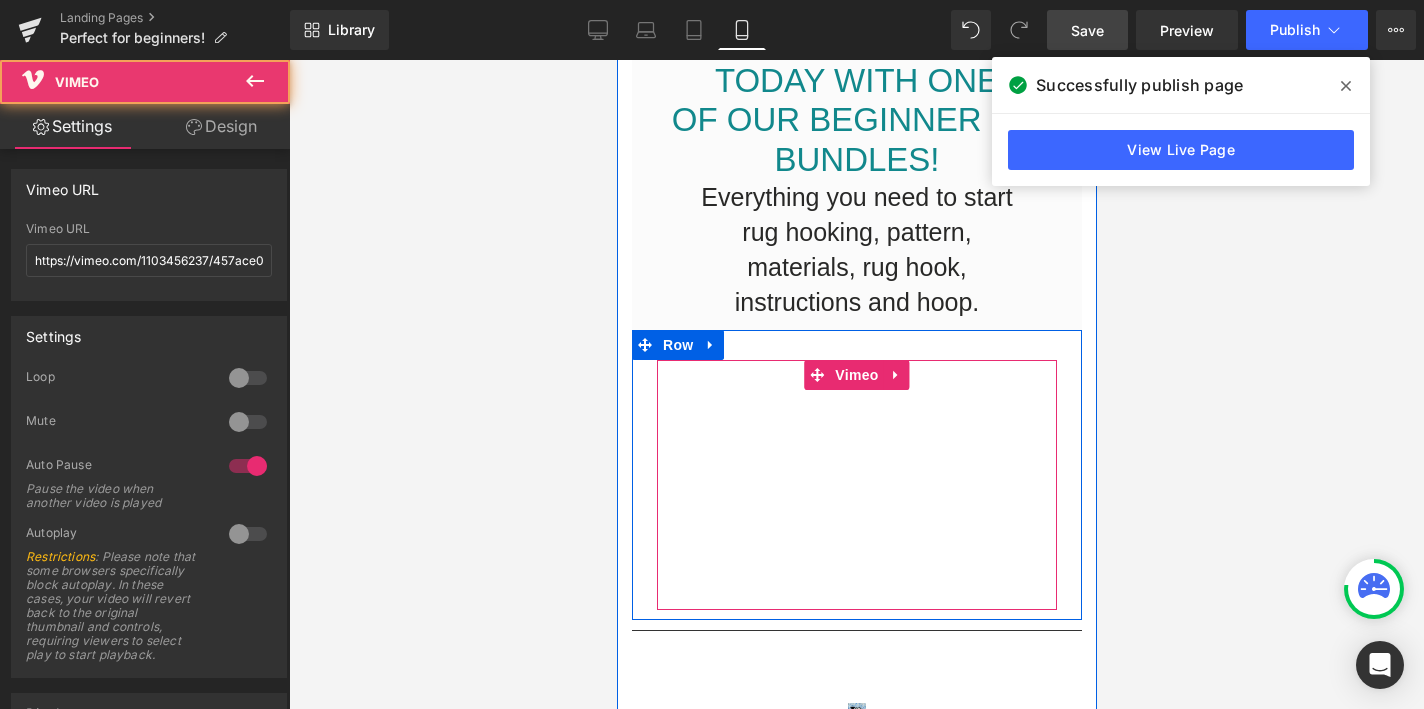 click at bounding box center [856, 485] 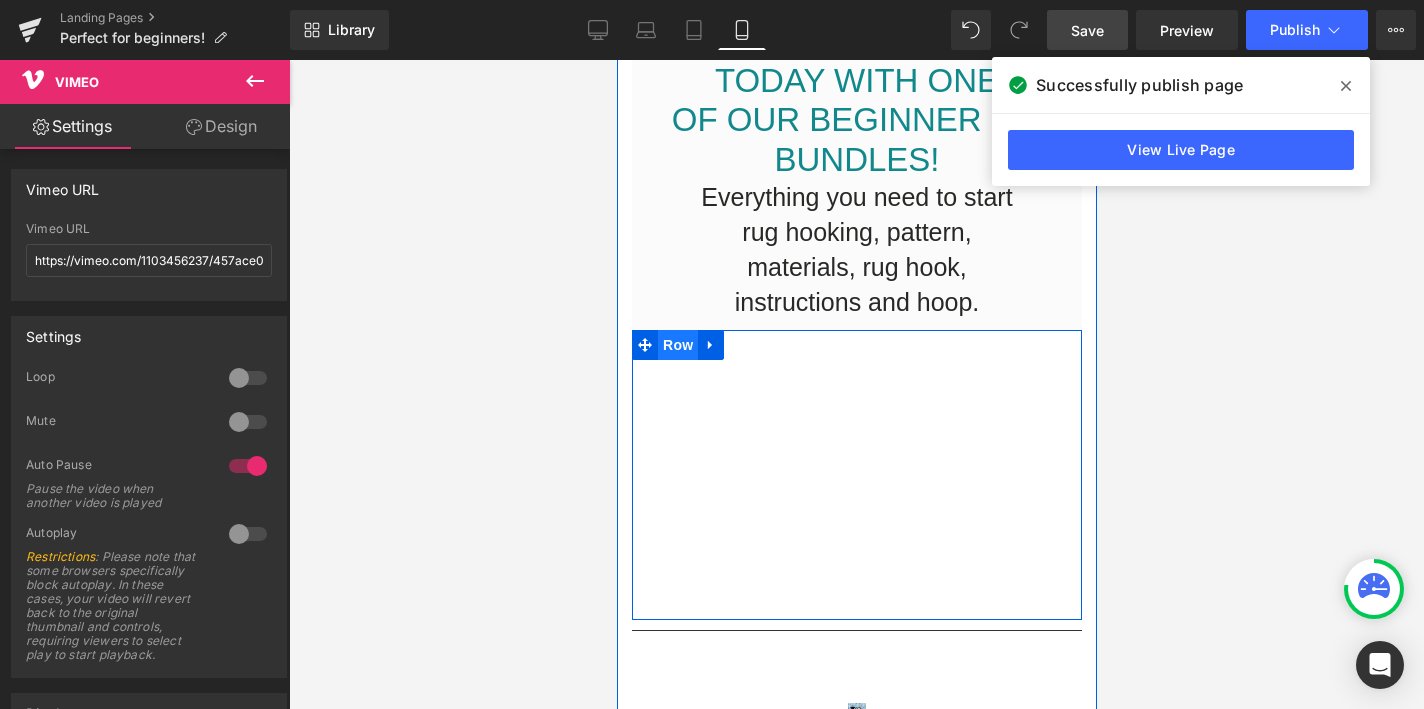click on "Row" at bounding box center [677, 345] 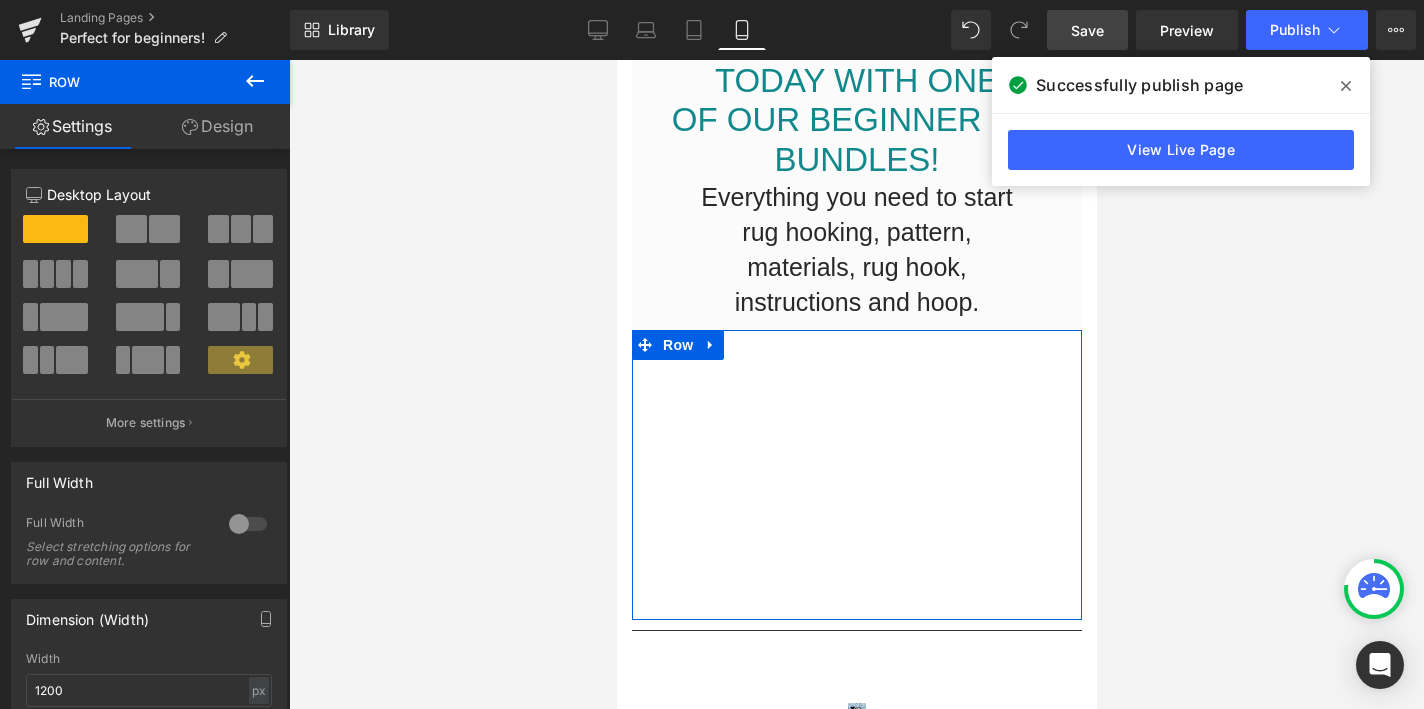 click on "Design" at bounding box center (217, 126) 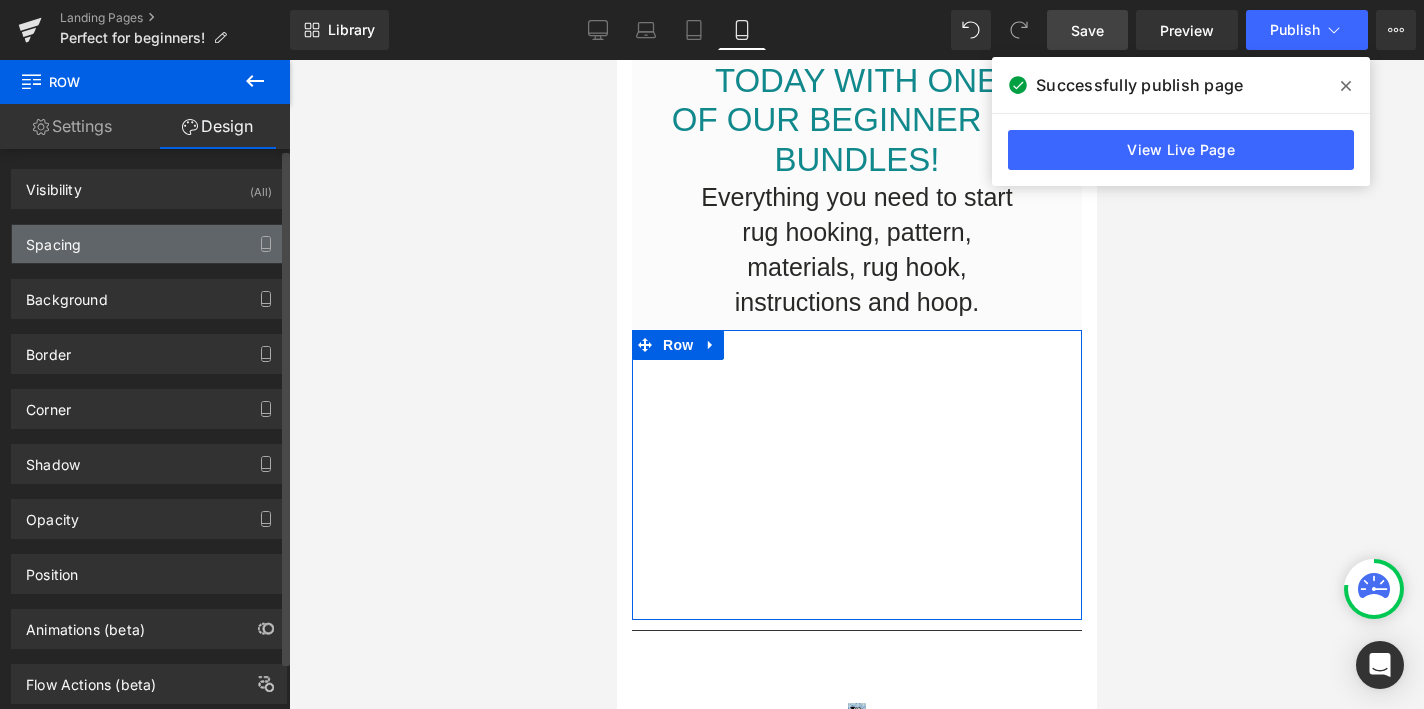 click on "Spacing" at bounding box center [149, 244] 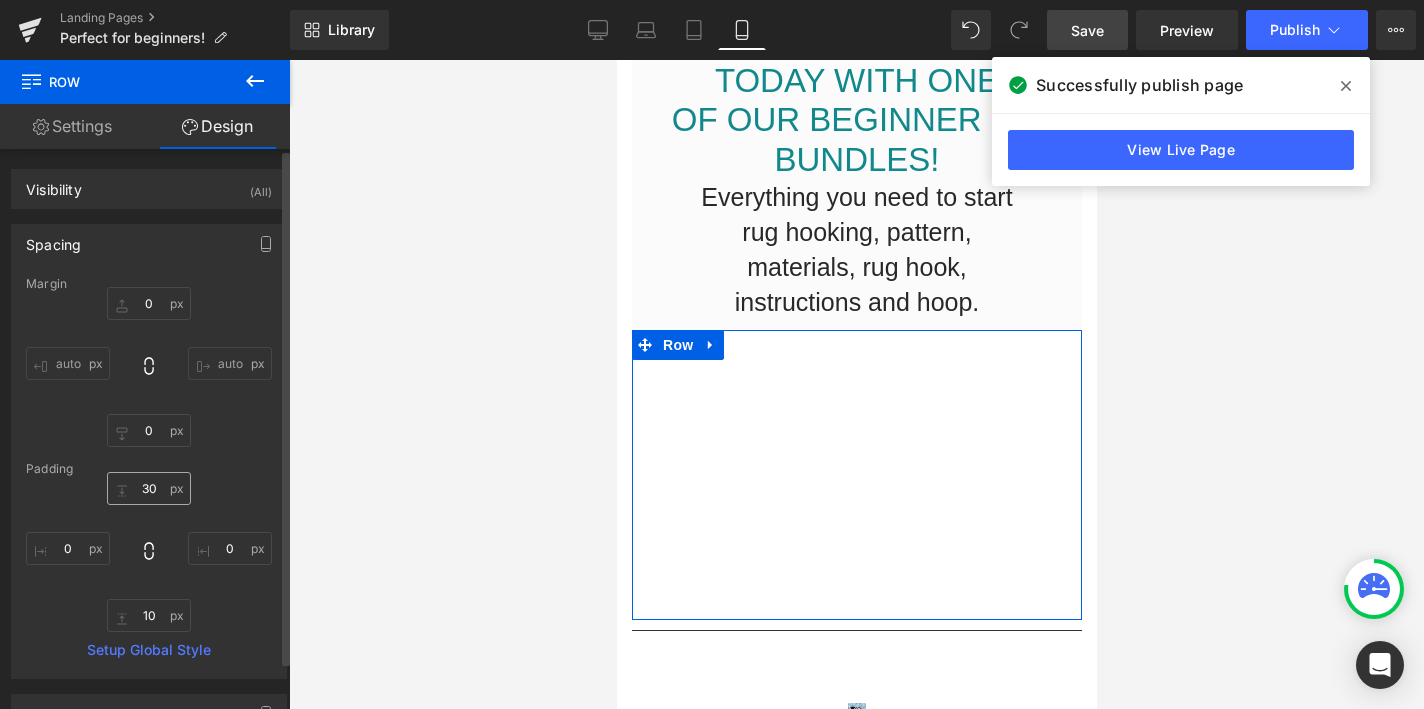 scroll, scrollTop: 1, scrollLeft: 0, axis: vertical 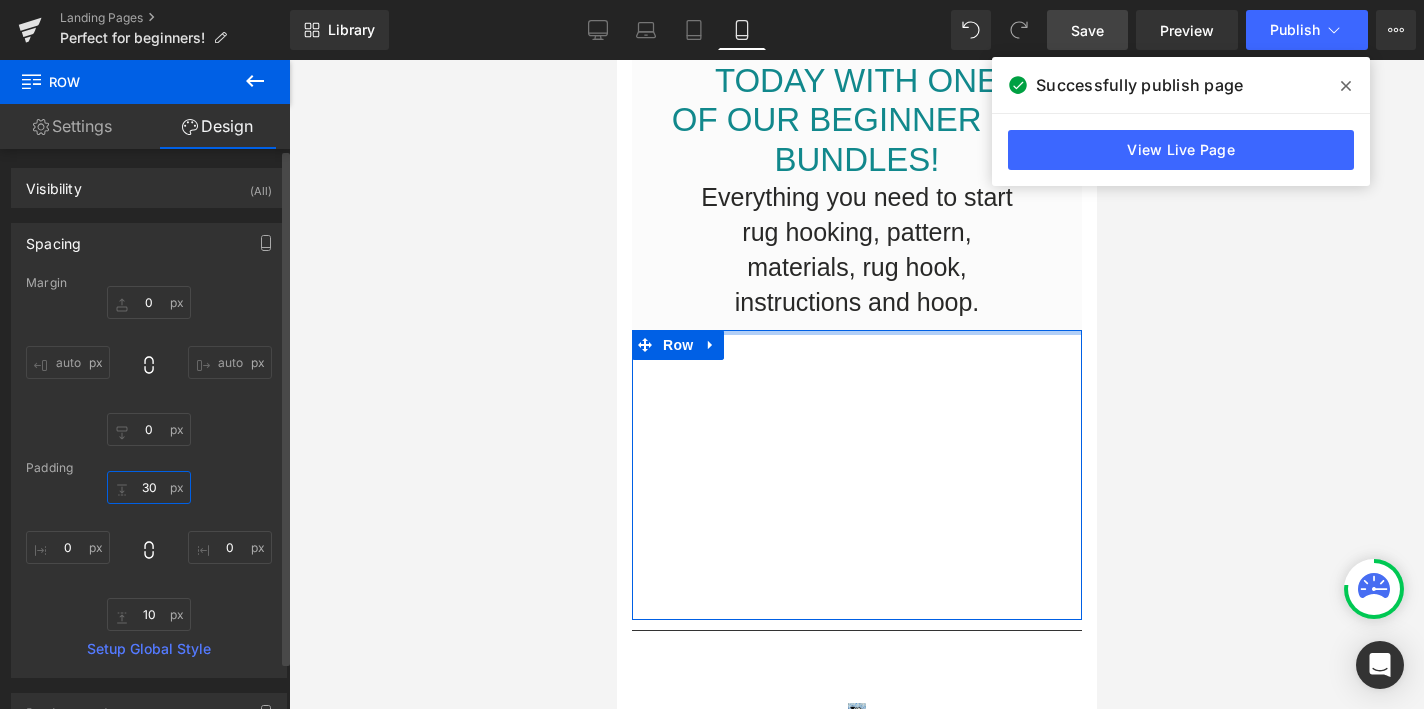 click on "30" at bounding box center (149, 487) 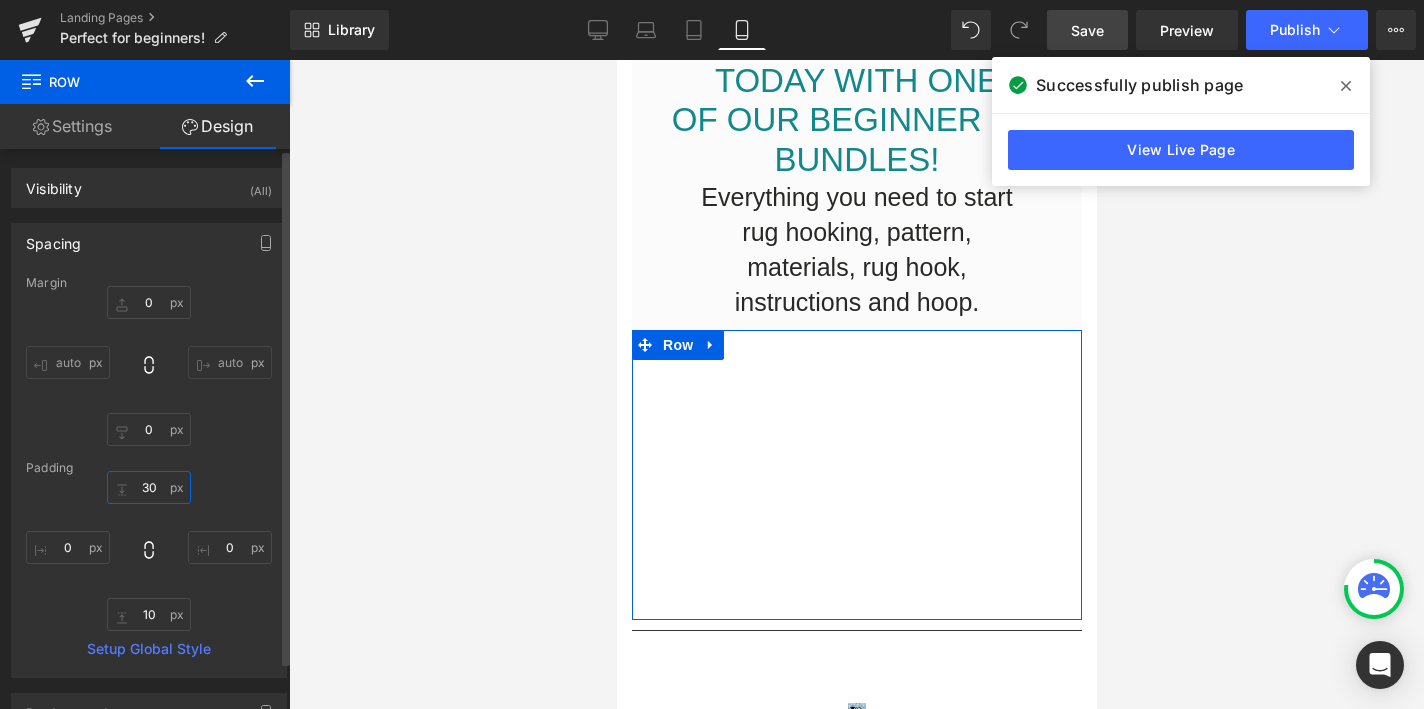 scroll, scrollTop: 0, scrollLeft: 0, axis: both 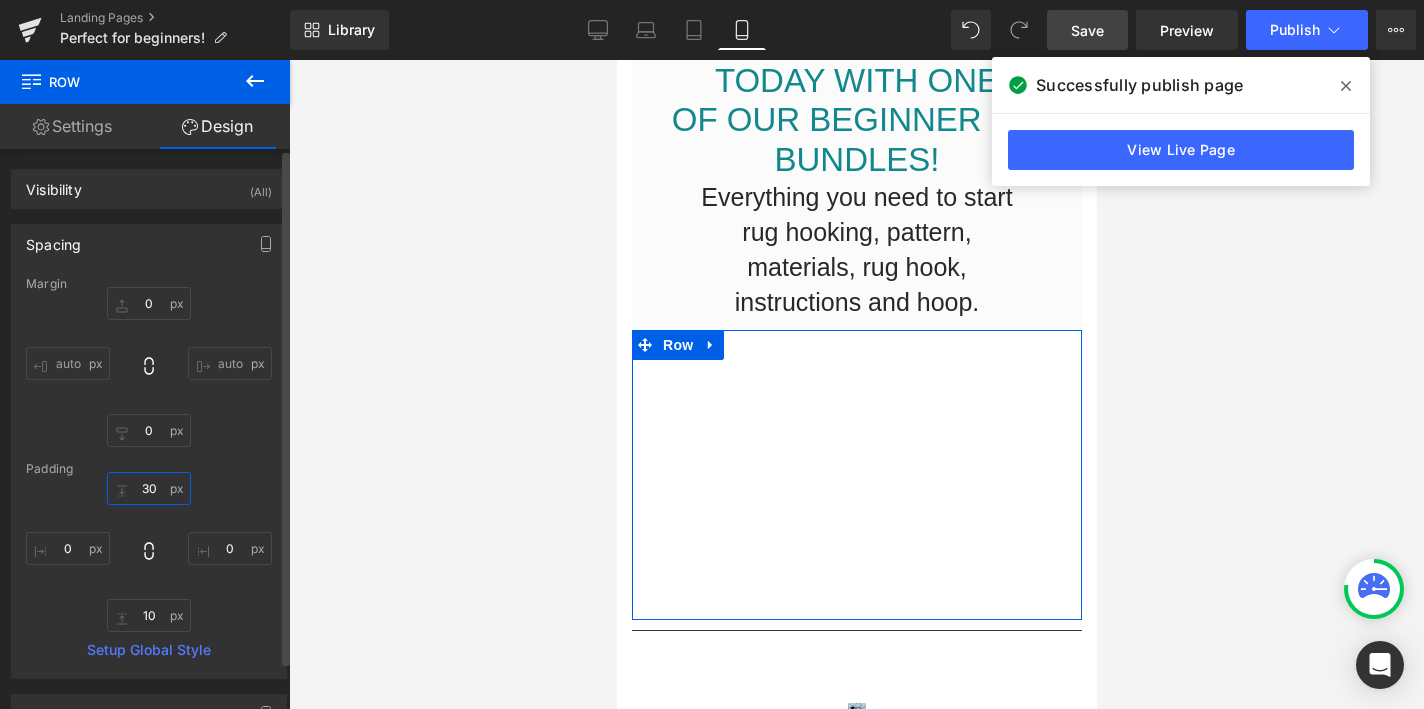 click on "30" at bounding box center (149, 488) 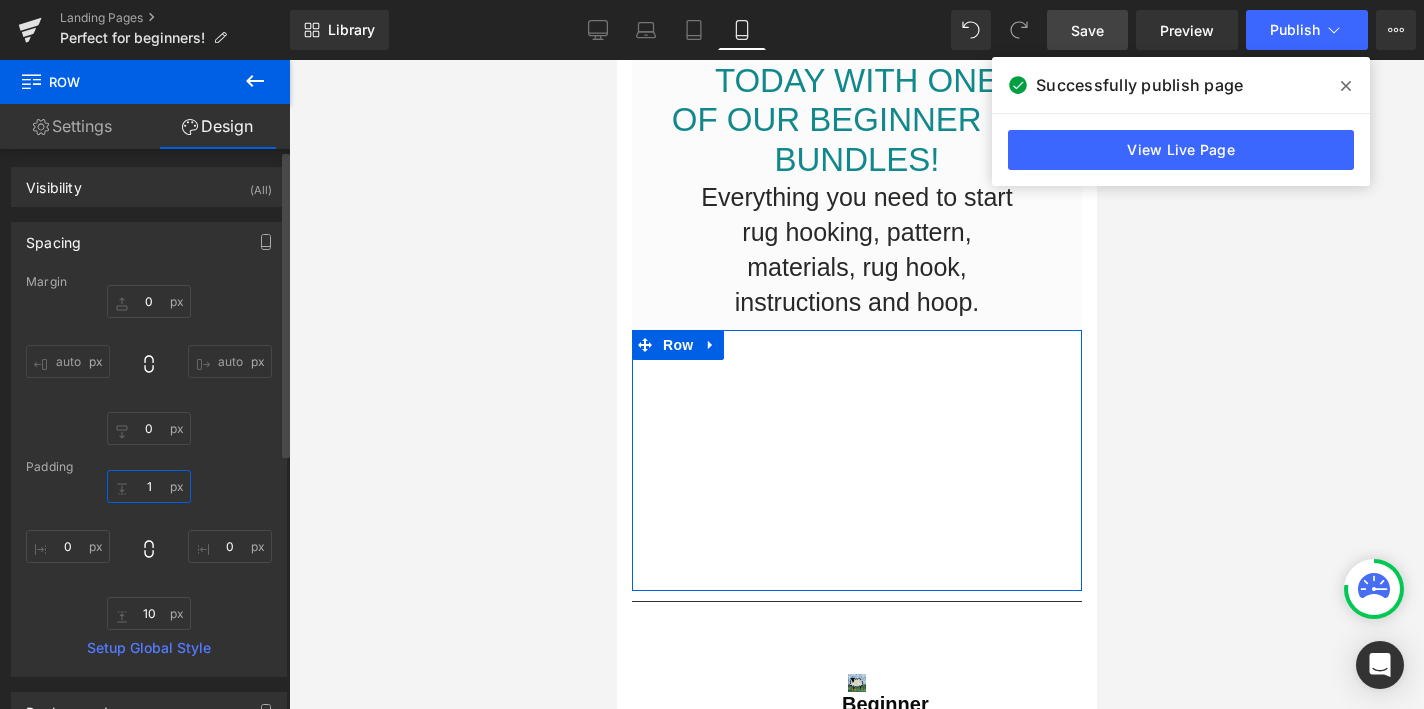 type on "10" 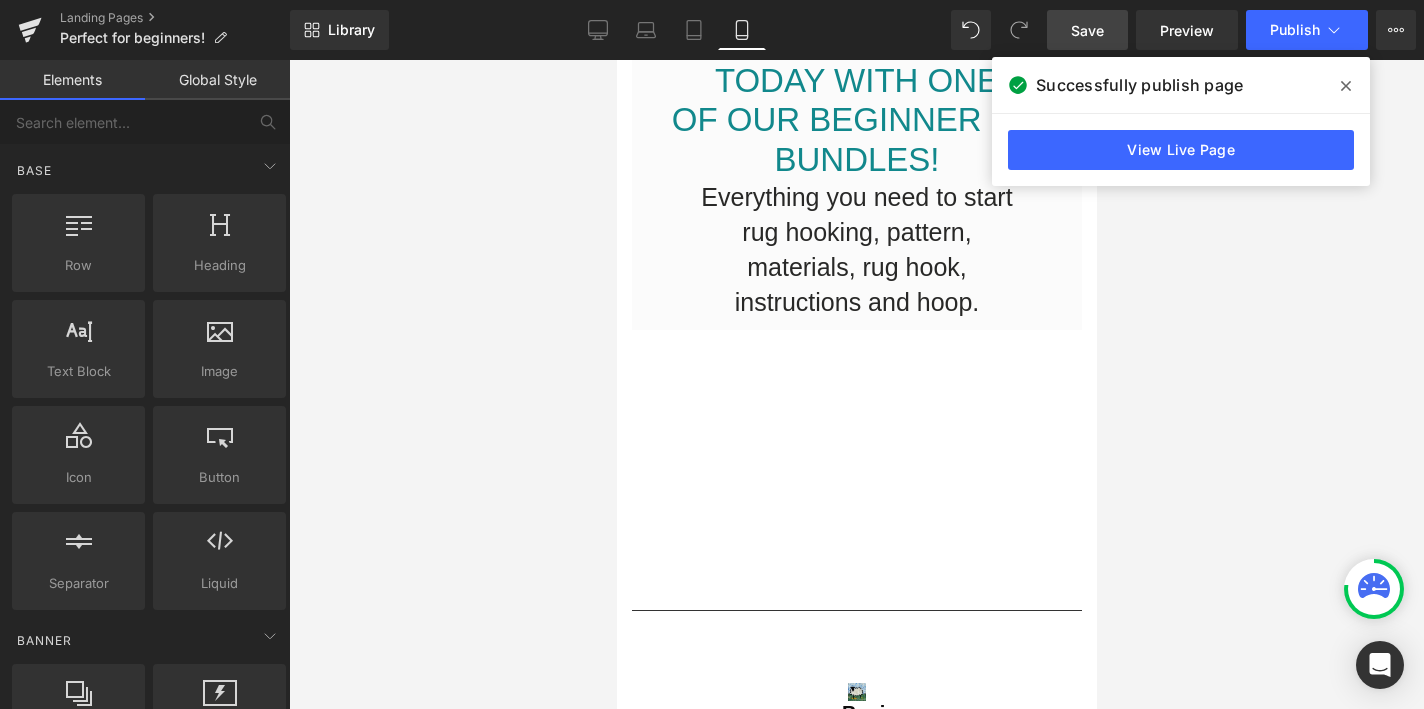 click at bounding box center (856, 384) 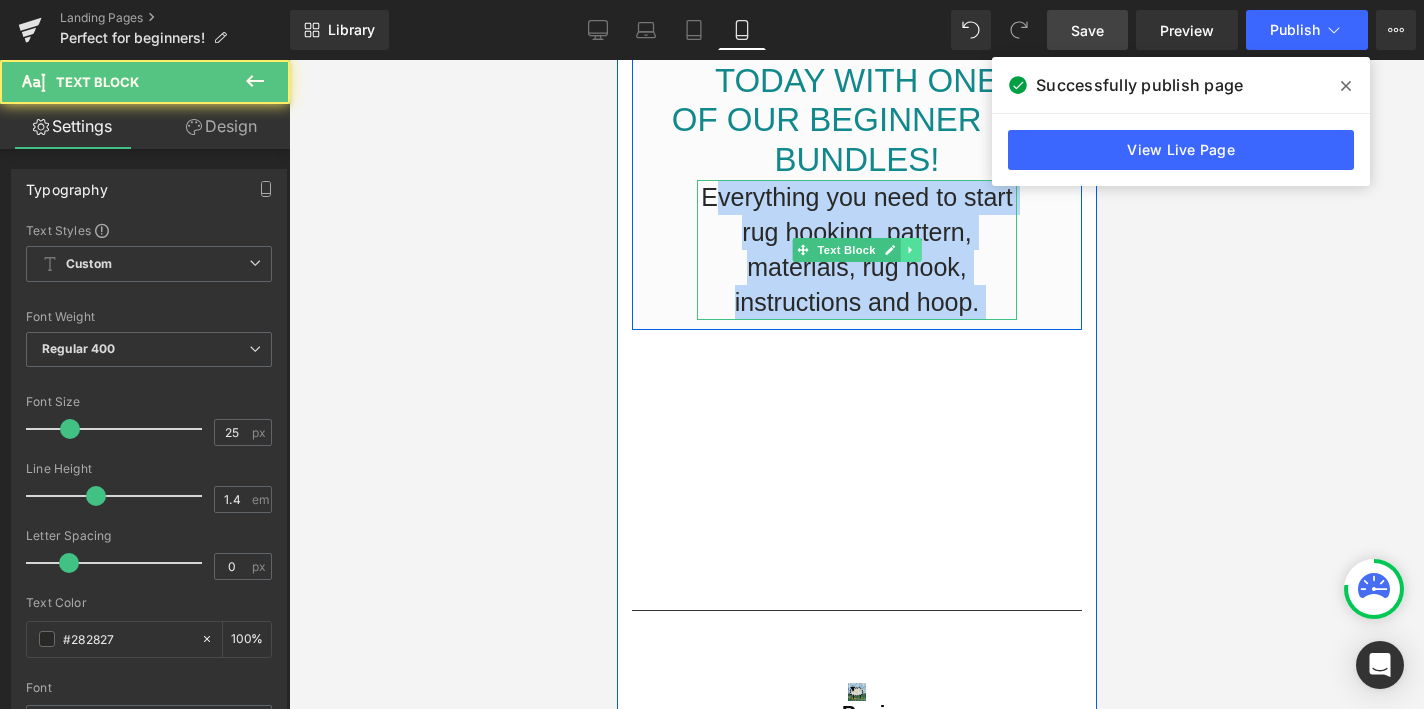 drag, startPoint x: 713, startPoint y: 199, endPoint x: 902, endPoint y: 254, distance: 196.84004 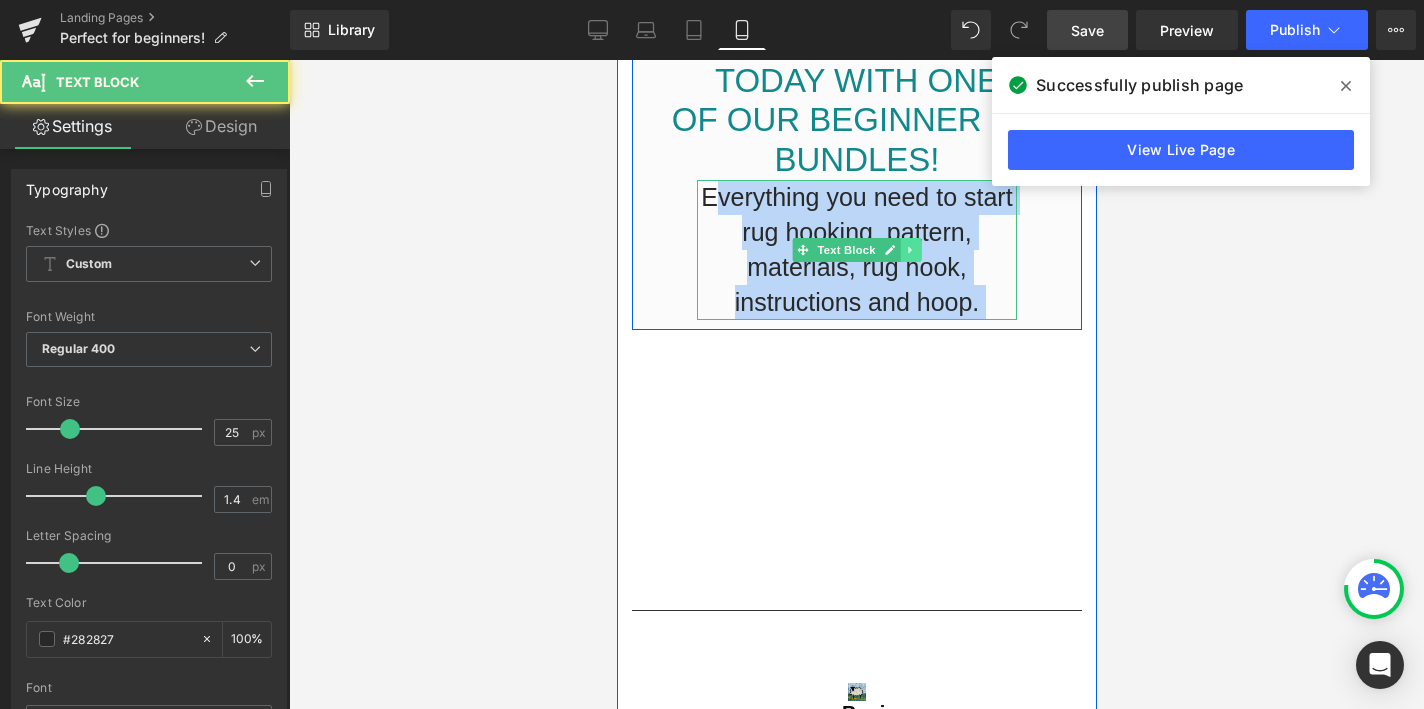 click on "Everything you need to start rug hooking, pattern, materials, rug hook, instructions and hoop.  Text Block" at bounding box center (856, 250) 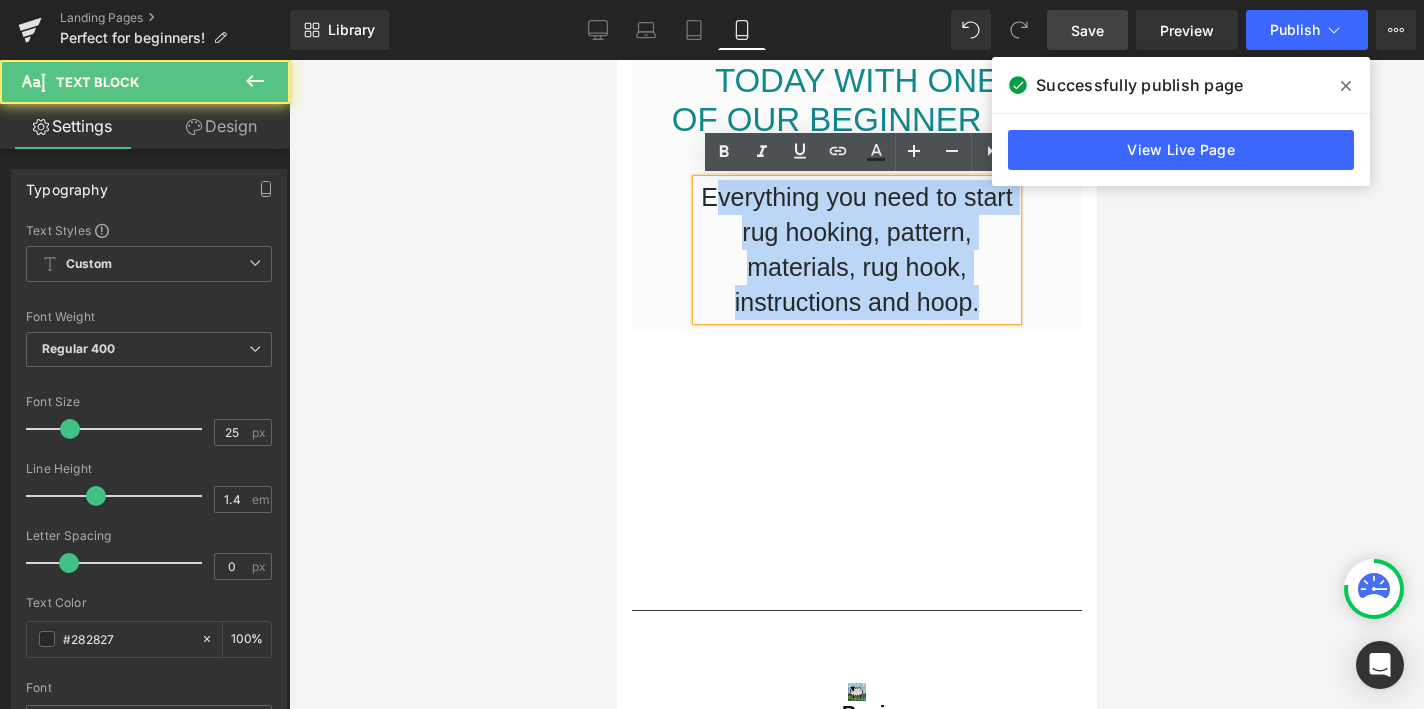 drag, startPoint x: 705, startPoint y: 195, endPoint x: 1012, endPoint y: 272, distance: 316.5091 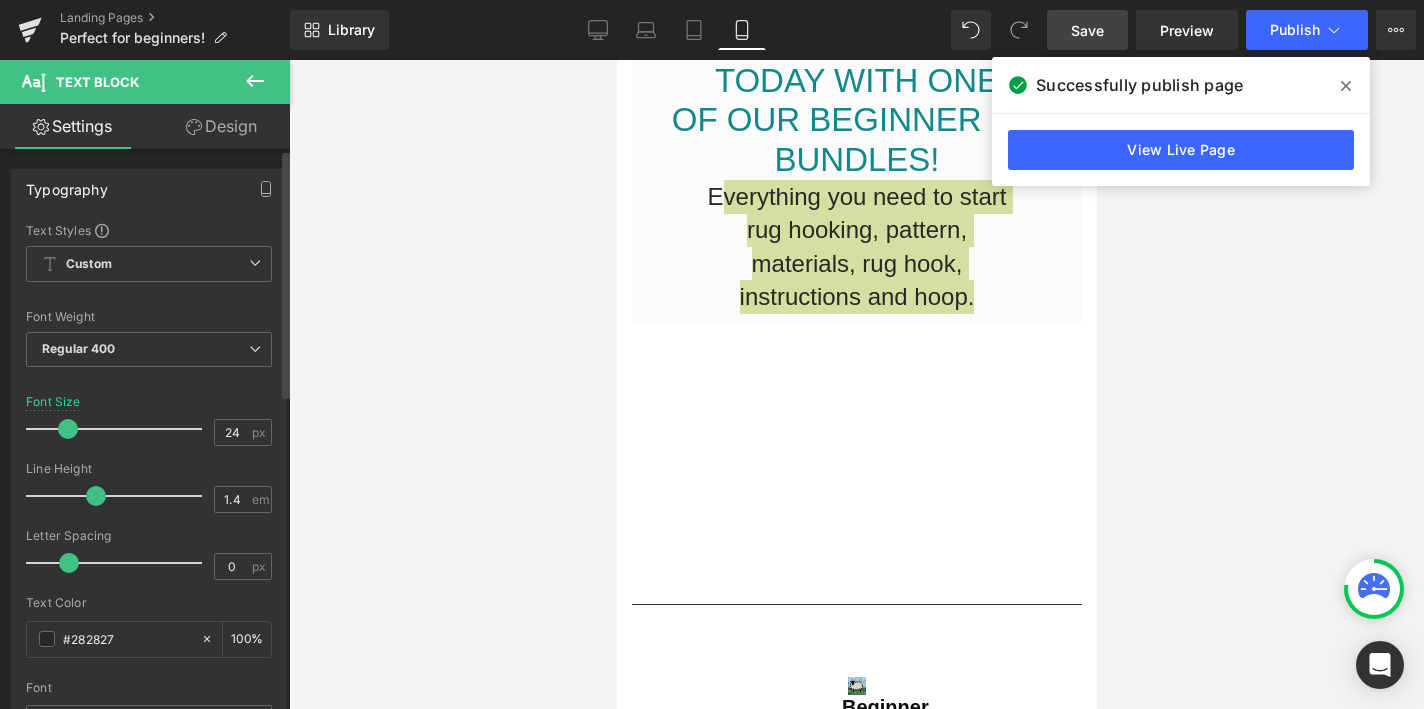 type on "23" 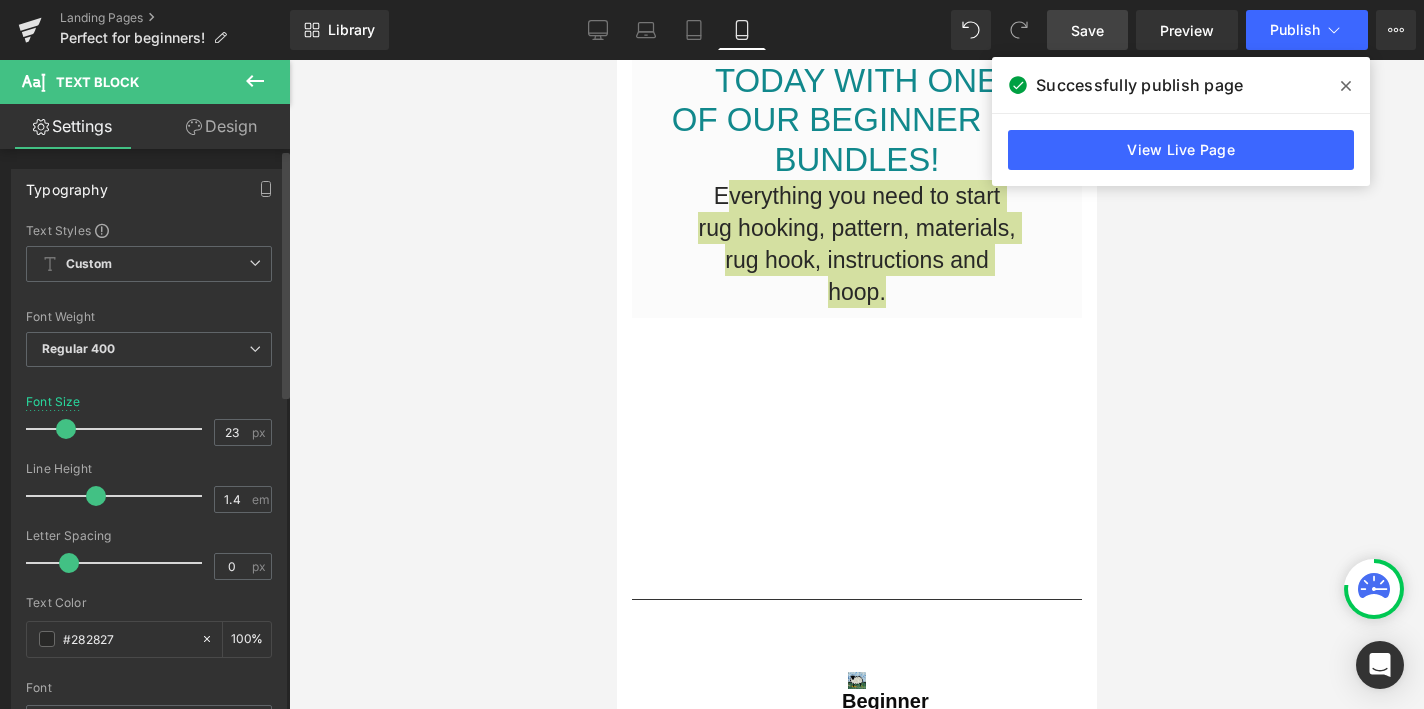 click at bounding box center (66, 429) 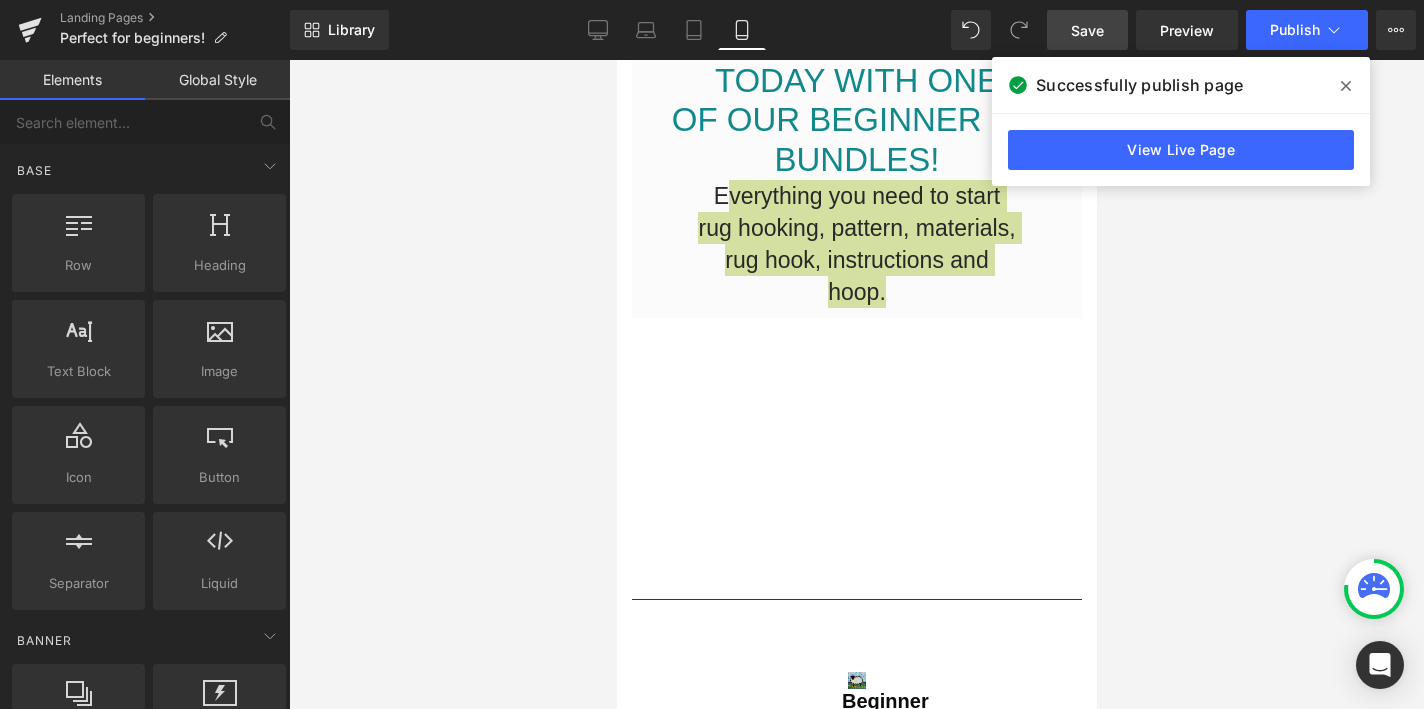 click at bounding box center (856, 384) 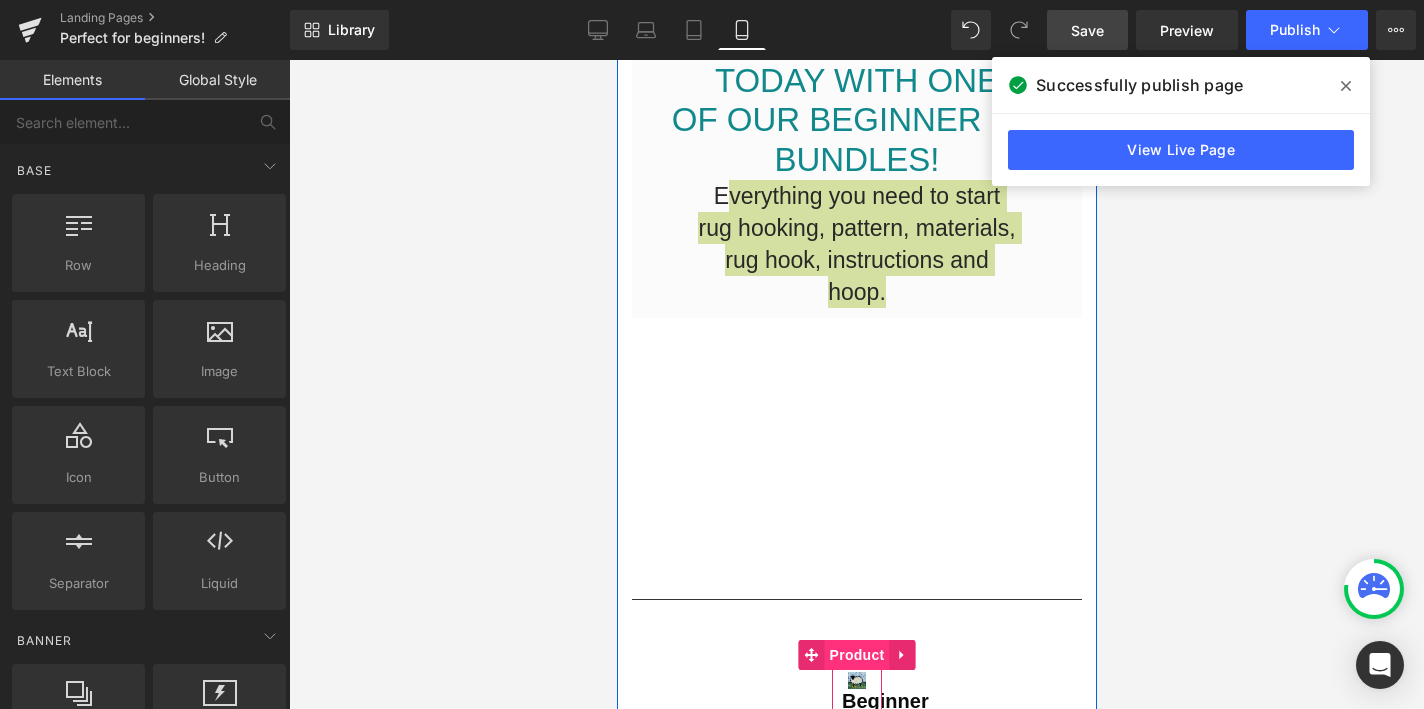 click on "Product" at bounding box center [856, 655] 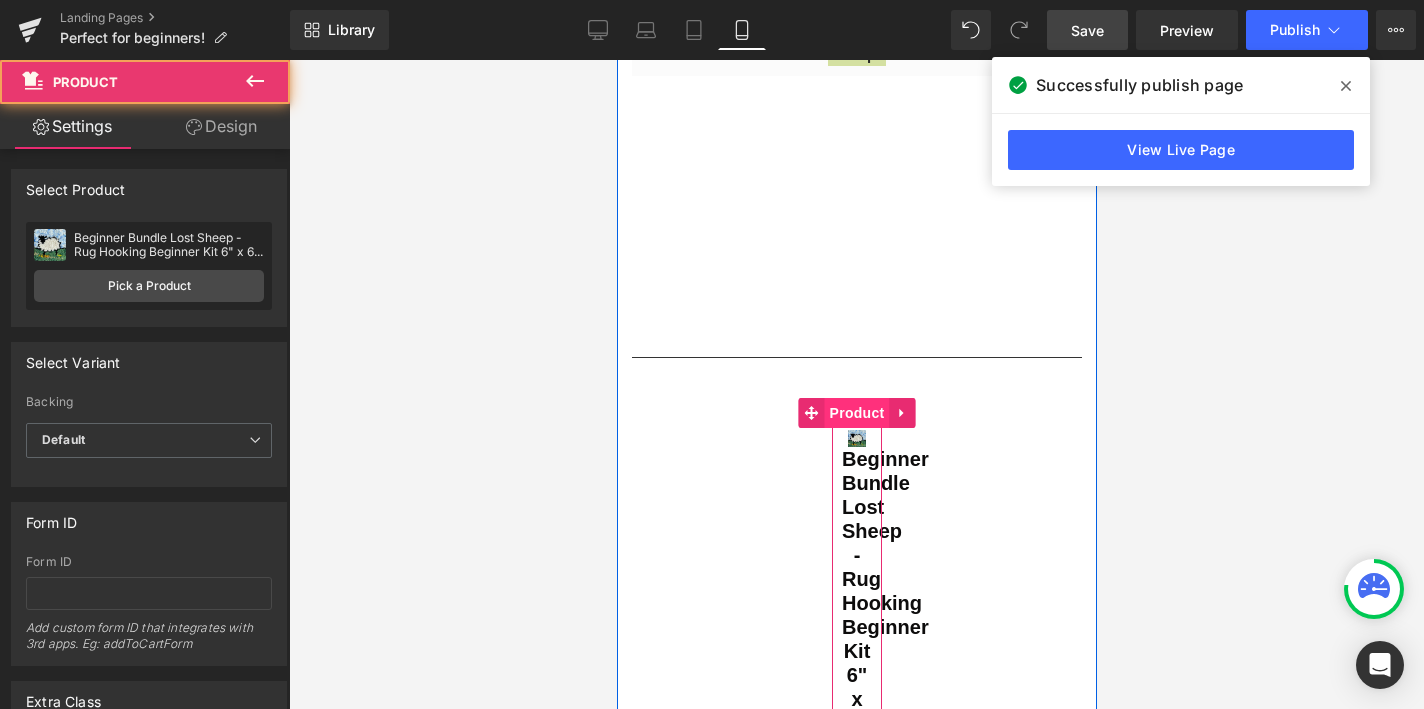 scroll, scrollTop: 906, scrollLeft: 0, axis: vertical 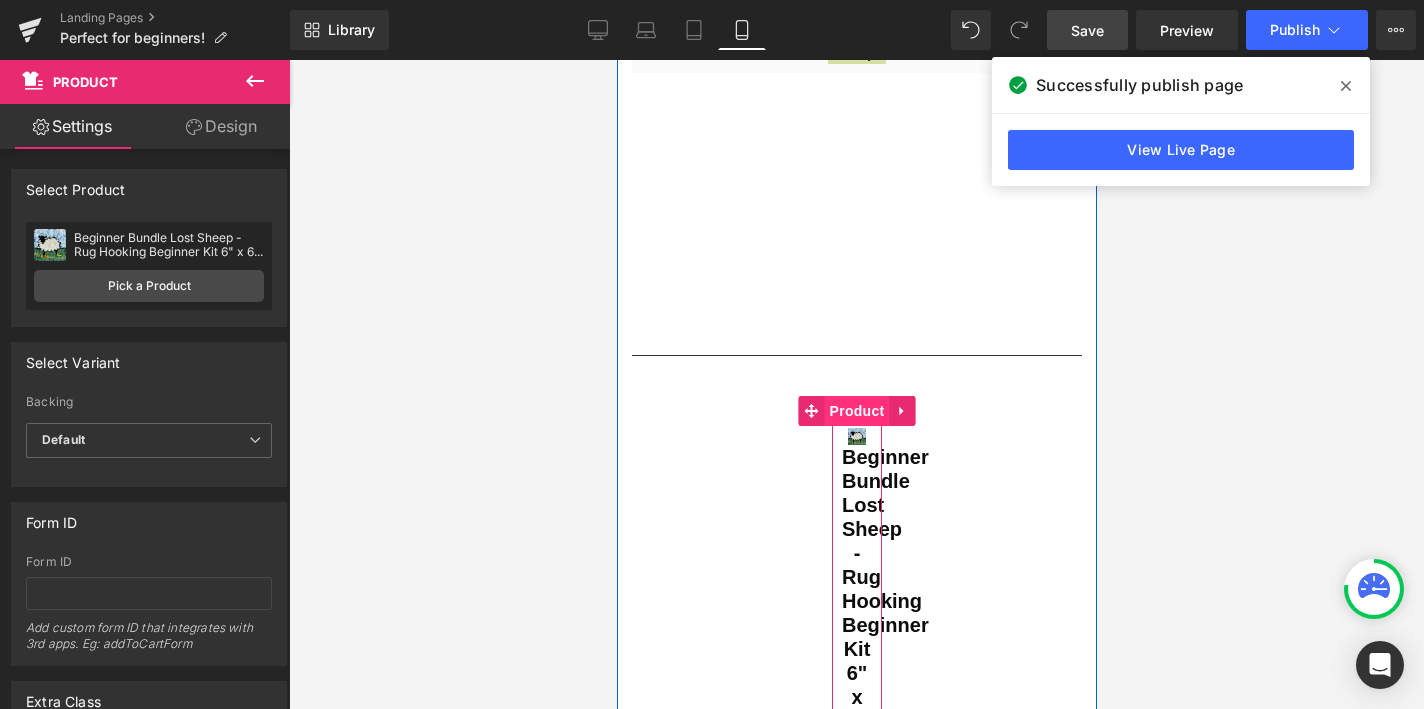 click on "Product" at bounding box center [856, 411] 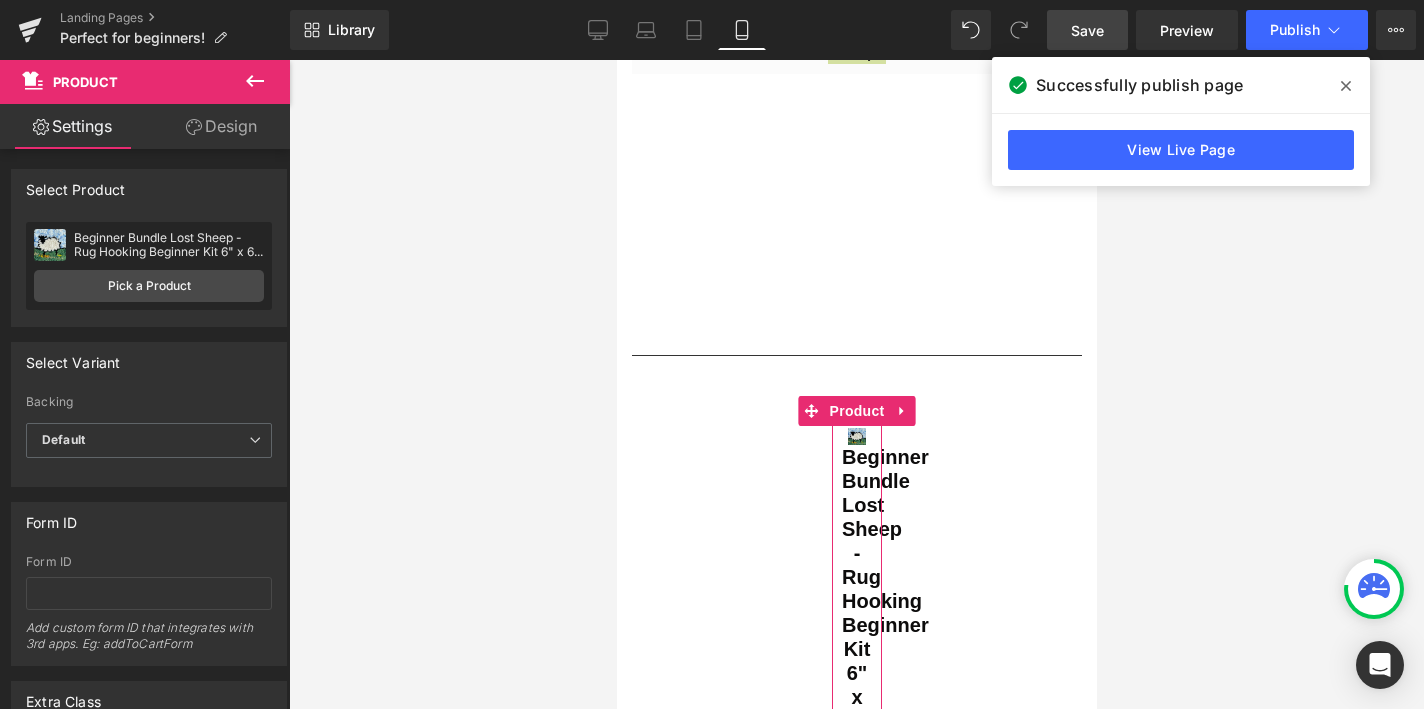 click on "Design" at bounding box center (221, 126) 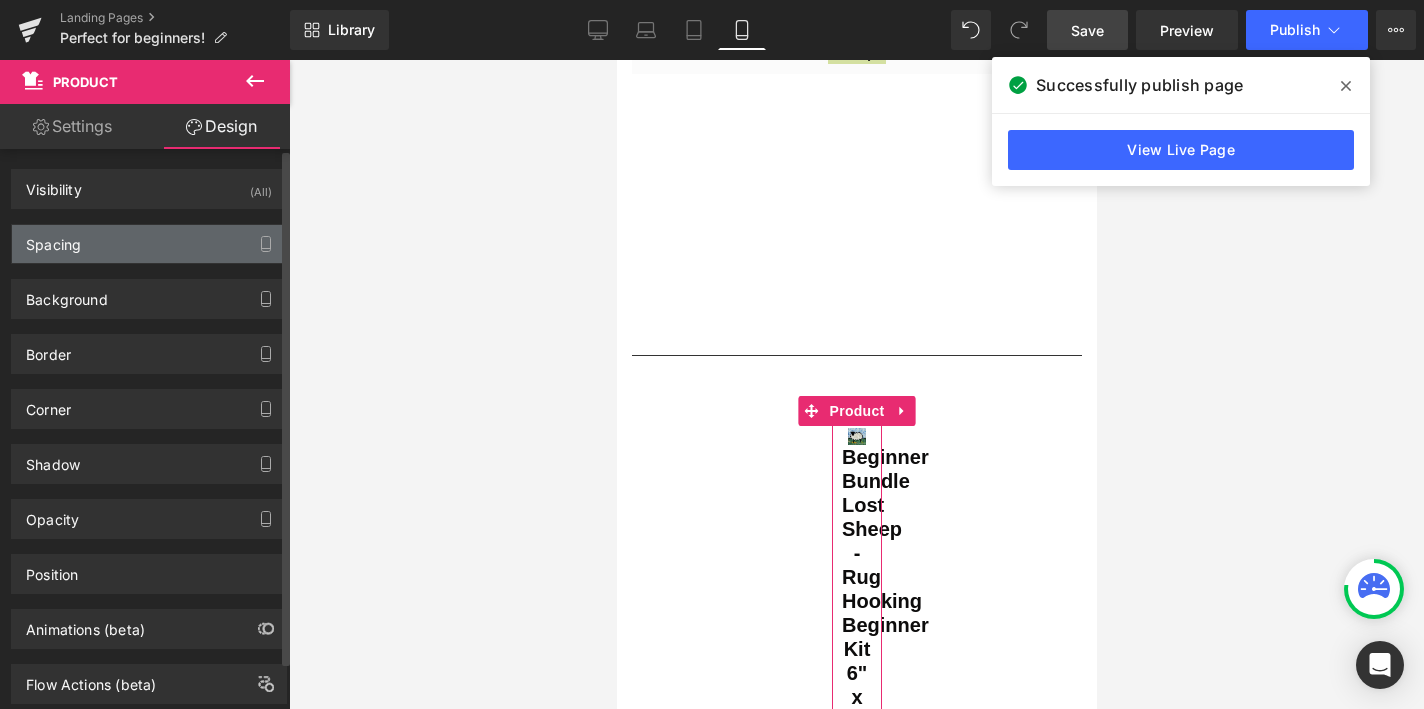click on "Spacing" at bounding box center [149, 244] 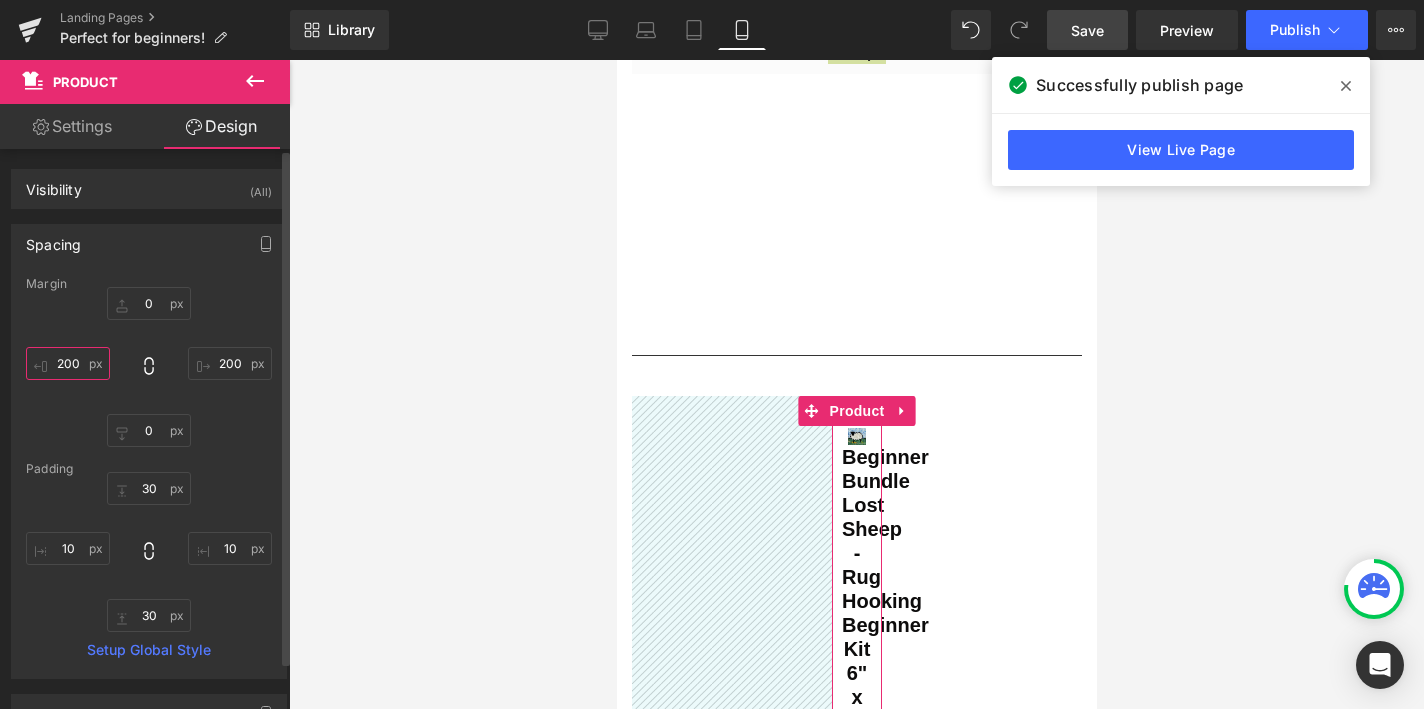 click on "200" at bounding box center (68, 363) 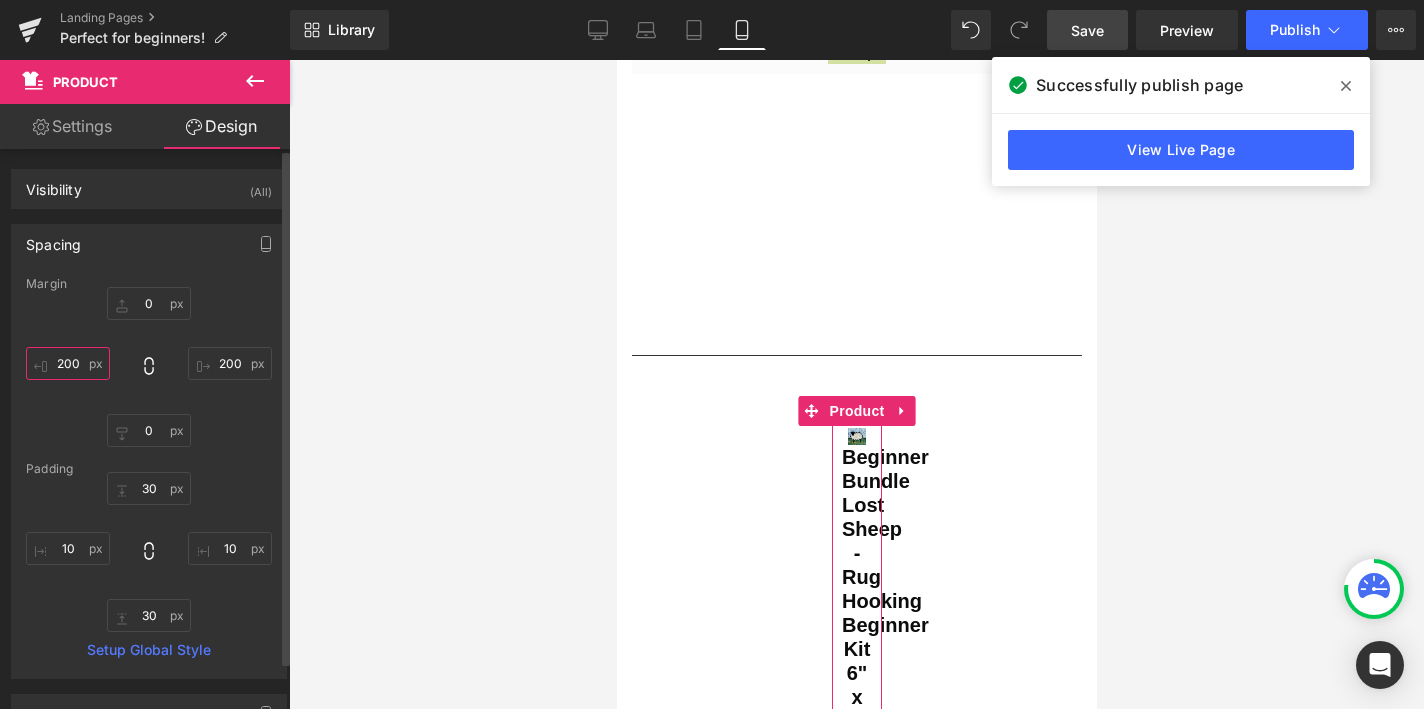 click on "200" at bounding box center (68, 363) 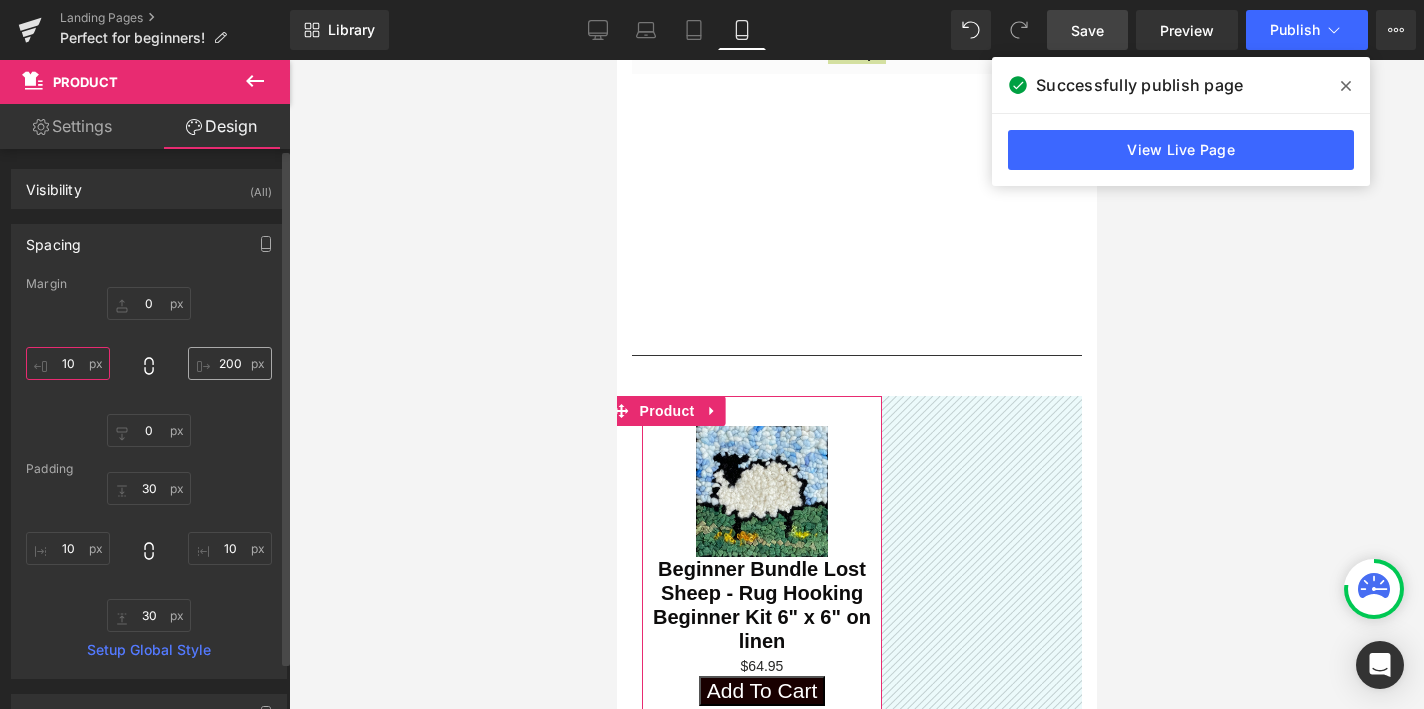type on "10" 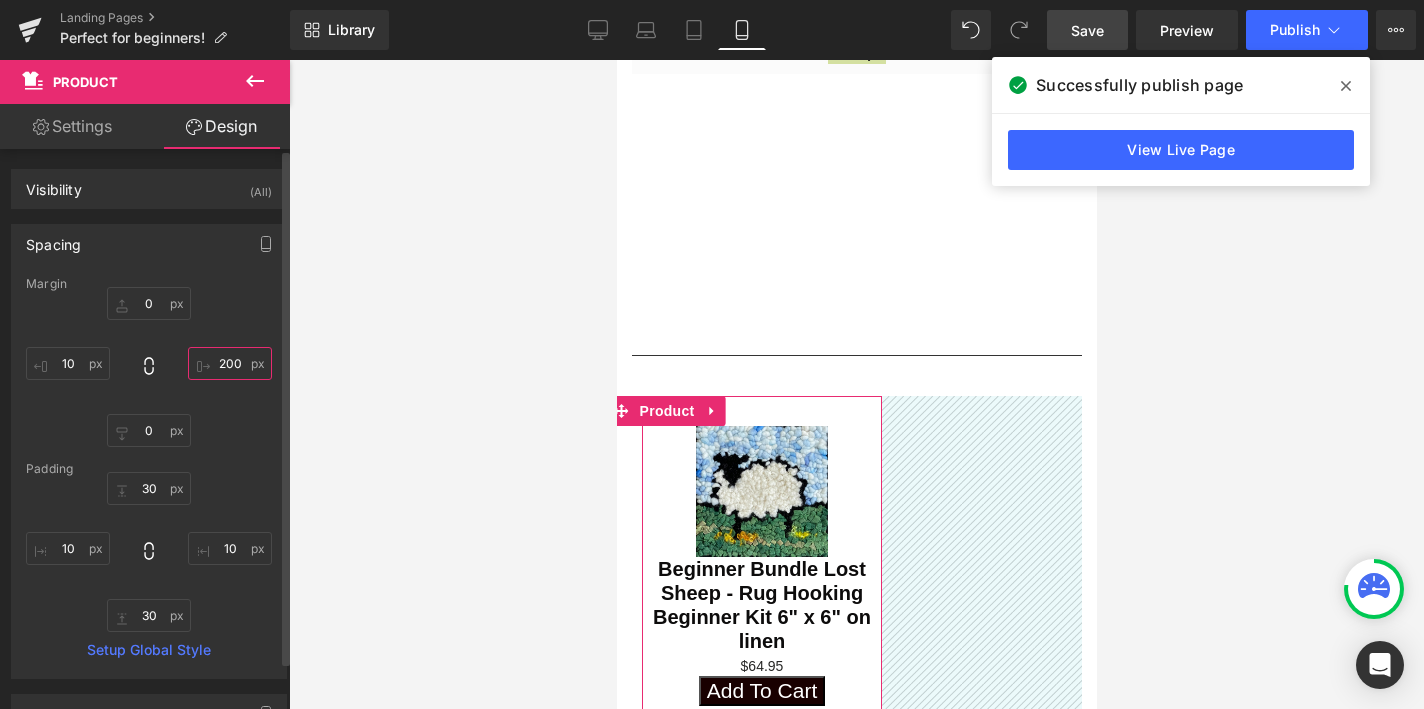 click on "200" at bounding box center [230, 363] 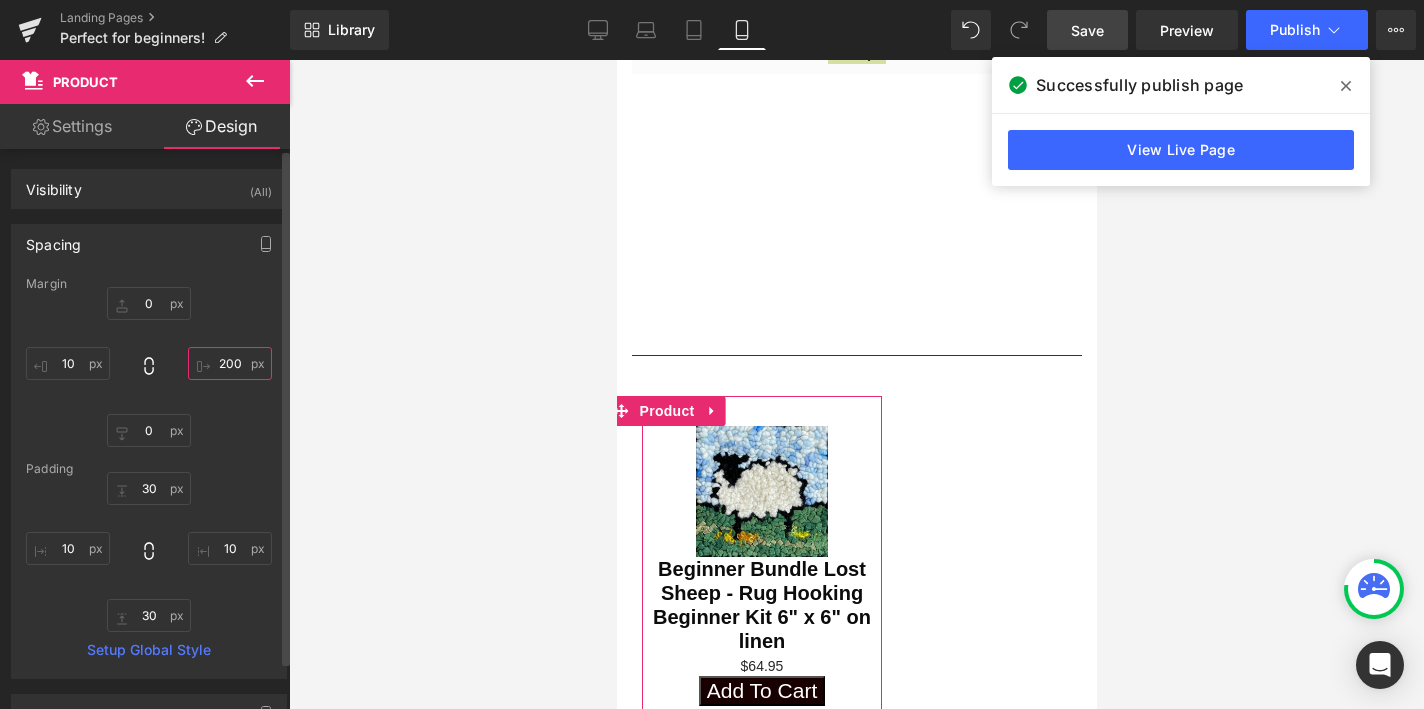 click on "200" at bounding box center (230, 363) 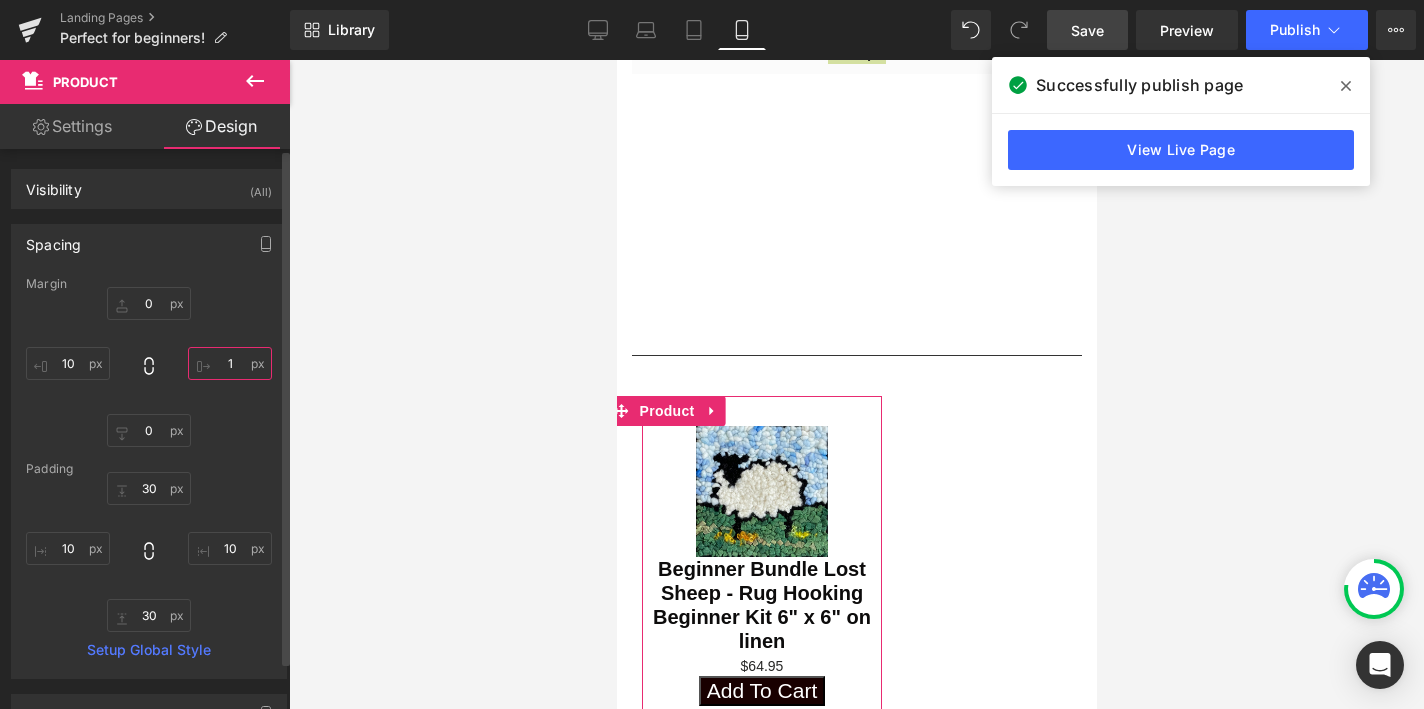 type on "10" 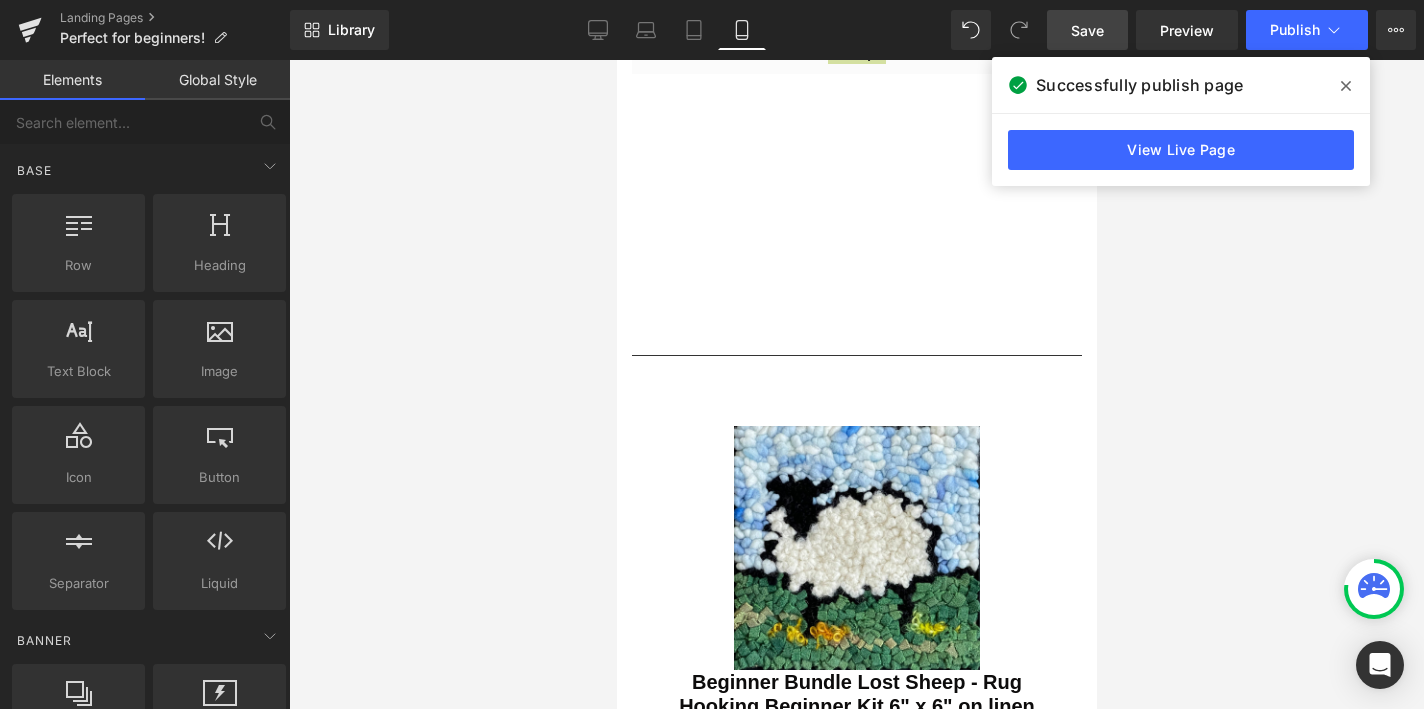 click at bounding box center (856, 384) 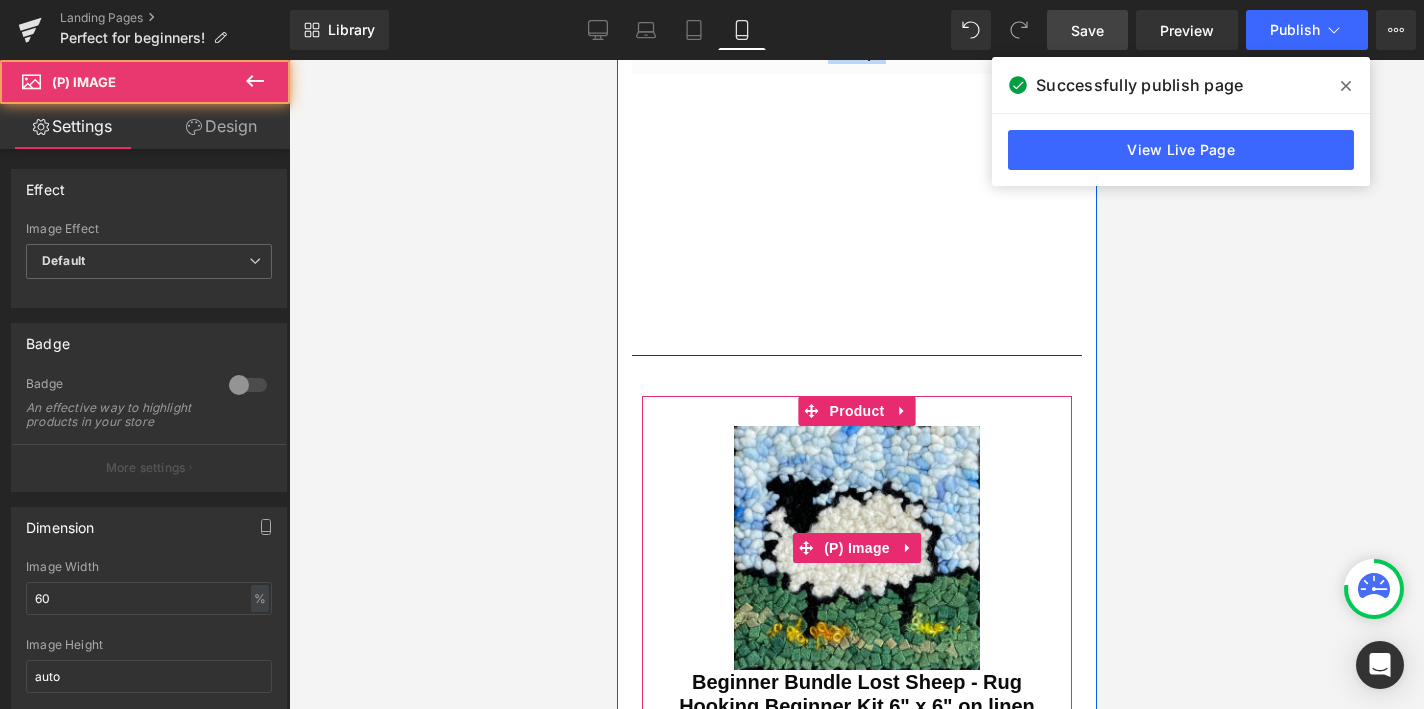 click at bounding box center (856, 548) 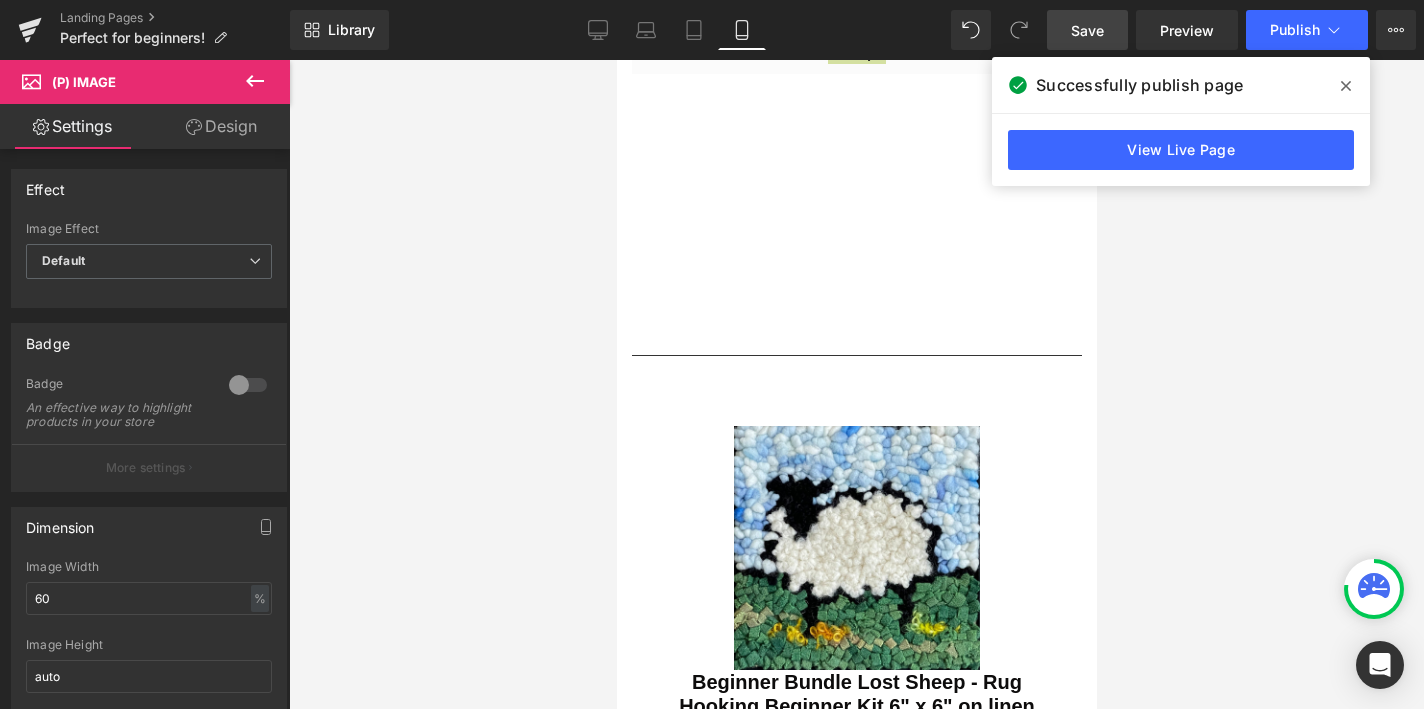 click on "Design" at bounding box center [221, 126] 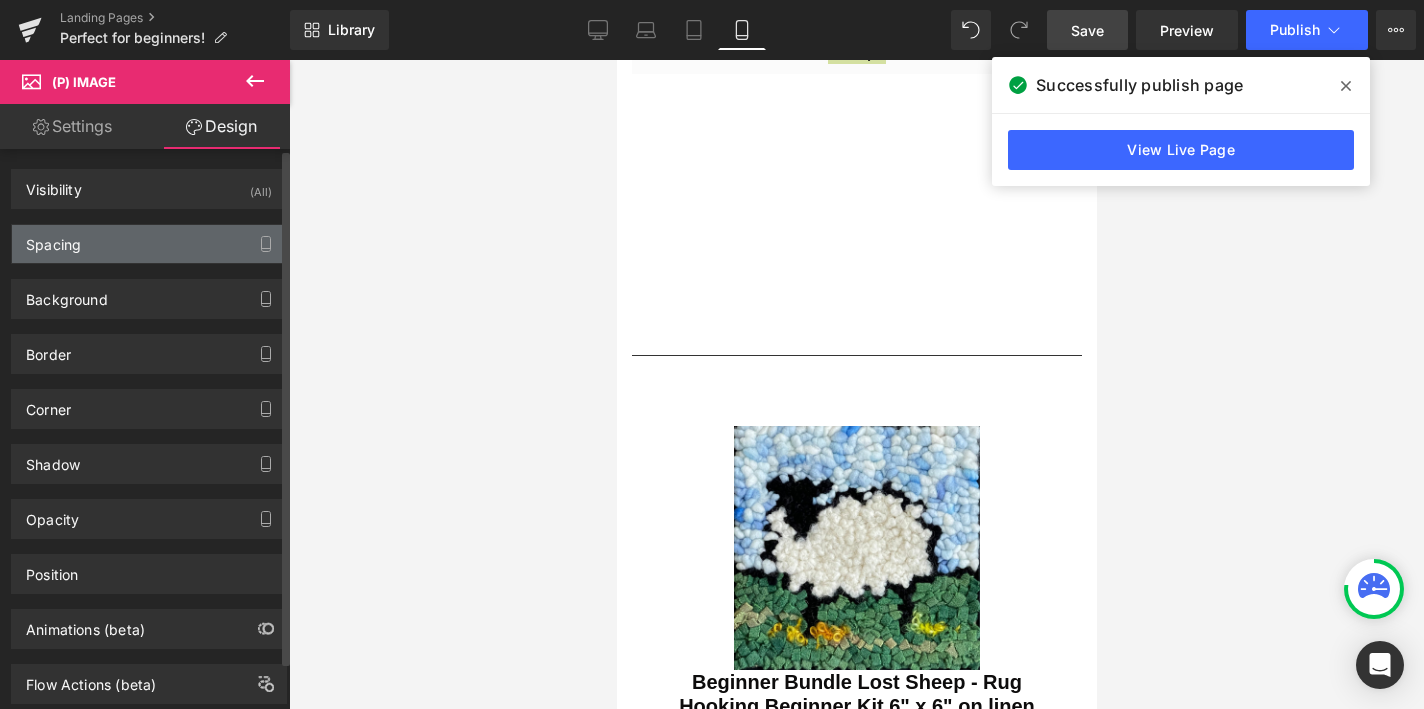 click on "Spacing" at bounding box center (149, 244) 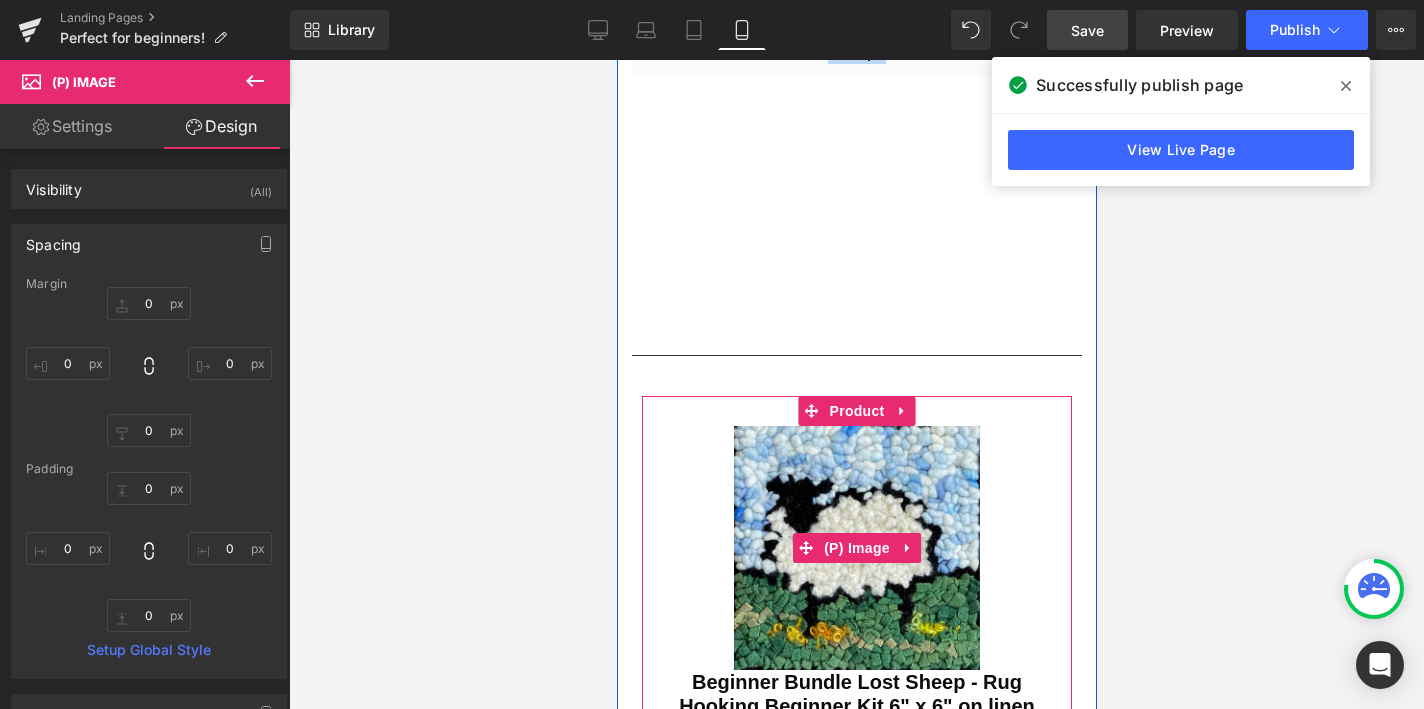 click on "Sale Off" at bounding box center (856, 548) 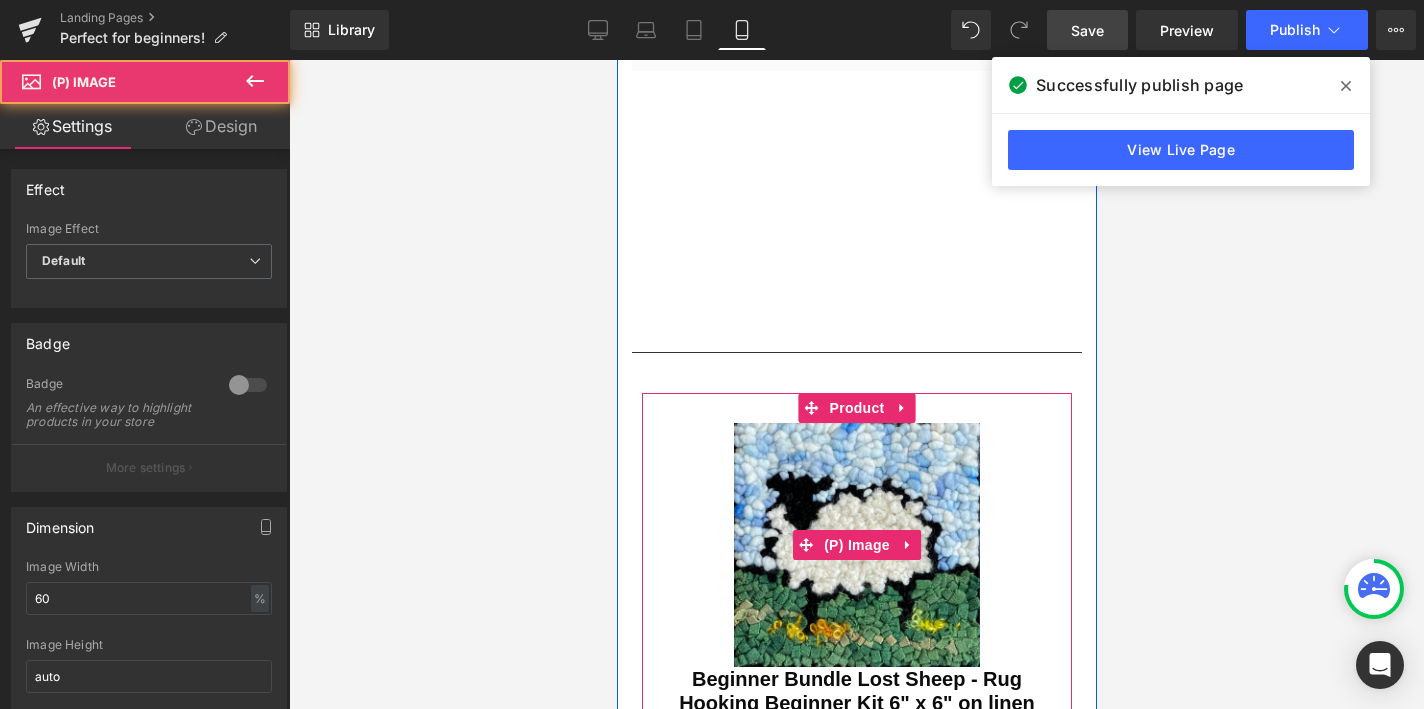 scroll, scrollTop: 907, scrollLeft: 0, axis: vertical 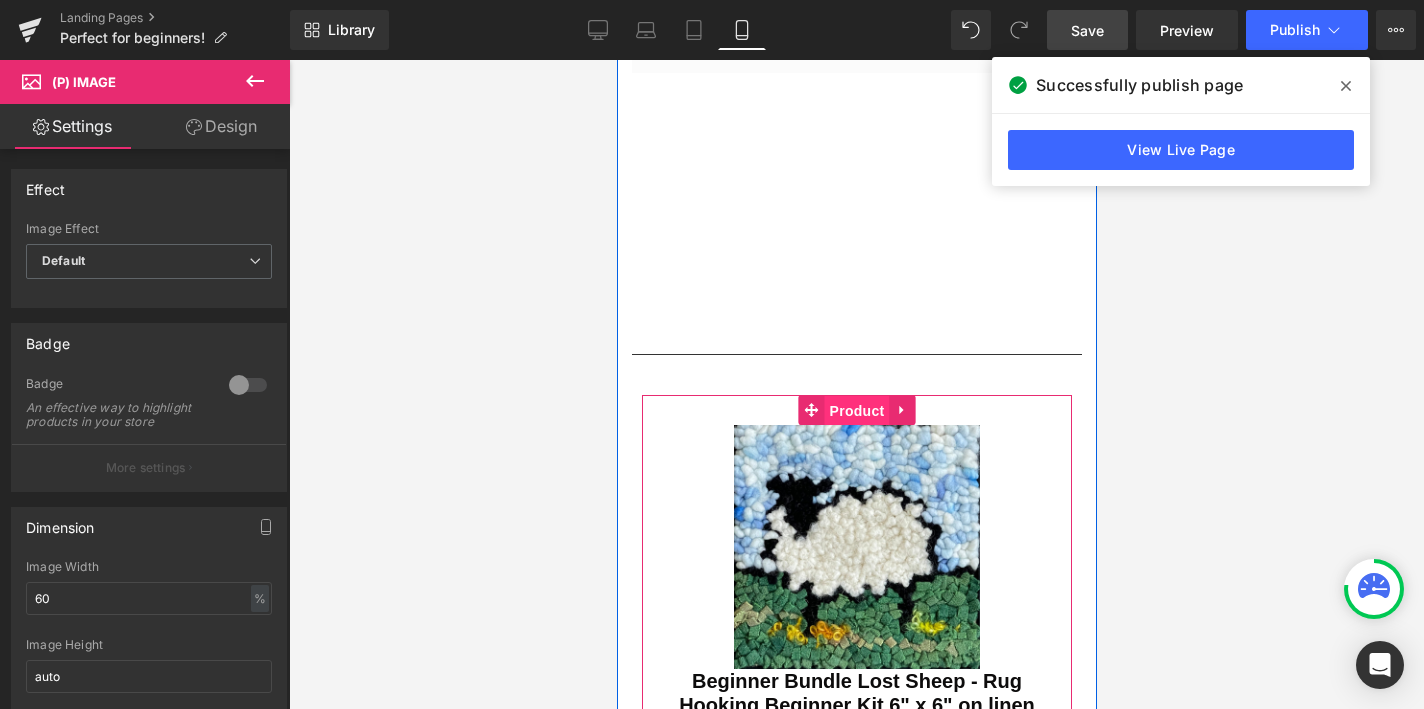 click on "Product" at bounding box center [856, 411] 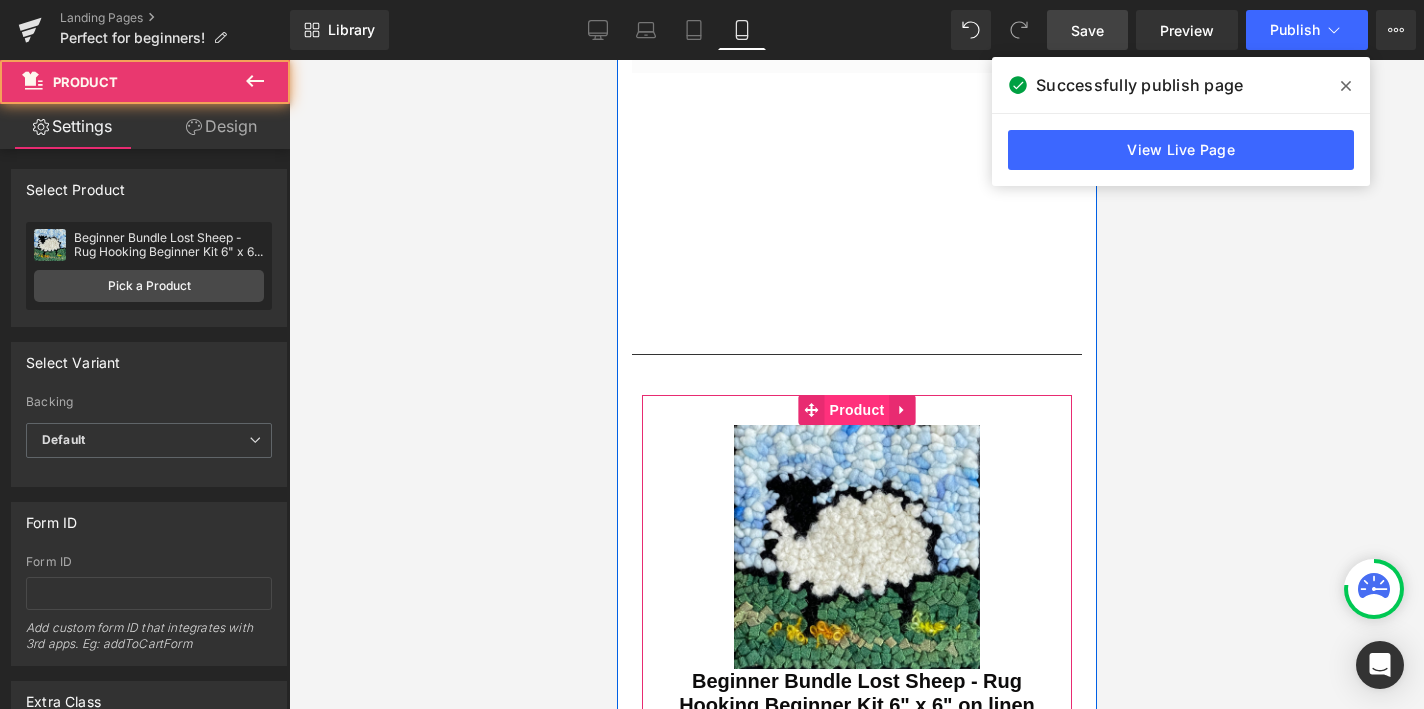 scroll, scrollTop: 908, scrollLeft: 0, axis: vertical 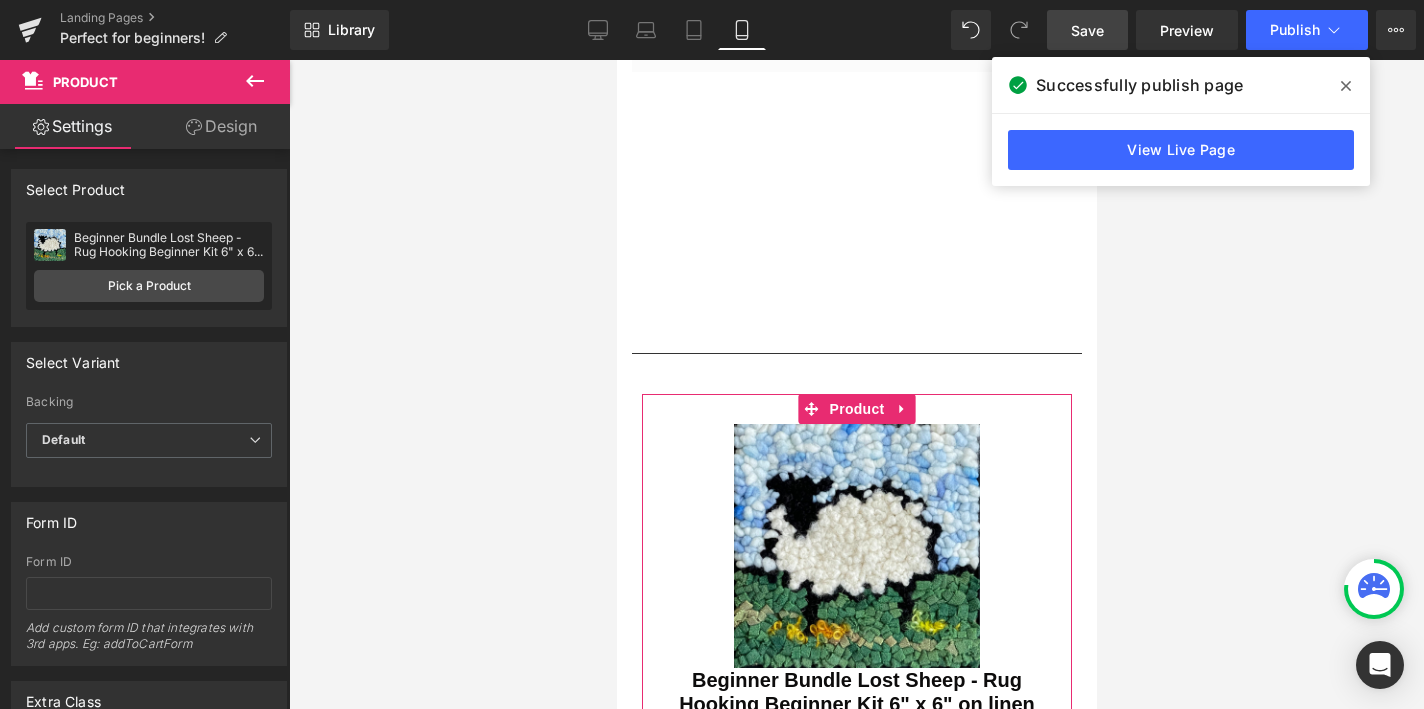 click on "Design" at bounding box center (221, 126) 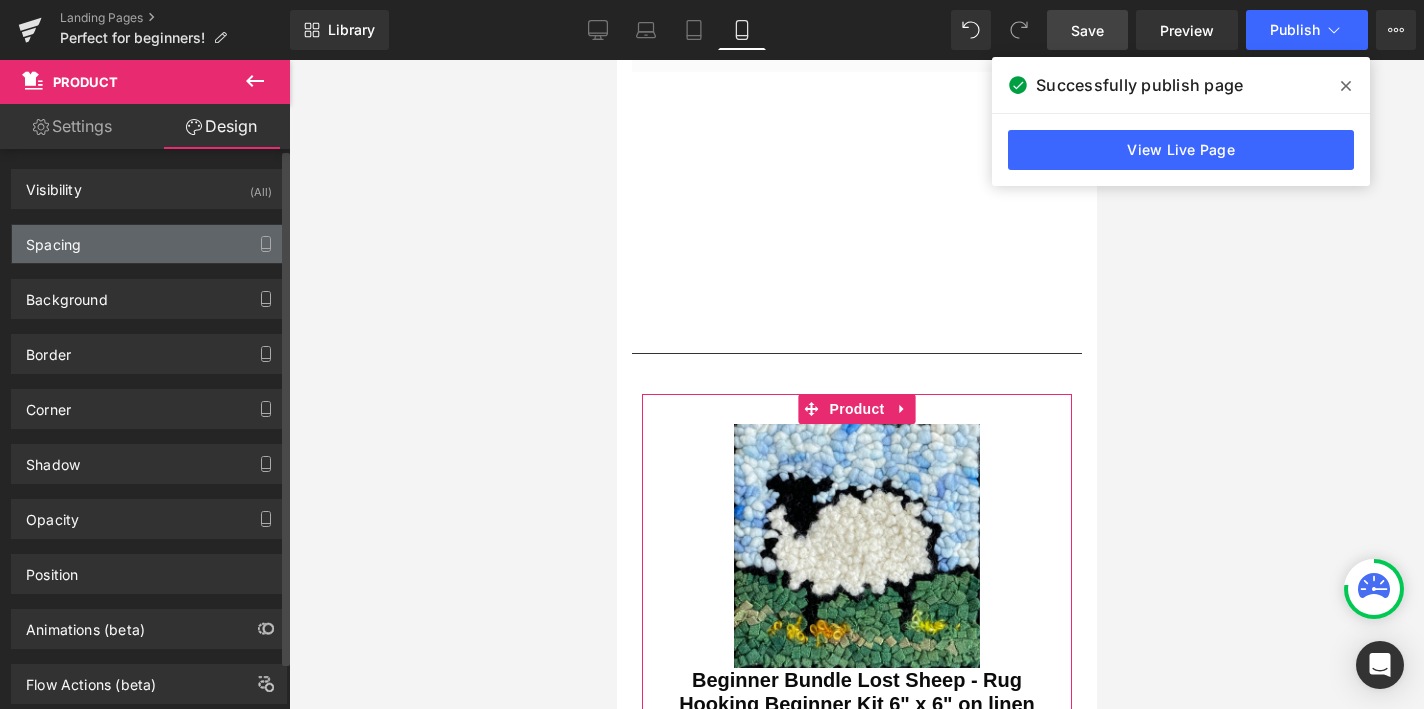 click on "Spacing" at bounding box center (149, 244) 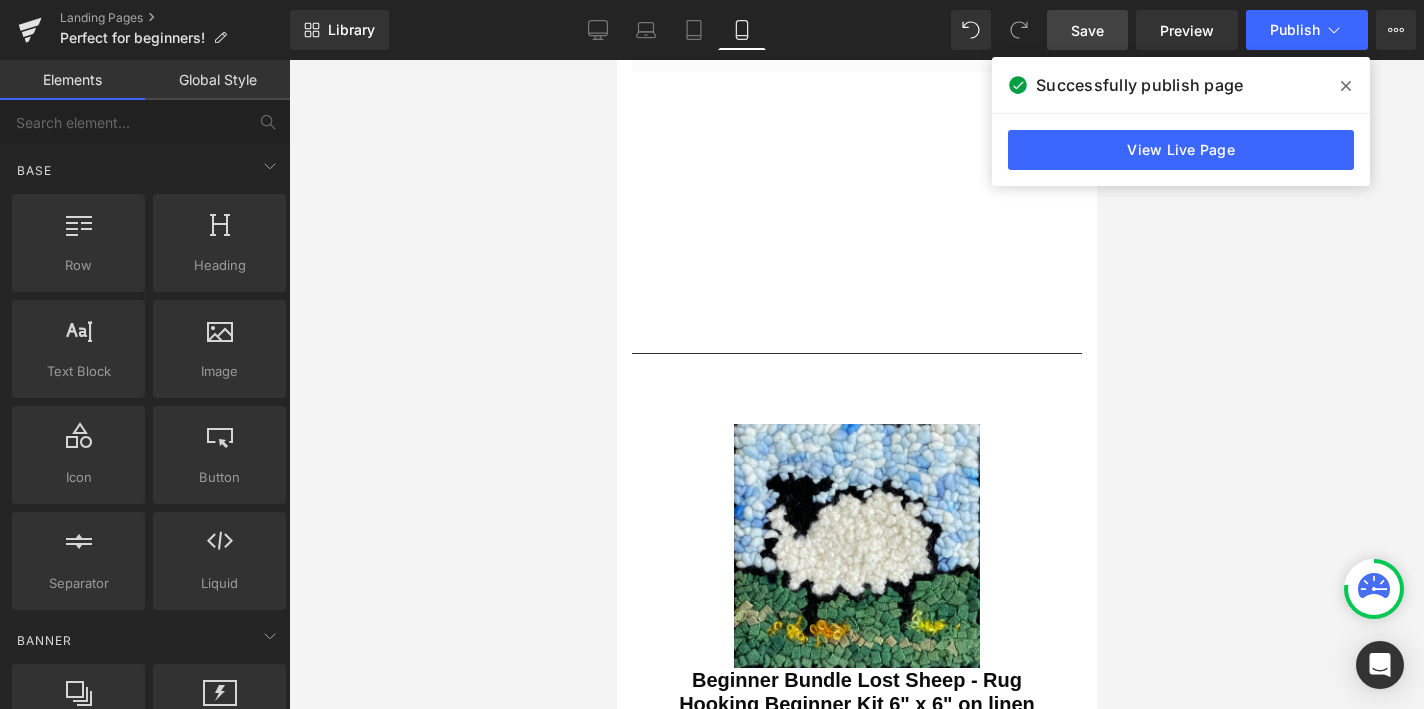 click at bounding box center [856, 384] 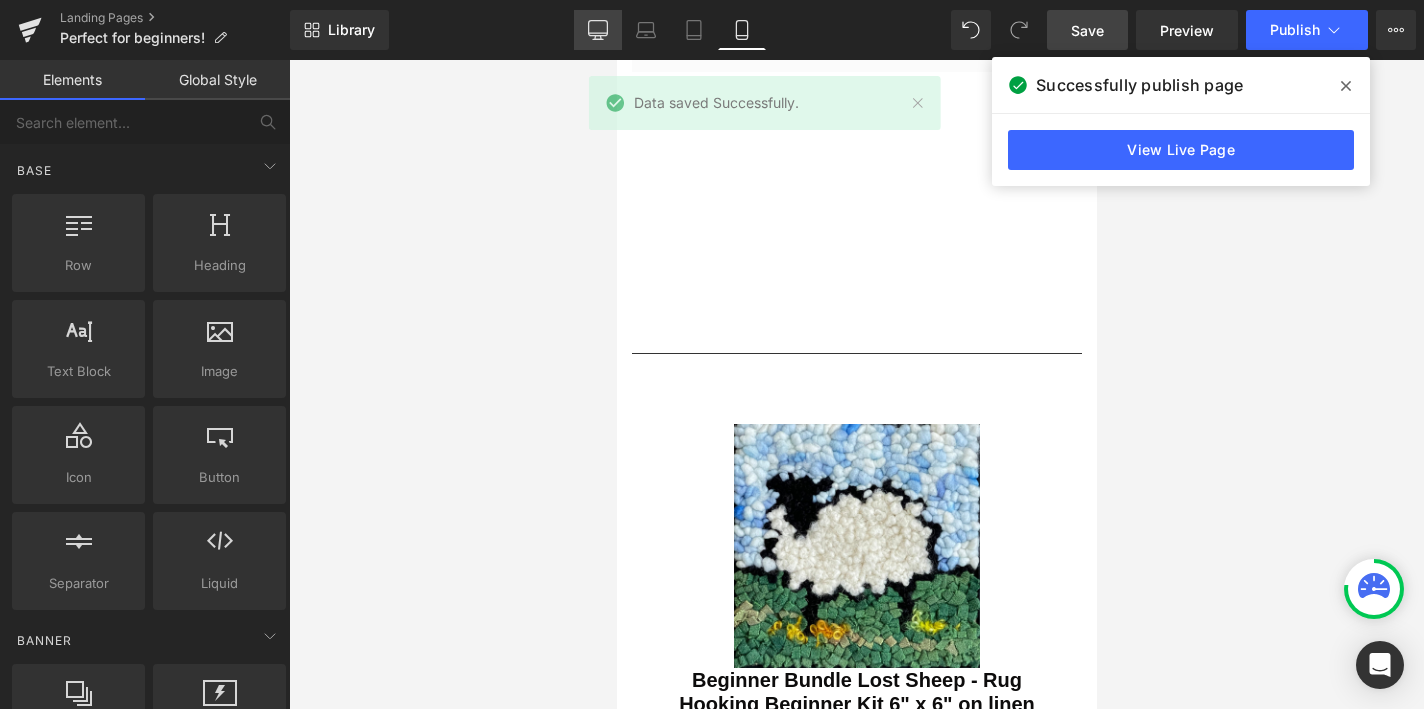 click 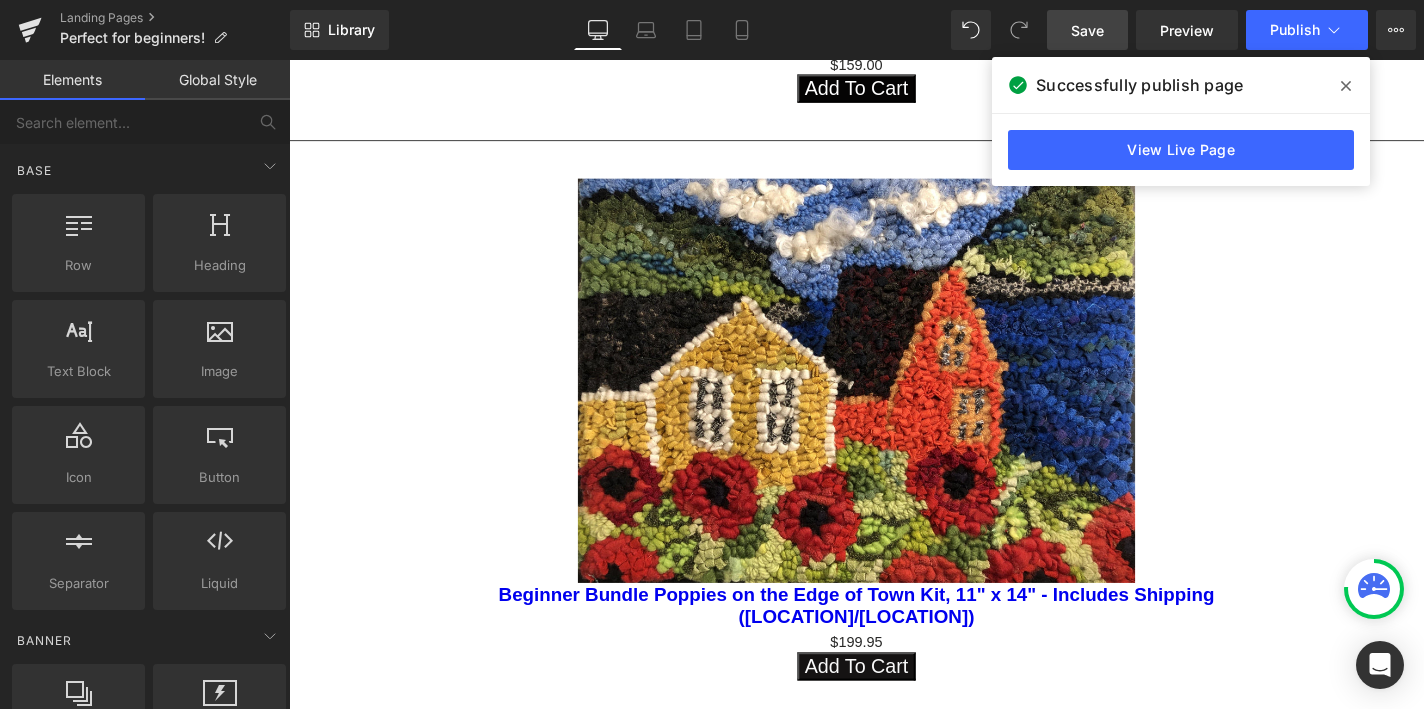 scroll, scrollTop: 2194, scrollLeft: 0, axis: vertical 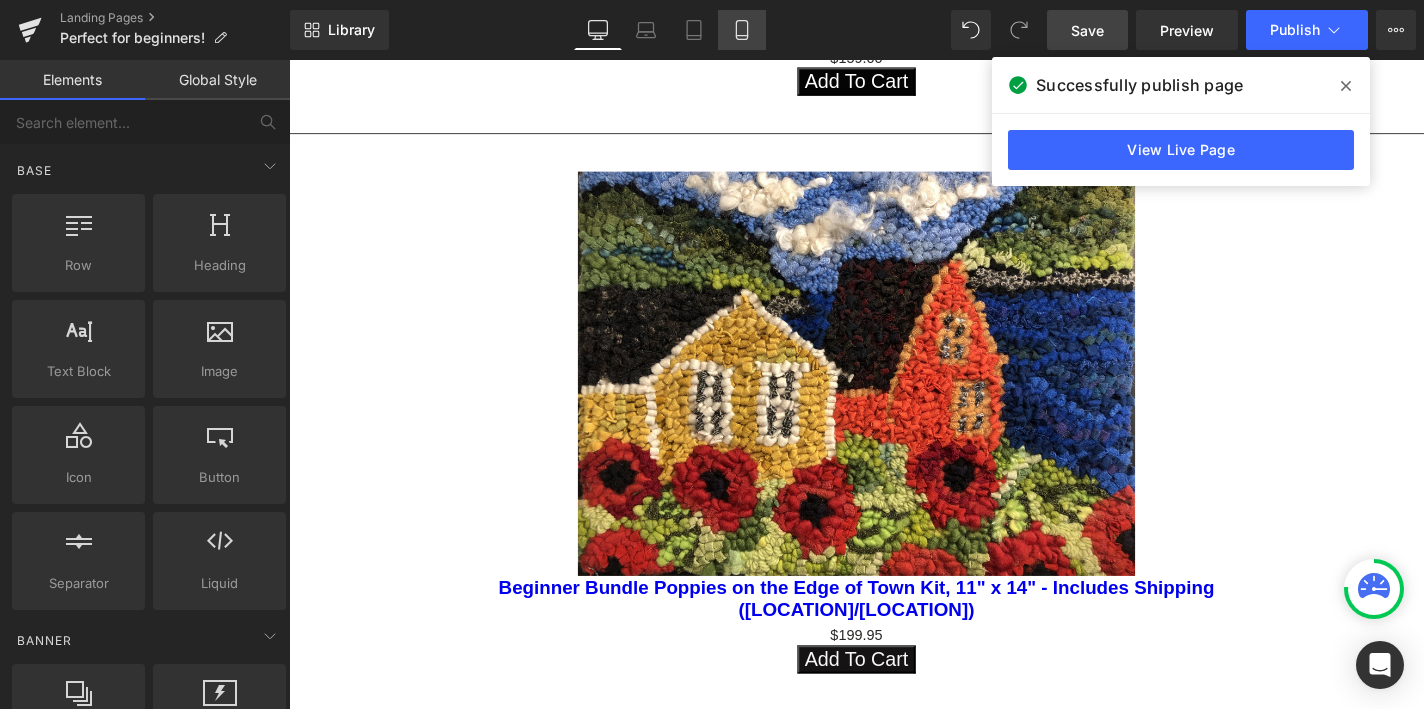 click on "Mobile" at bounding box center (742, 30) 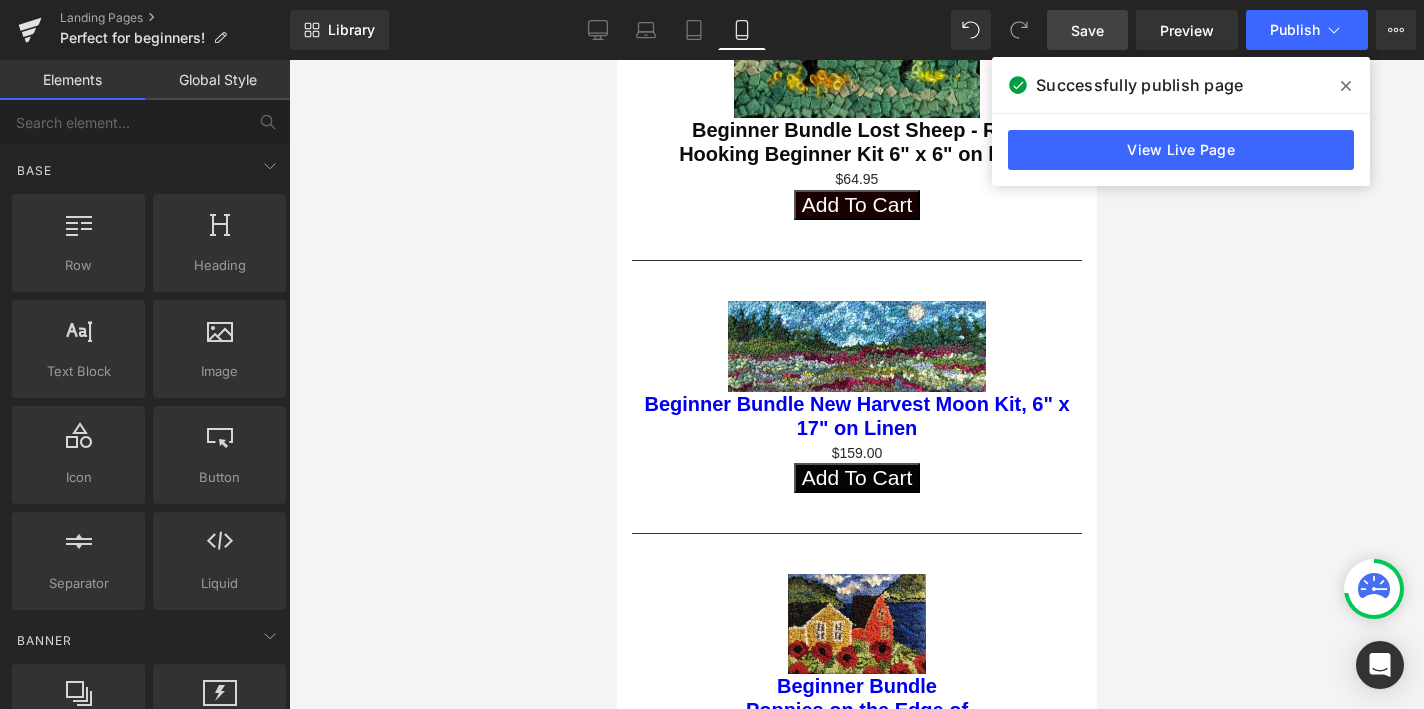 scroll, scrollTop: 1457, scrollLeft: 0, axis: vertical 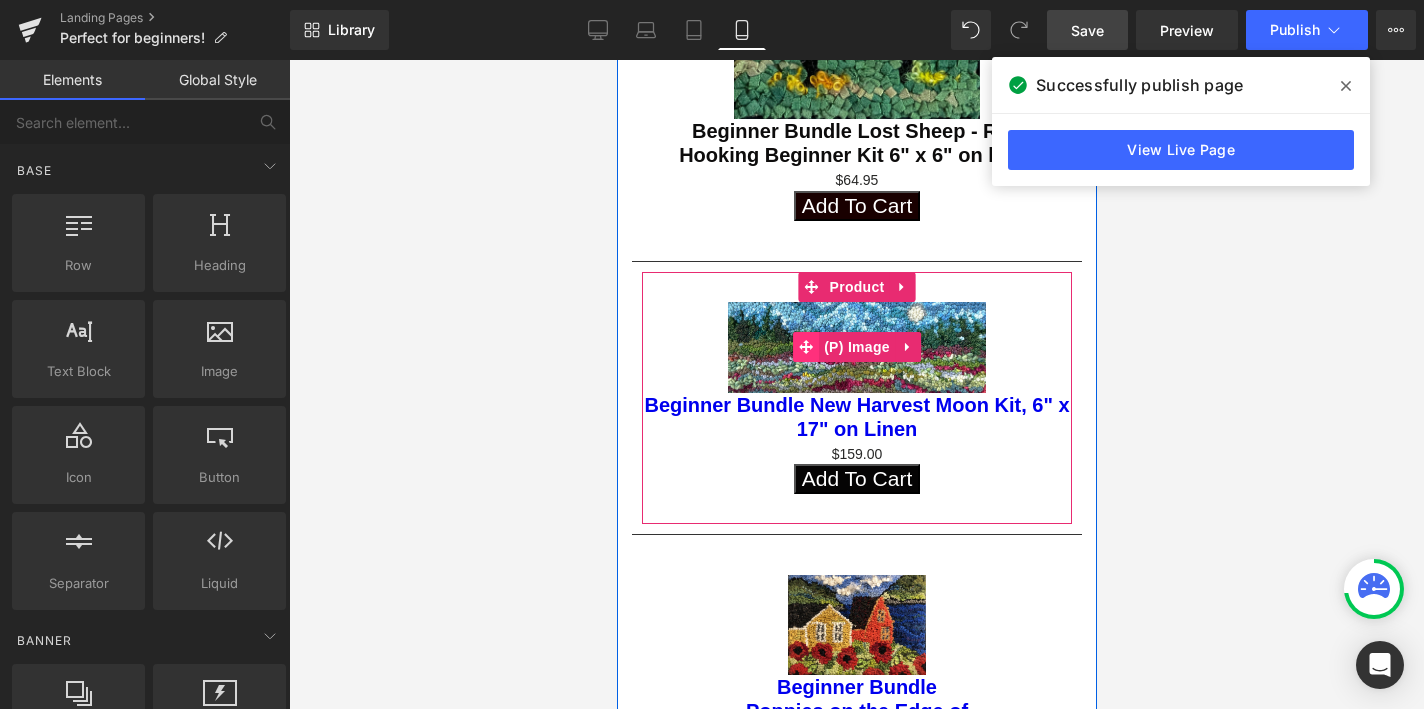 click at bounding box center (805, 347) 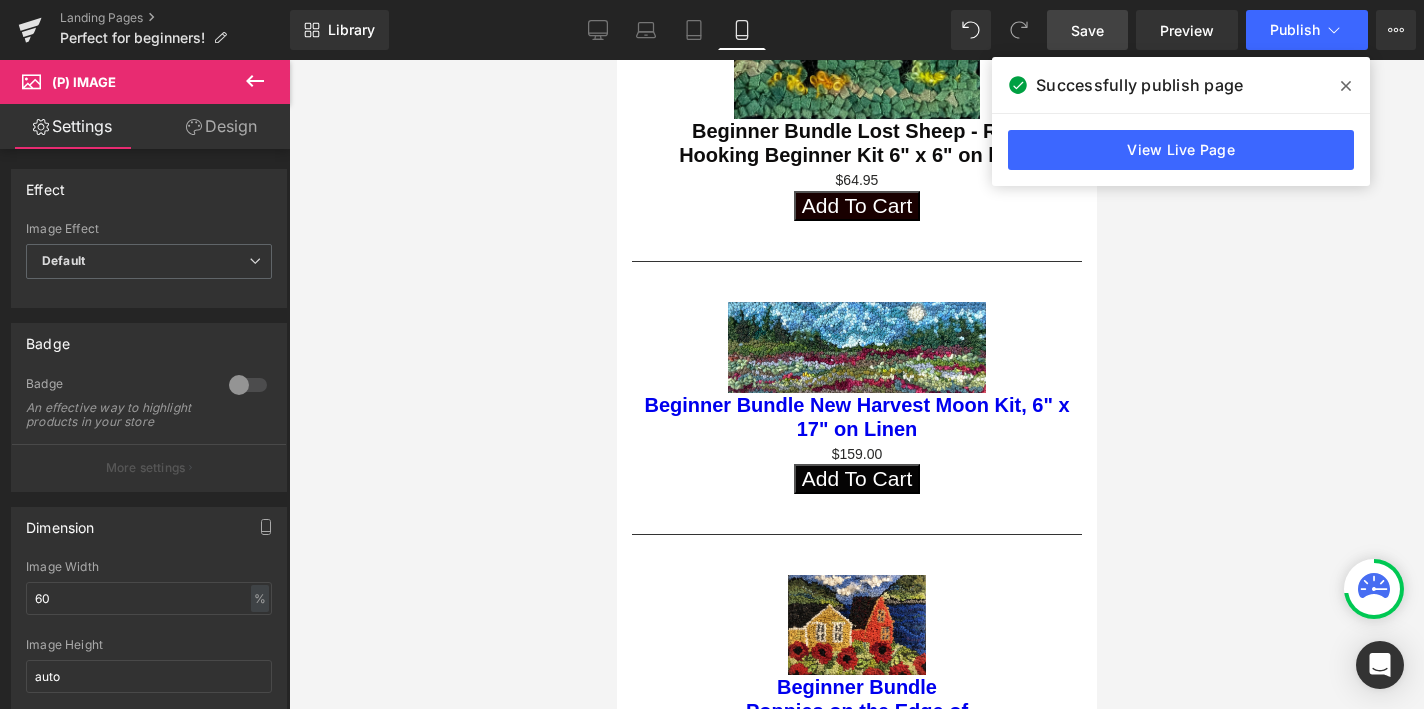 click on "Design" at bounding box center [221, 126] 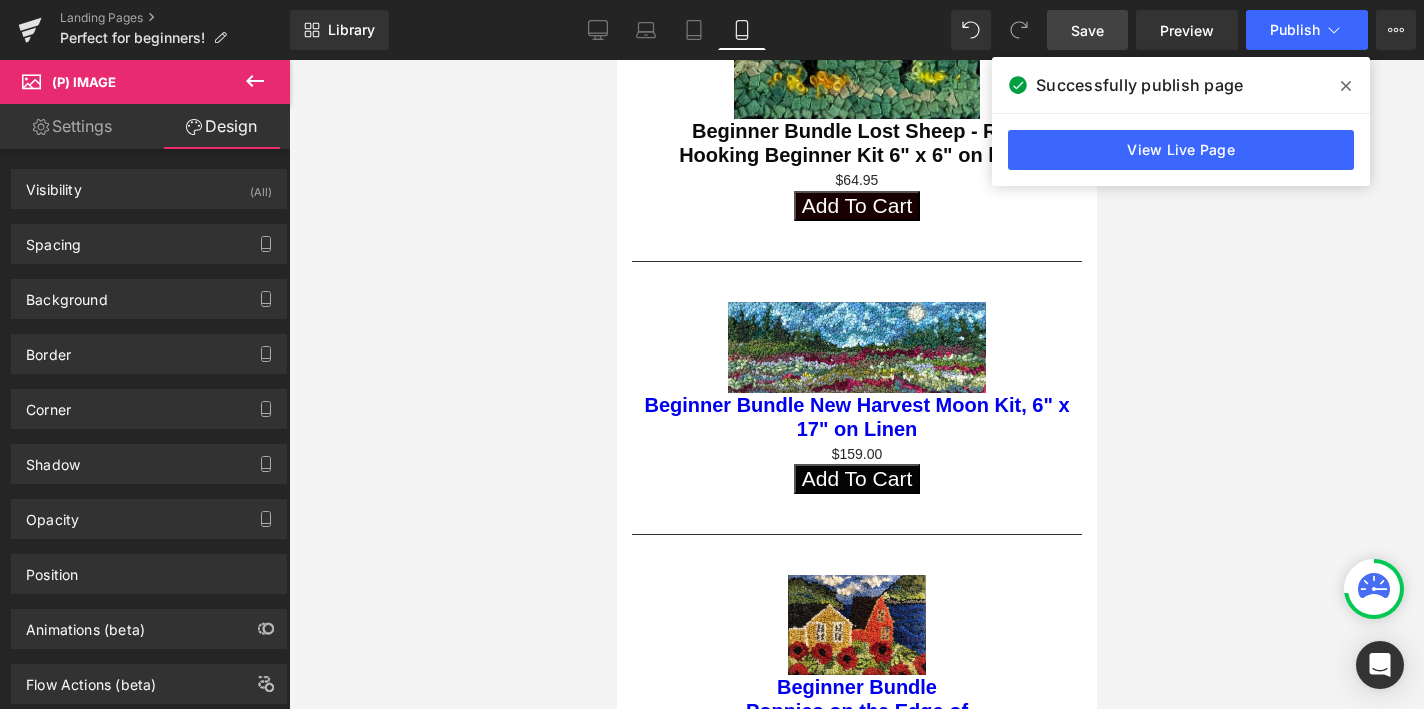click at bounding box center [856, 347] 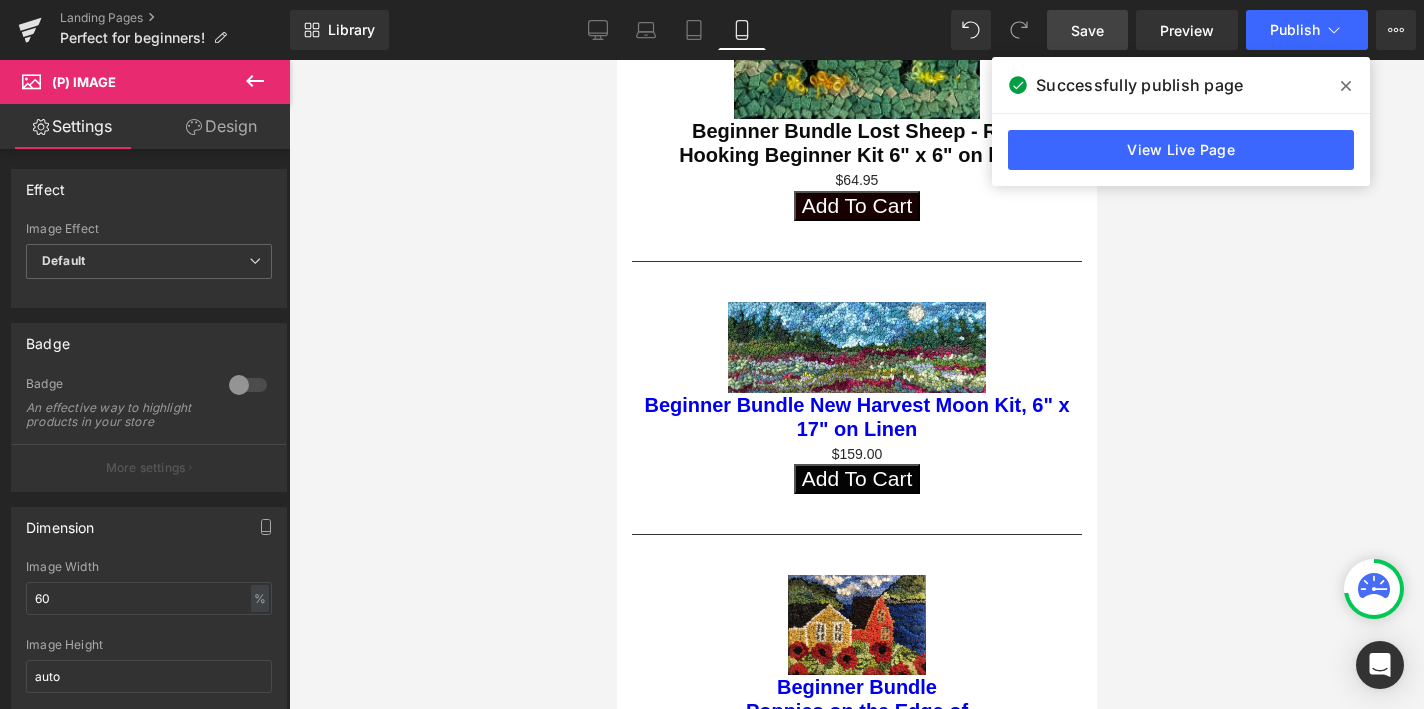 click on "Design" at bounding box center (221, 126) 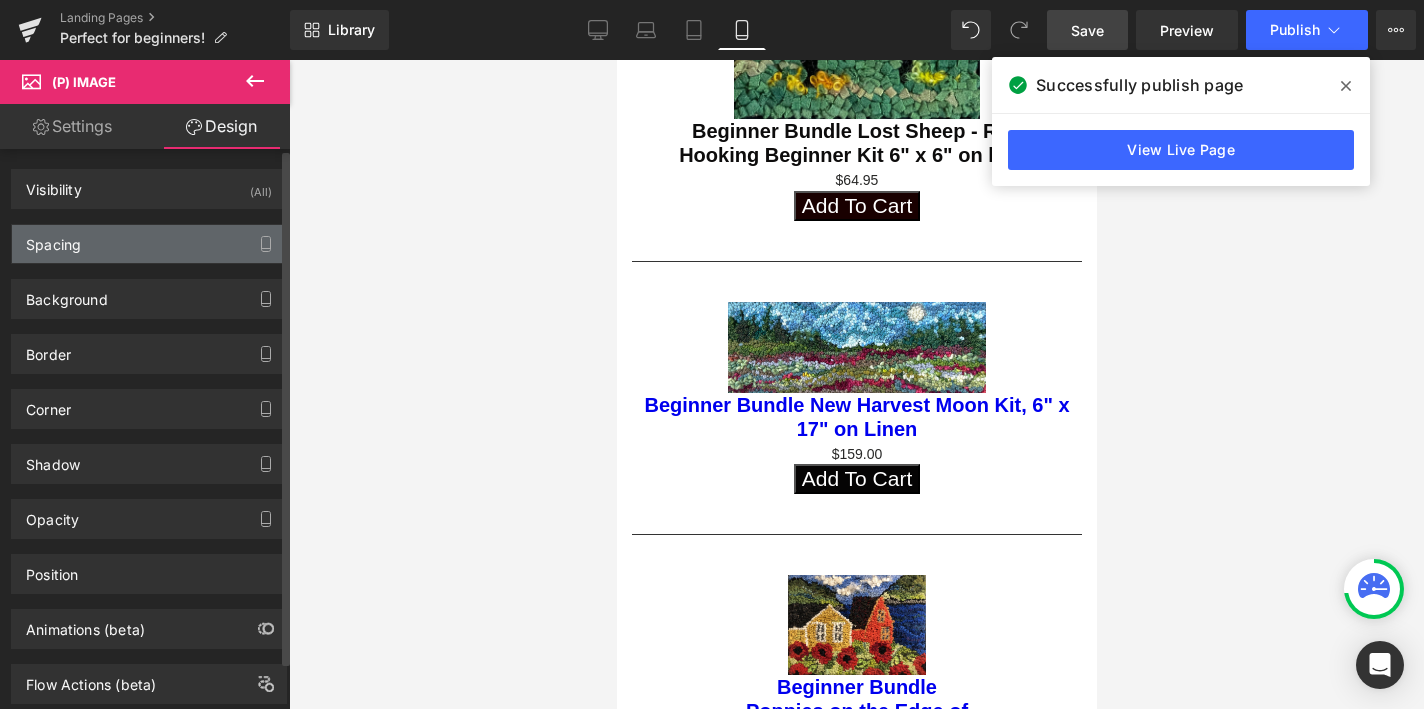 click on "Spacing" at bounding box center [149, 244] 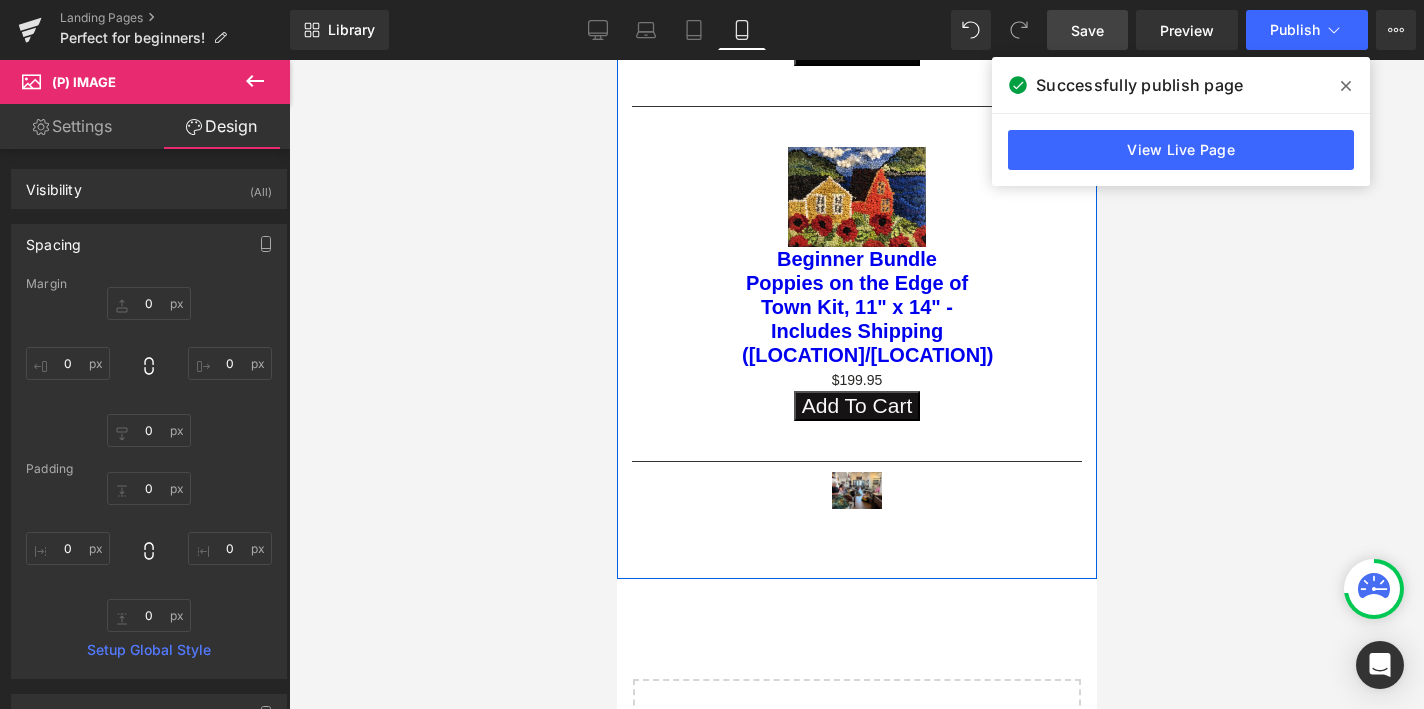 scroll, scrollTop: 1882, scrollLeft: 0, axis: vertical 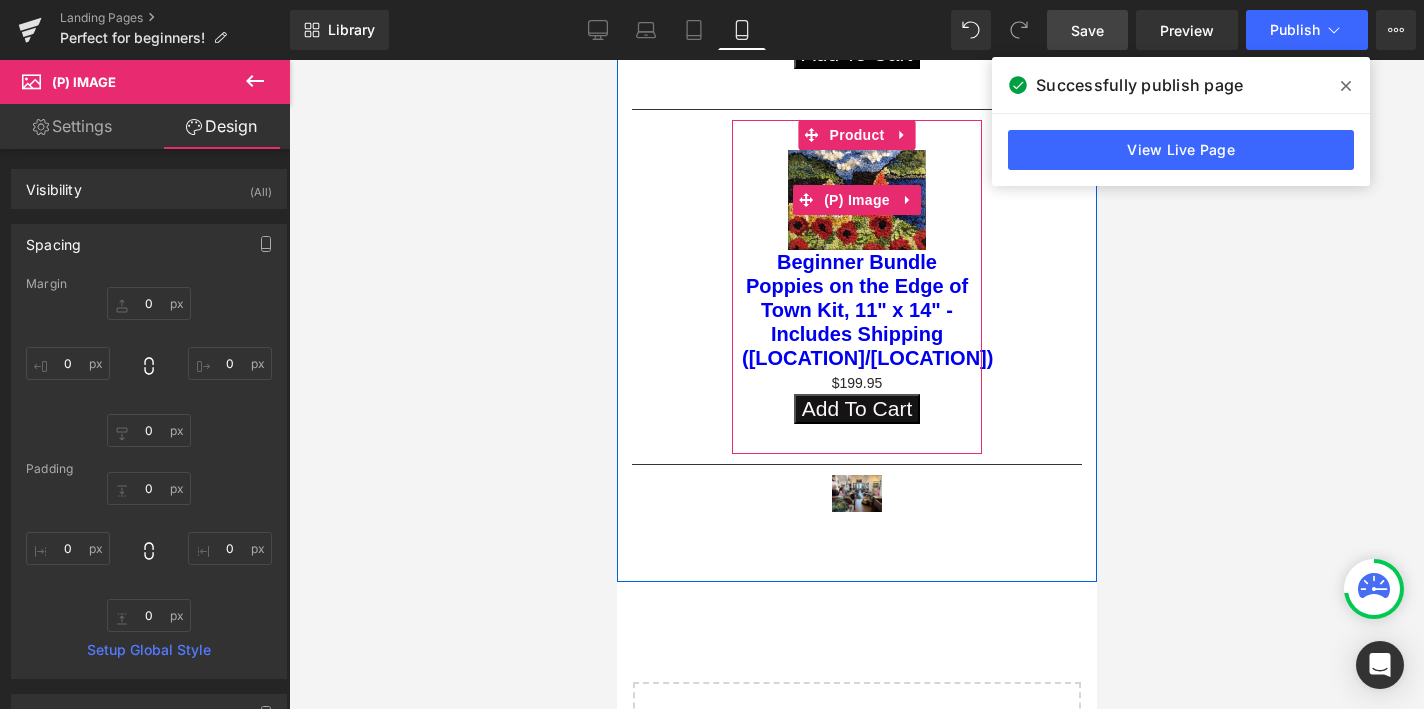 click at bounding box center [856, 200] 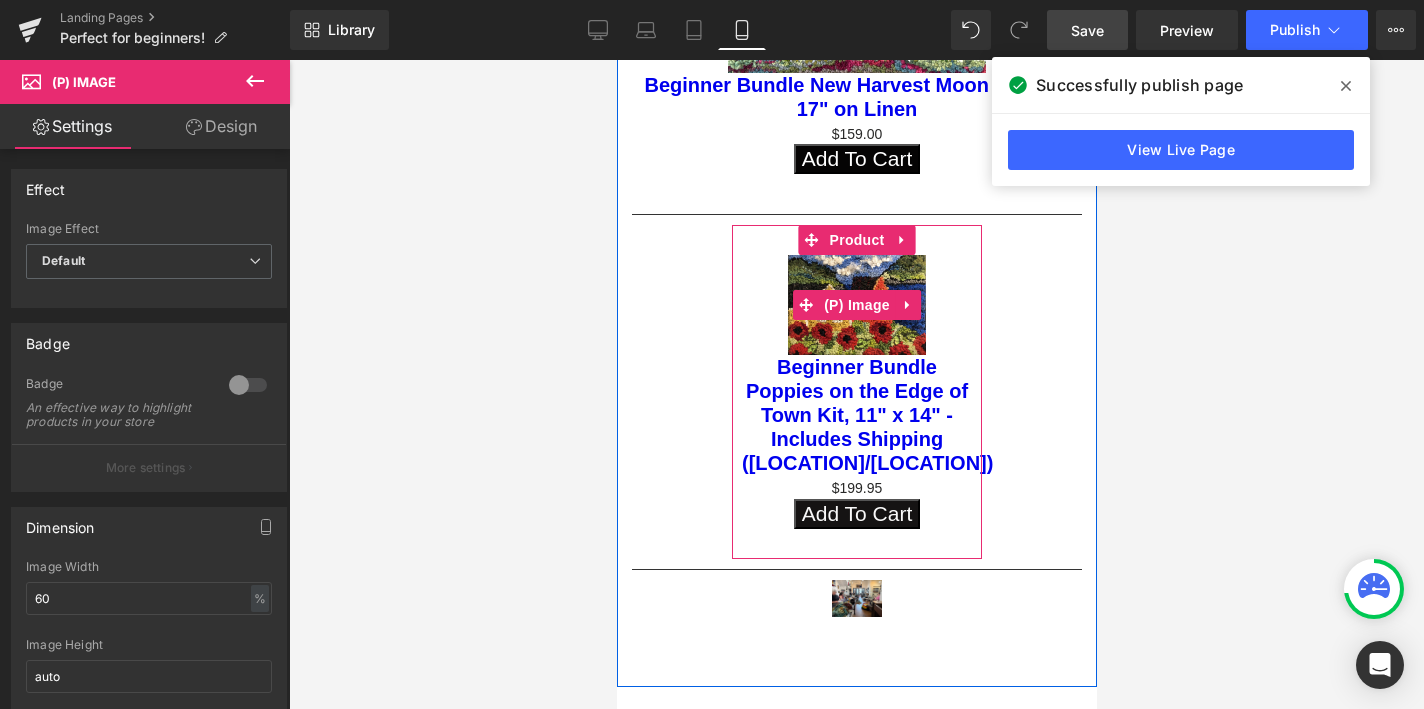 scroll, scrollTop: 1764, scrollLeft: 0, axis: vertical 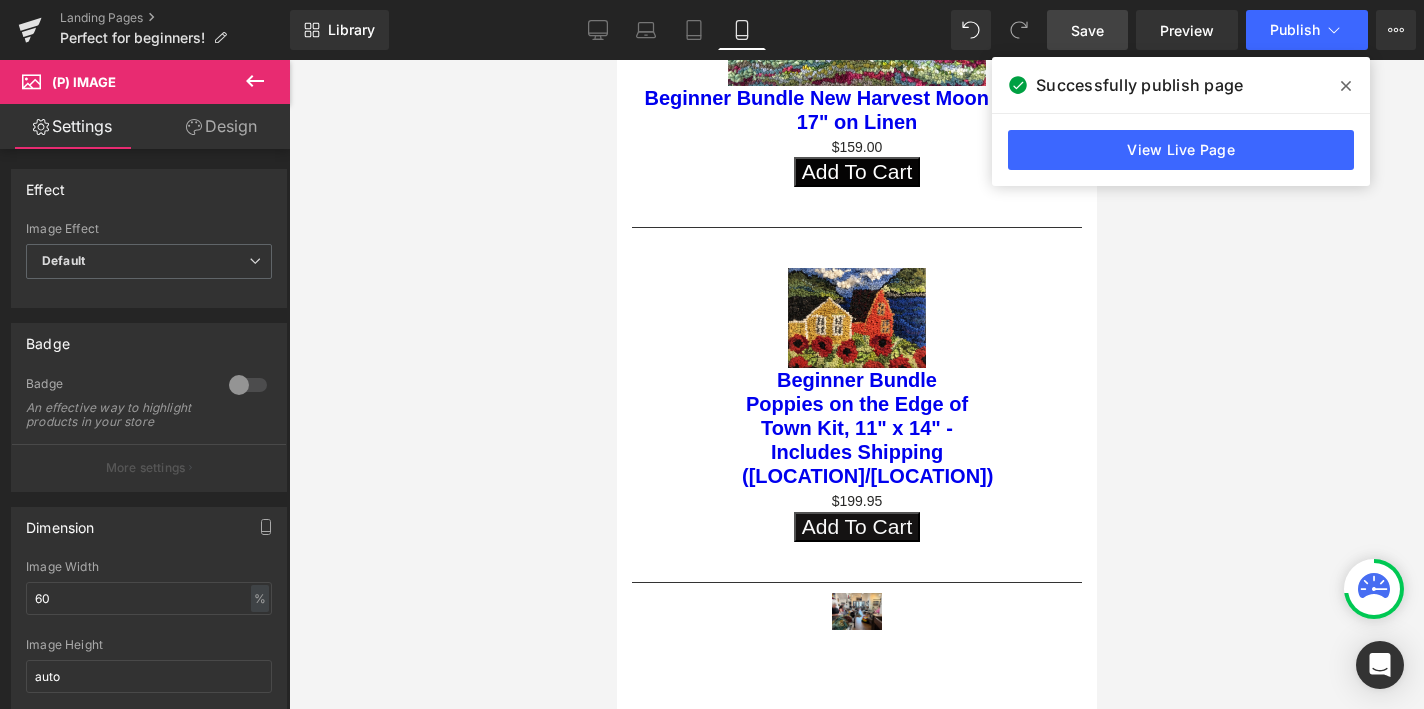 click on "Design" at bounding box center [221, 126] 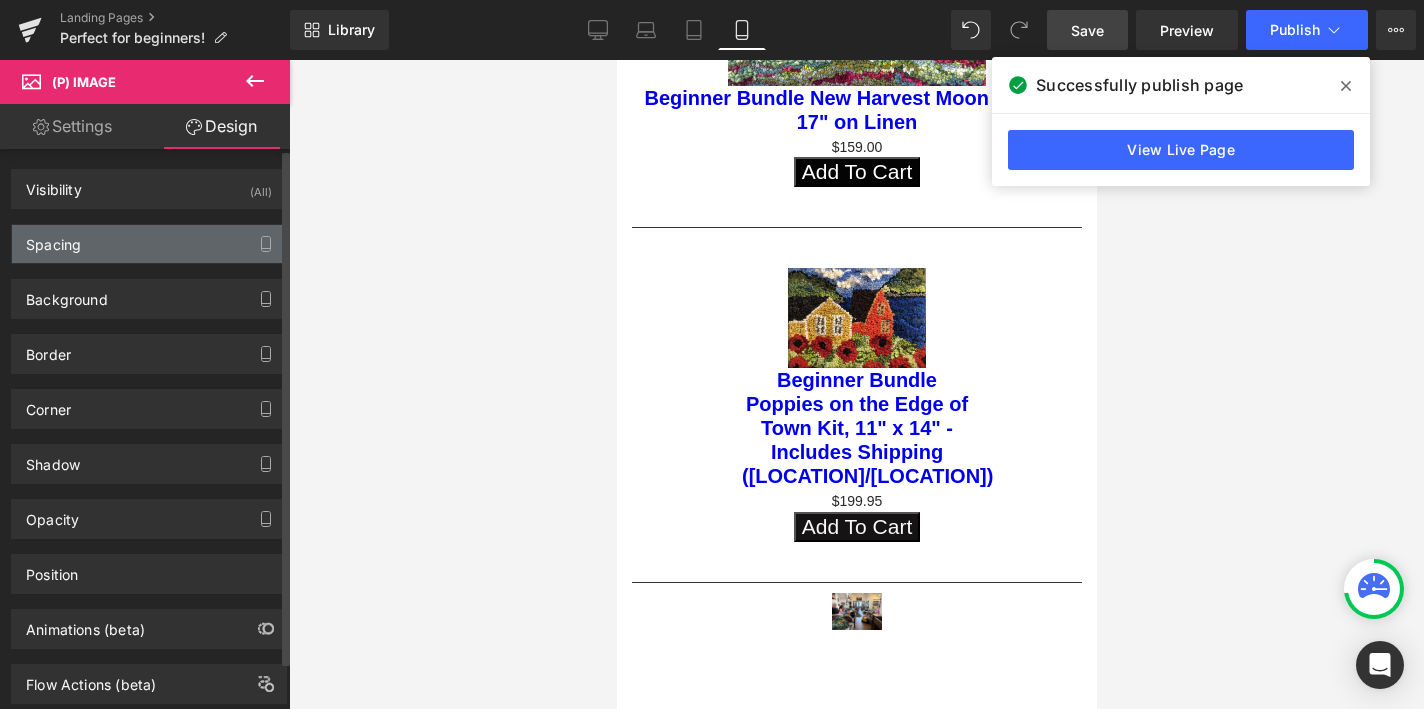 click on "Spacing" at bounding box center [149, 244] 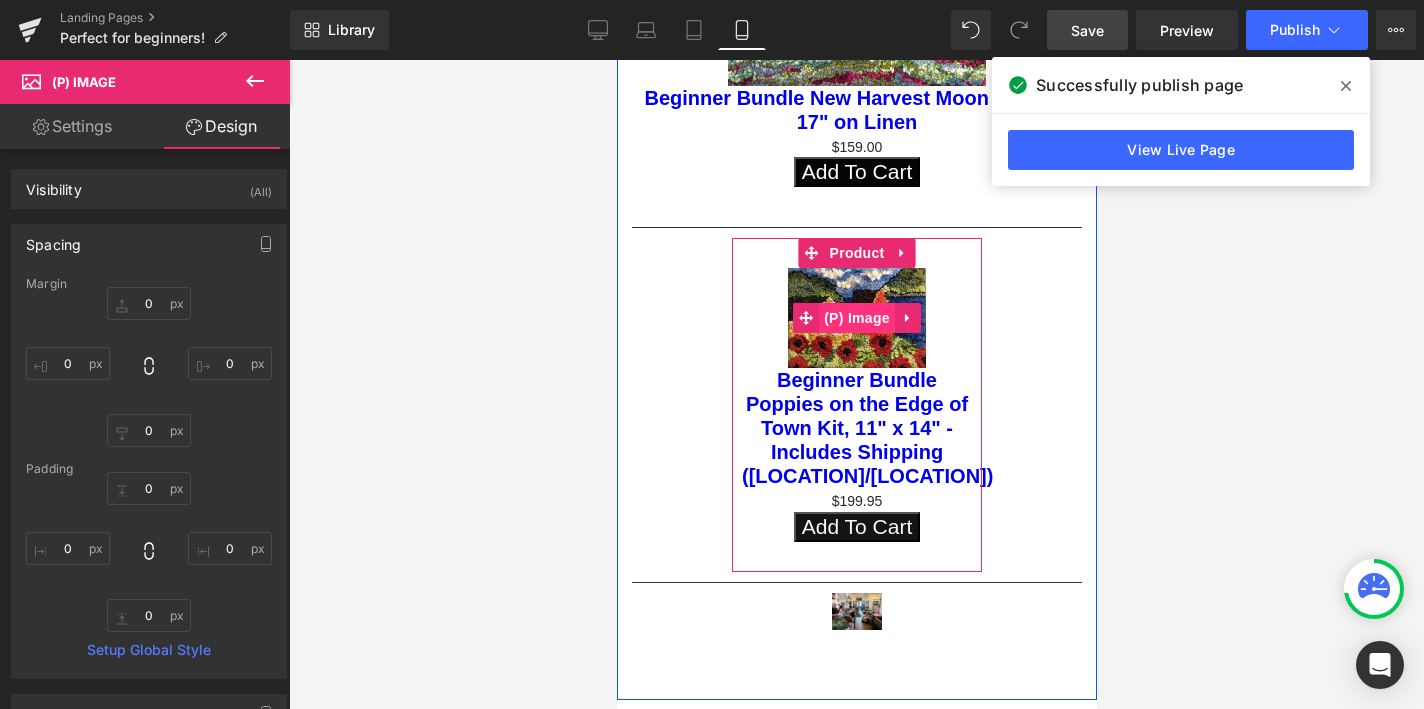 click on "(P) Image" at bounding box center [856, 318] 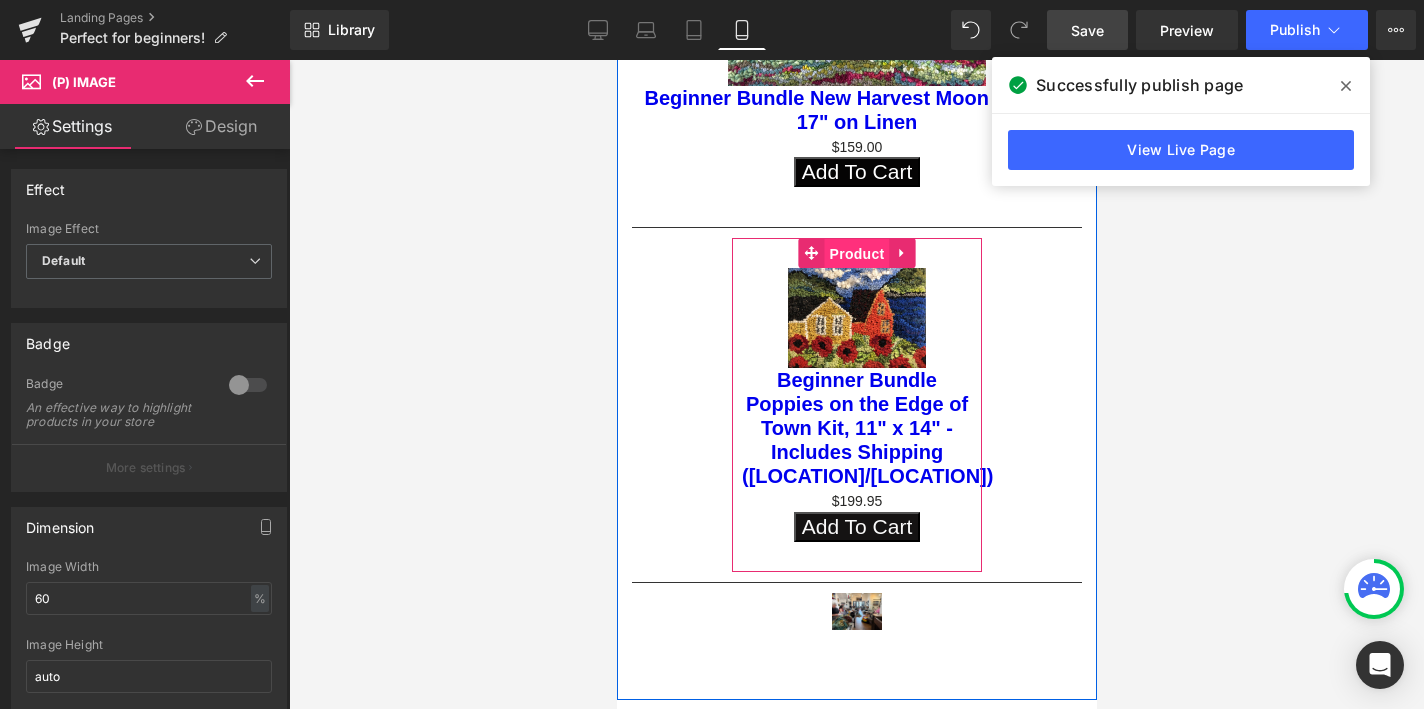 click on "Product" at bounding box center [856, 254] 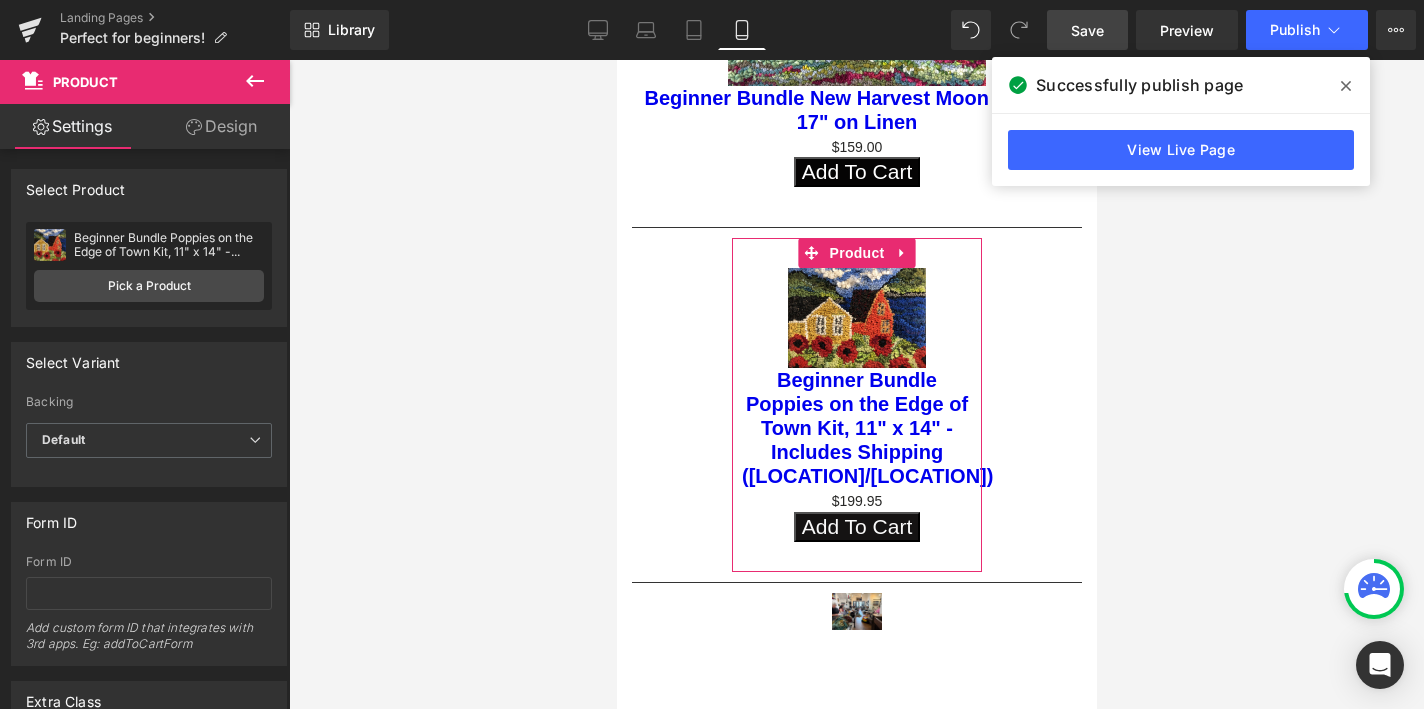 click on "Design" at bounding box center (221, 126) 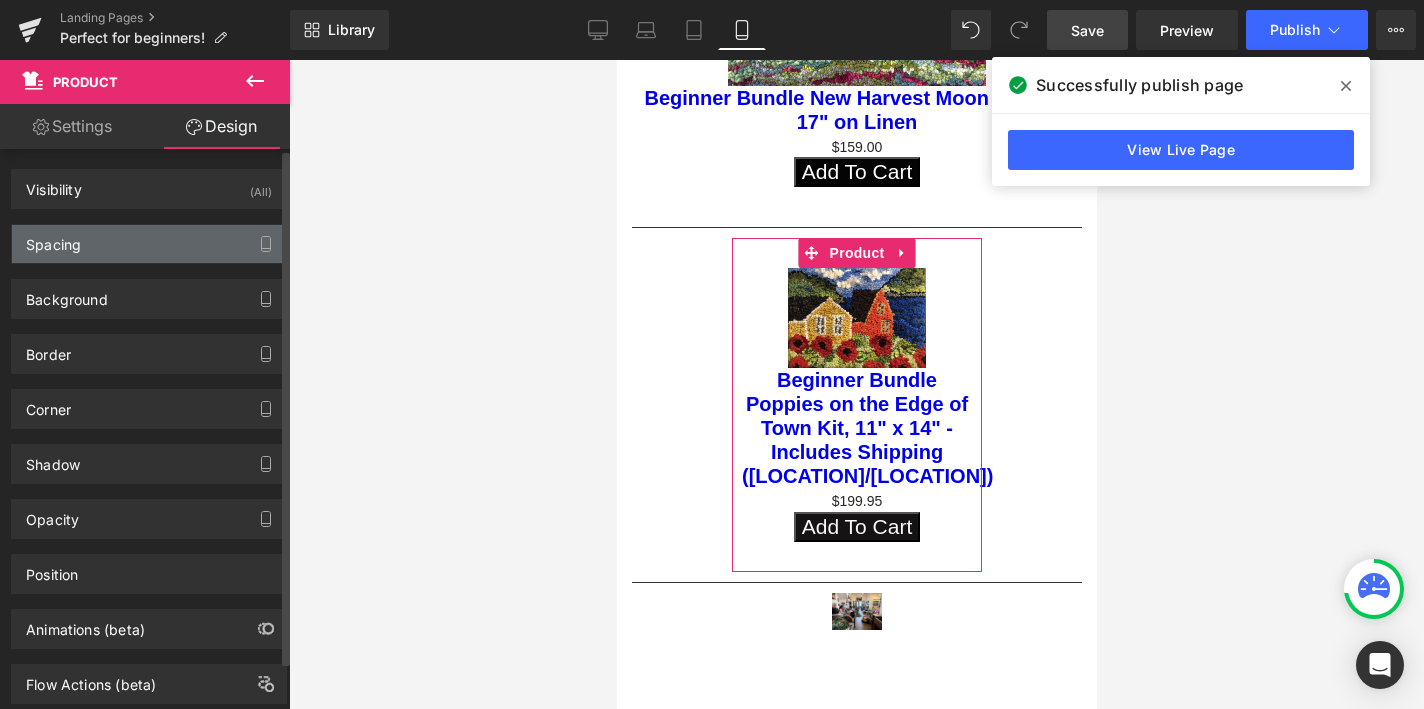 click on "Spacing" at bounding box center [149, 244] 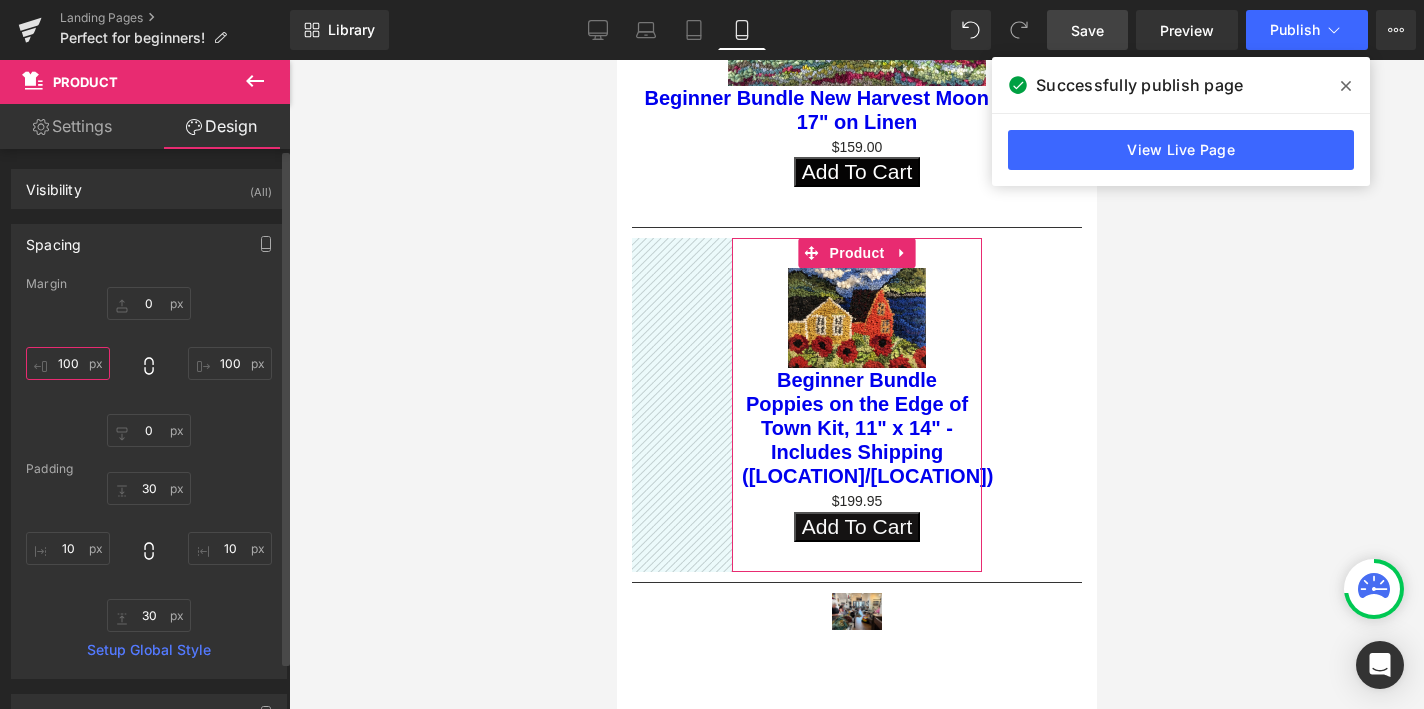 click on "100" at bounding box center (68, 363) 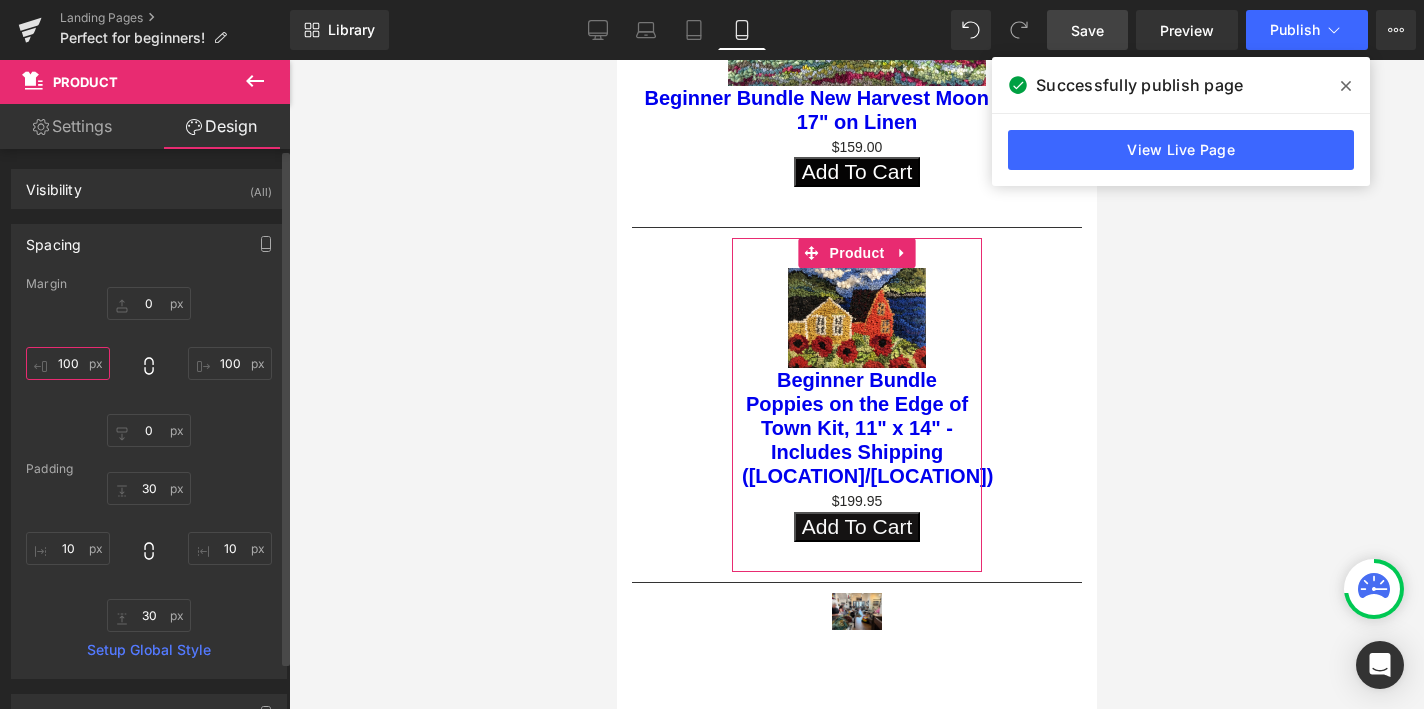 click on "100" at bounding box center [68, 363] 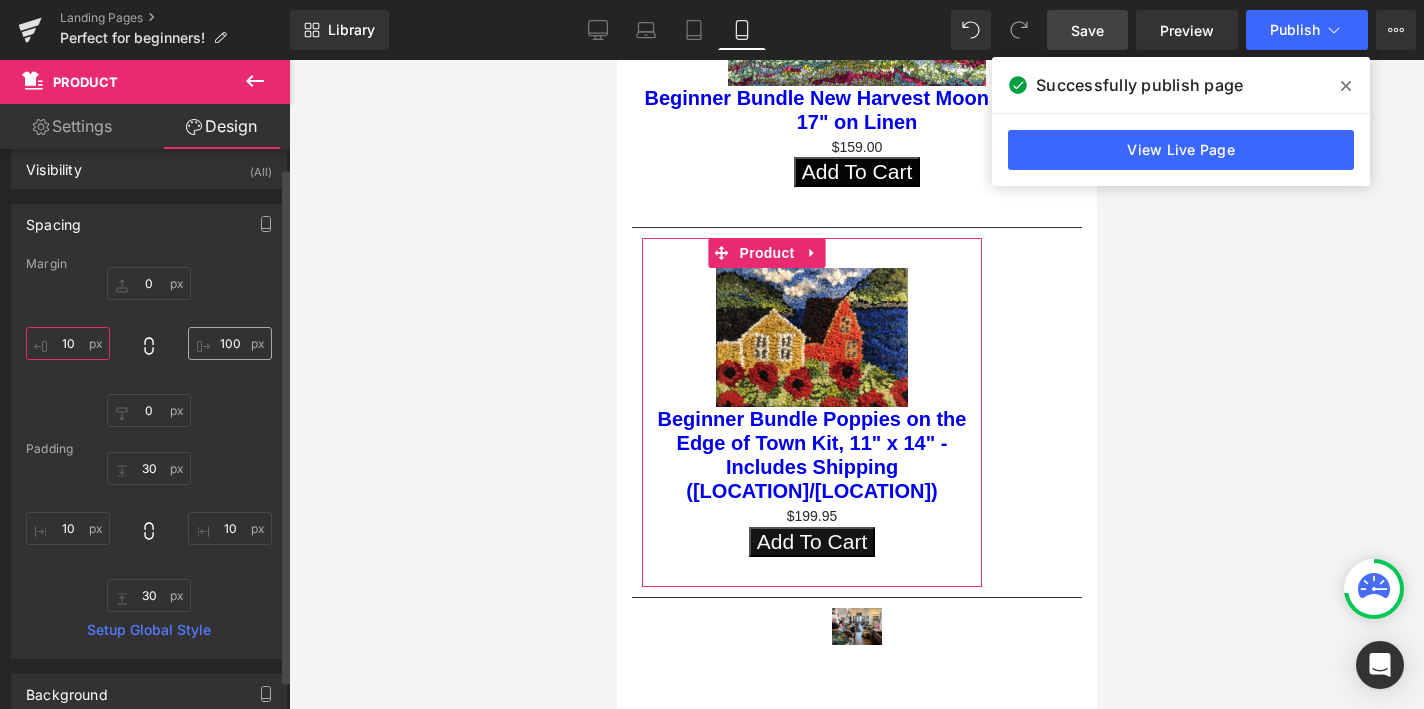 type on "10" 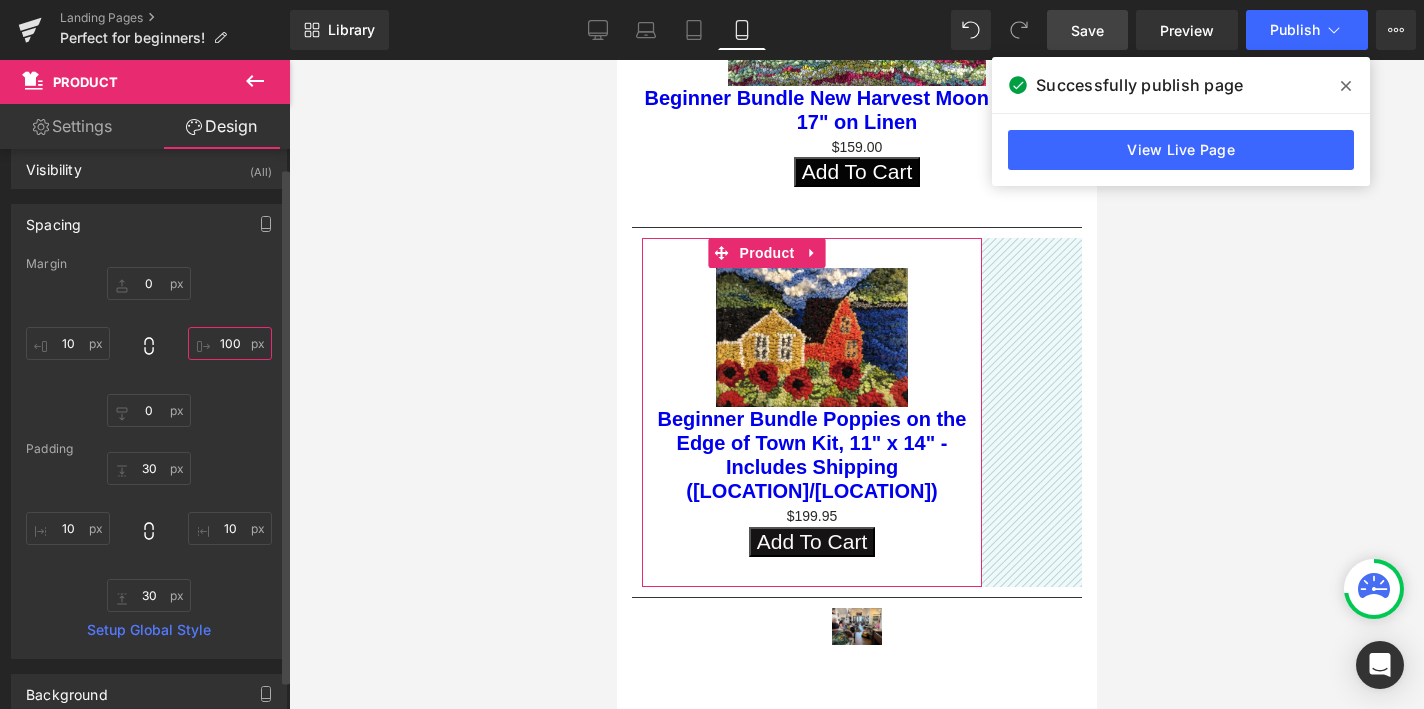 click on "100" at bounding box center (230, 343) 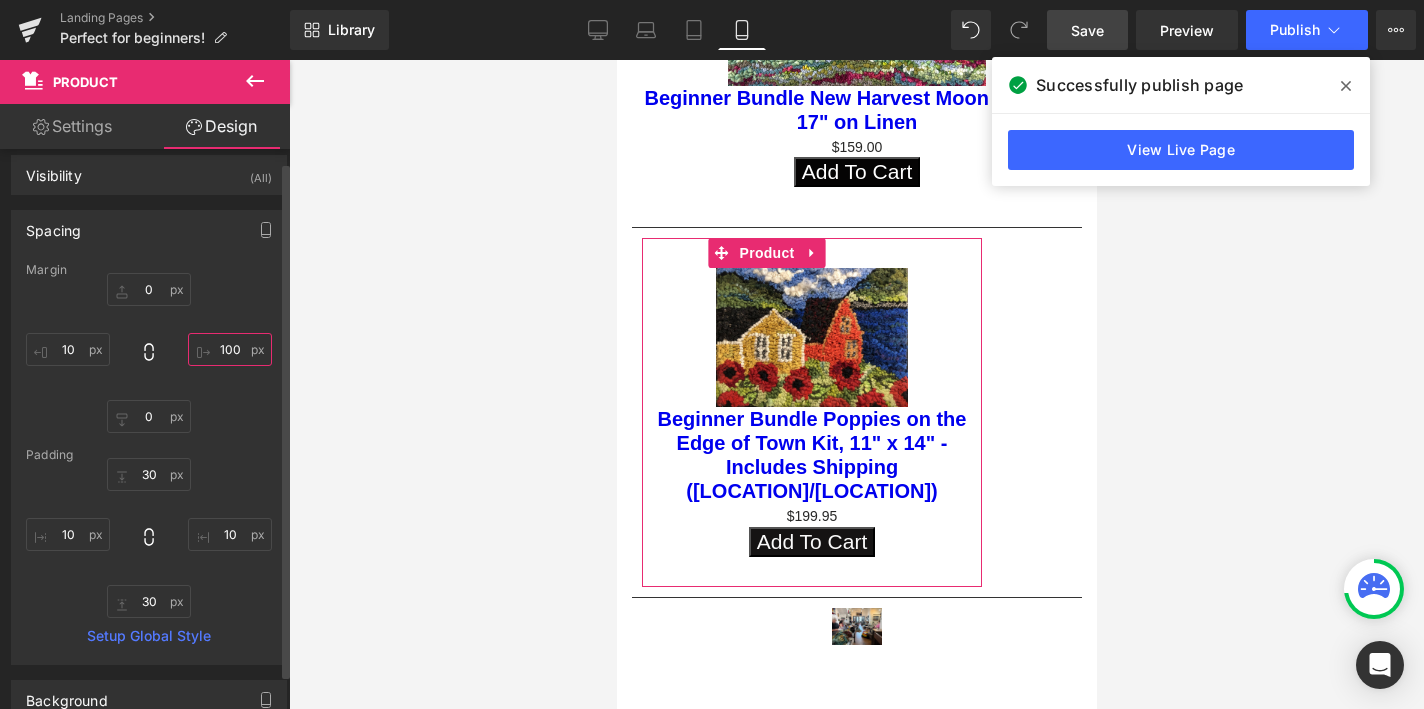 click on "100" at bounding box center (230, 349) 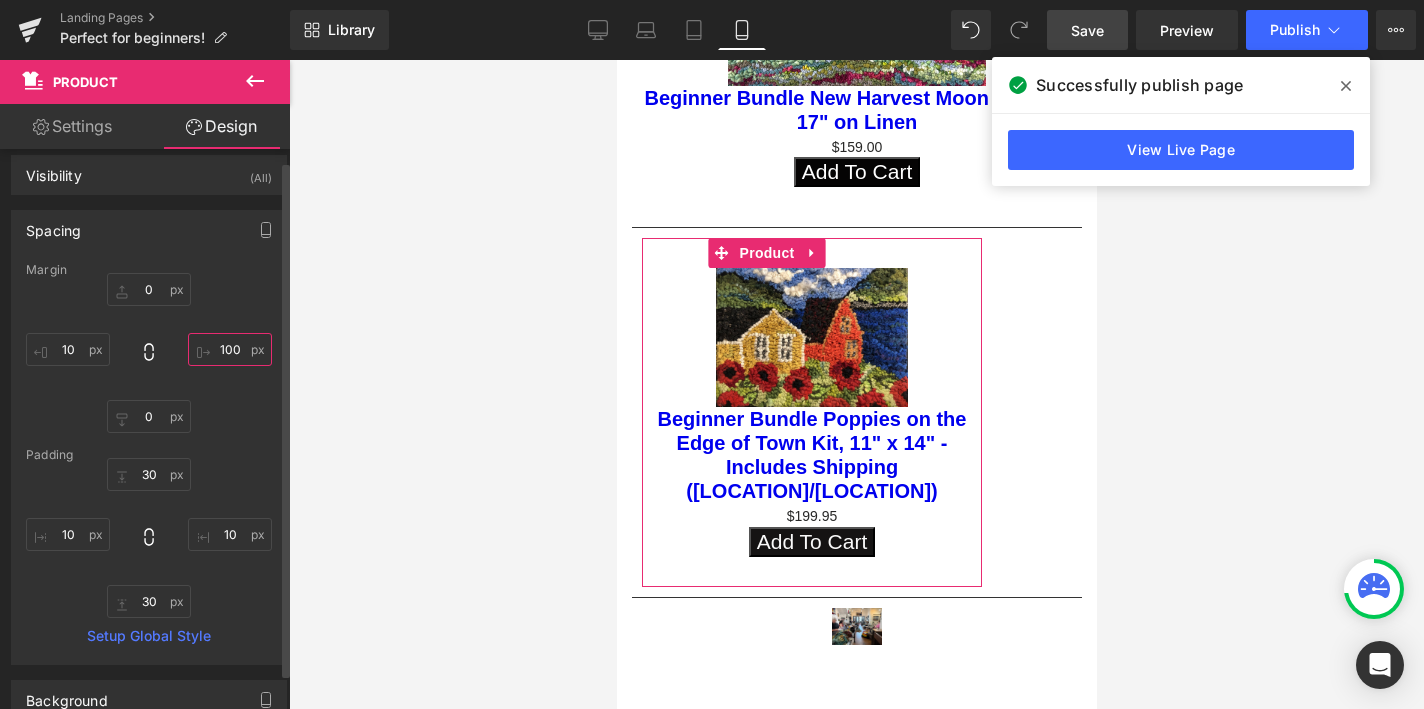 scroll, scrollTop: 13, scrollLeft: 0, axis: vertical 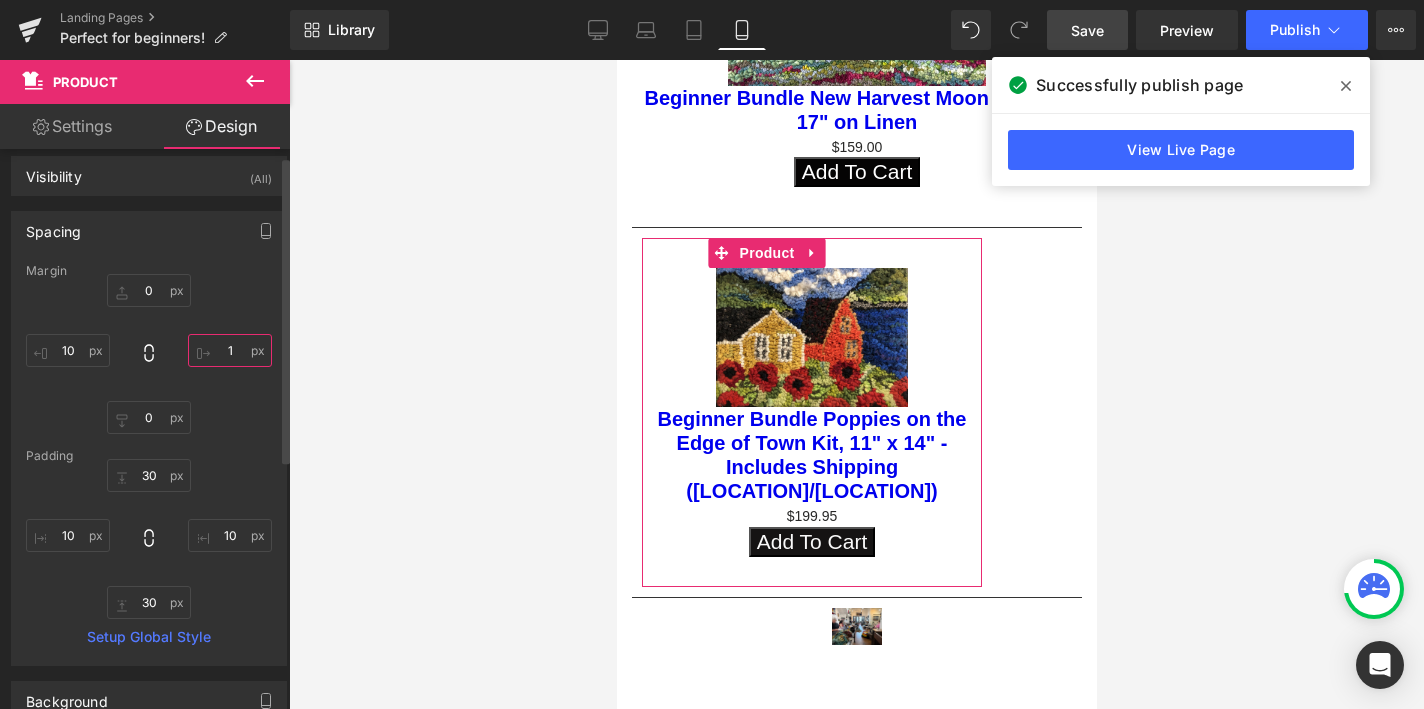 type on "10" 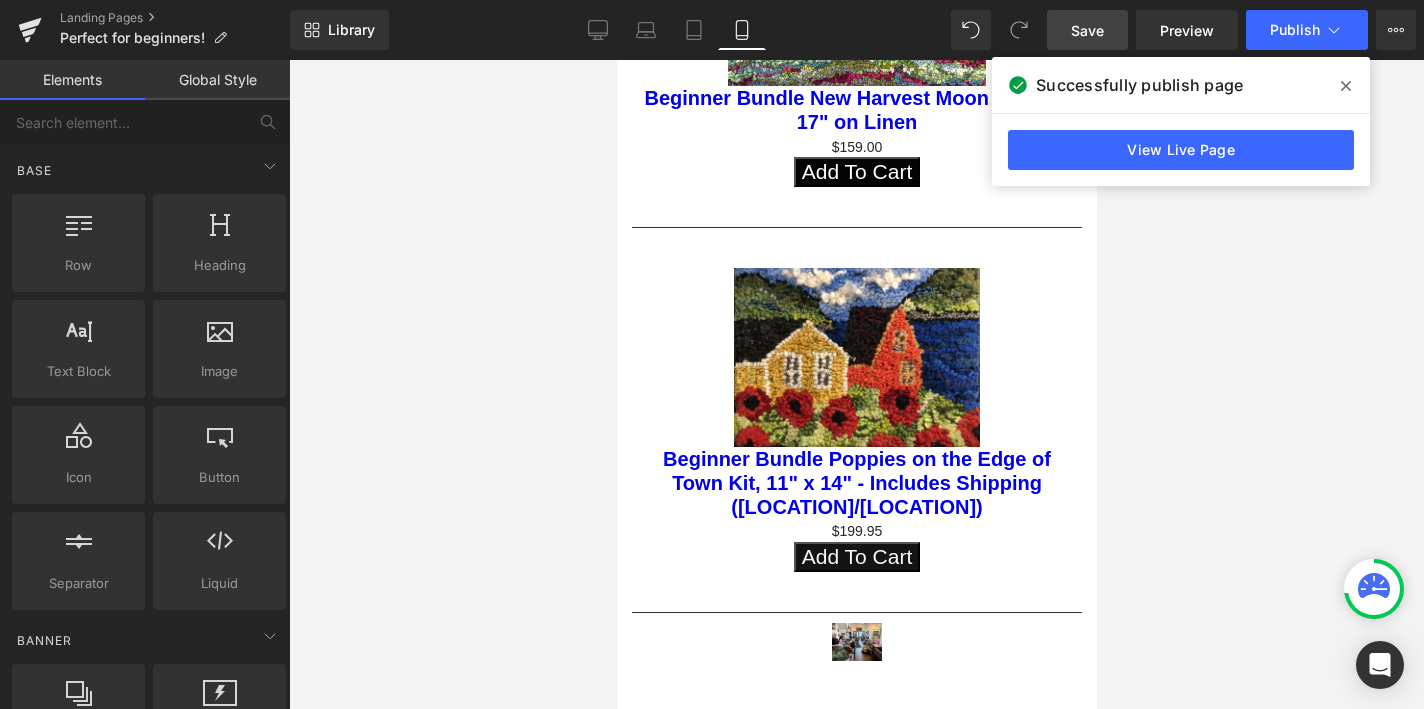 click at bounding box center (856, 384) 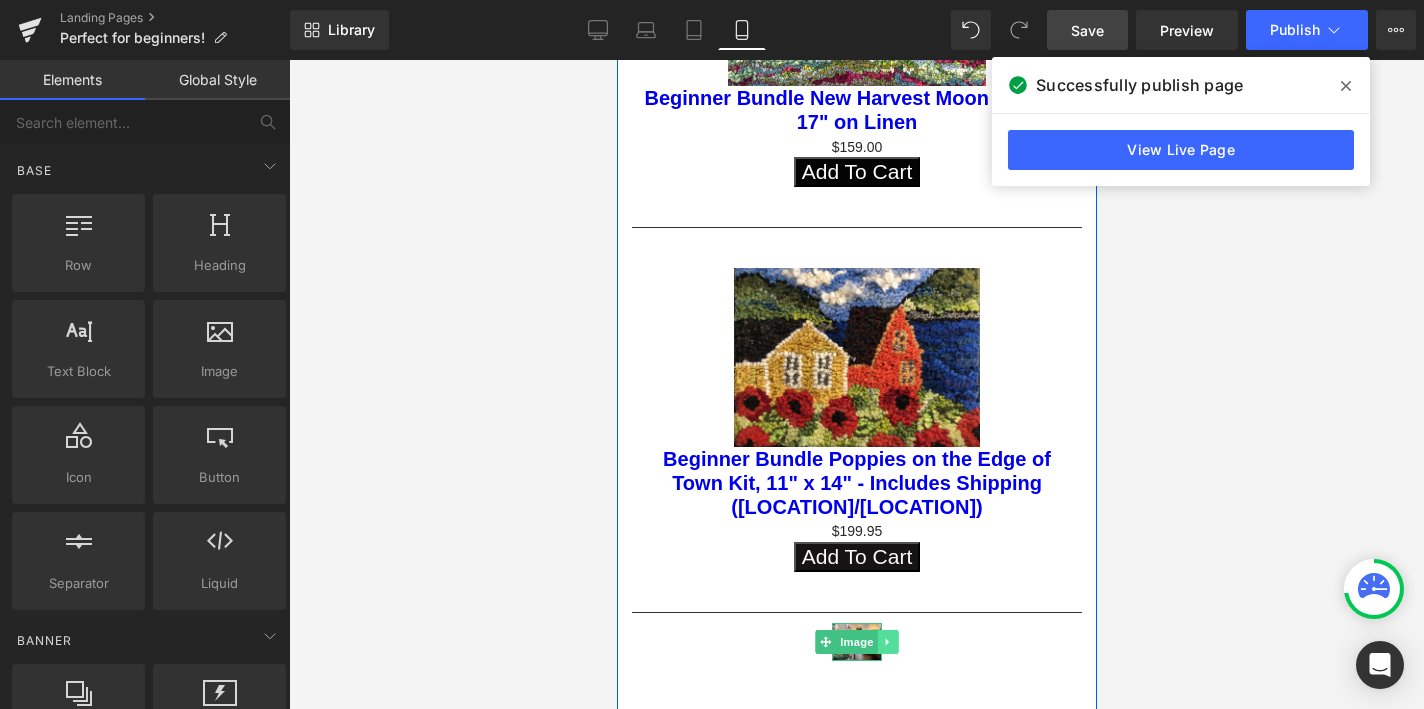 click at bounding box center [887, 642] 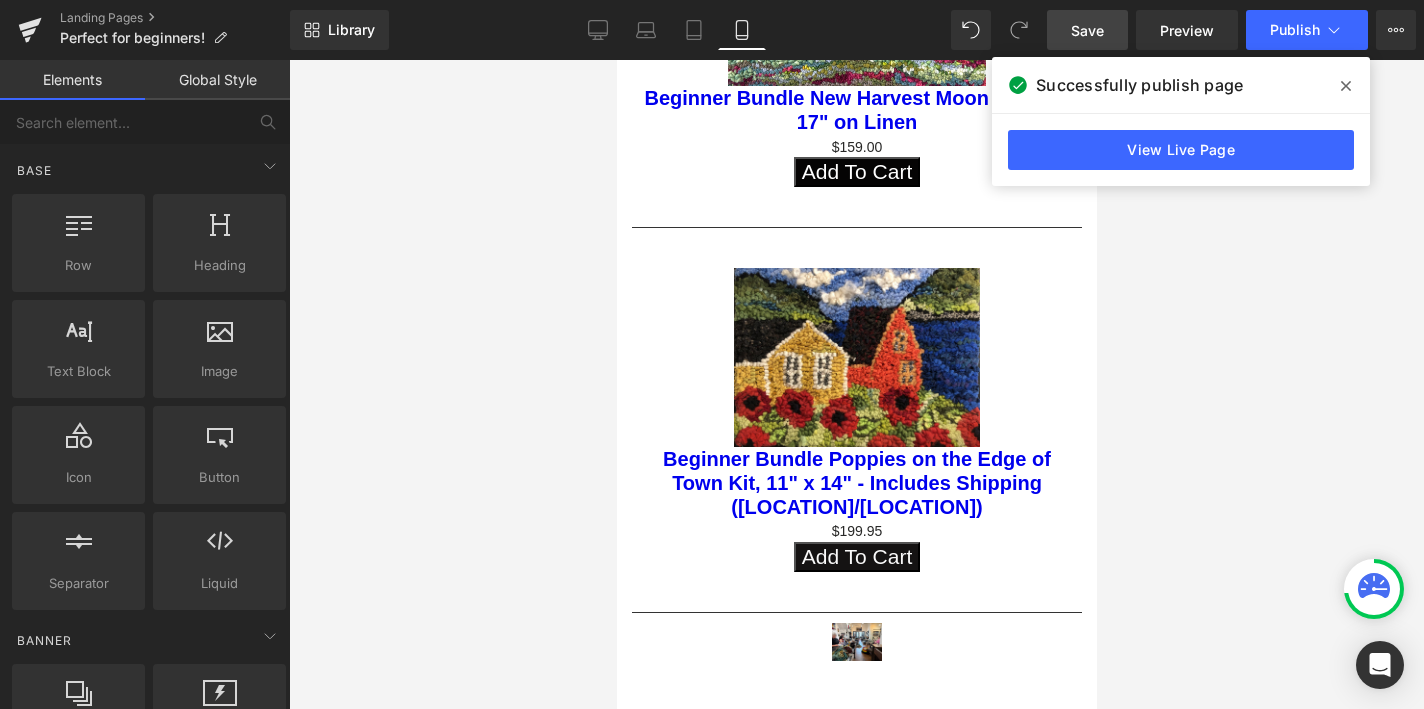 click at bounding box center [856, 384] 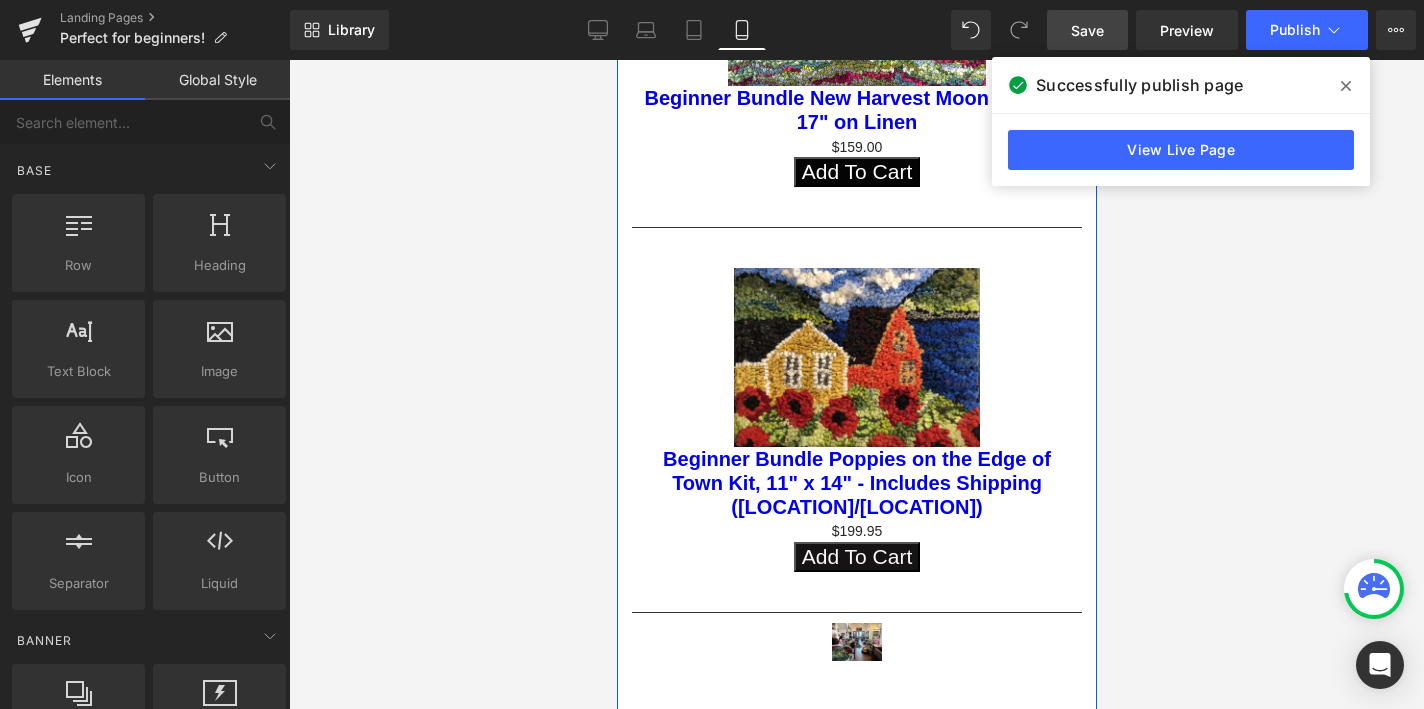 drag, startPoint x: 857, startPoint y: 614, endPoint x: 895, endPoint y: 649, distance: 51.662365 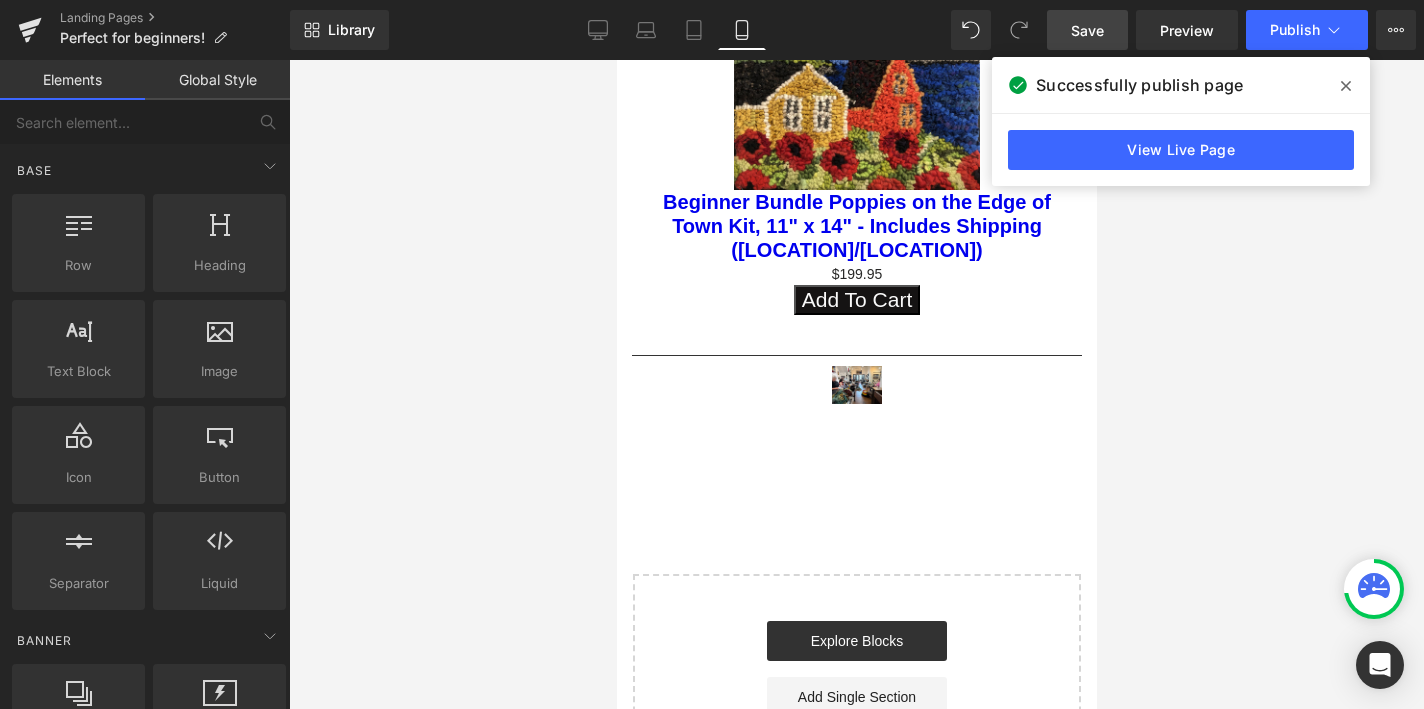 scroll, scrollTop: 2016, scrollLeft: 0, axis: vertical 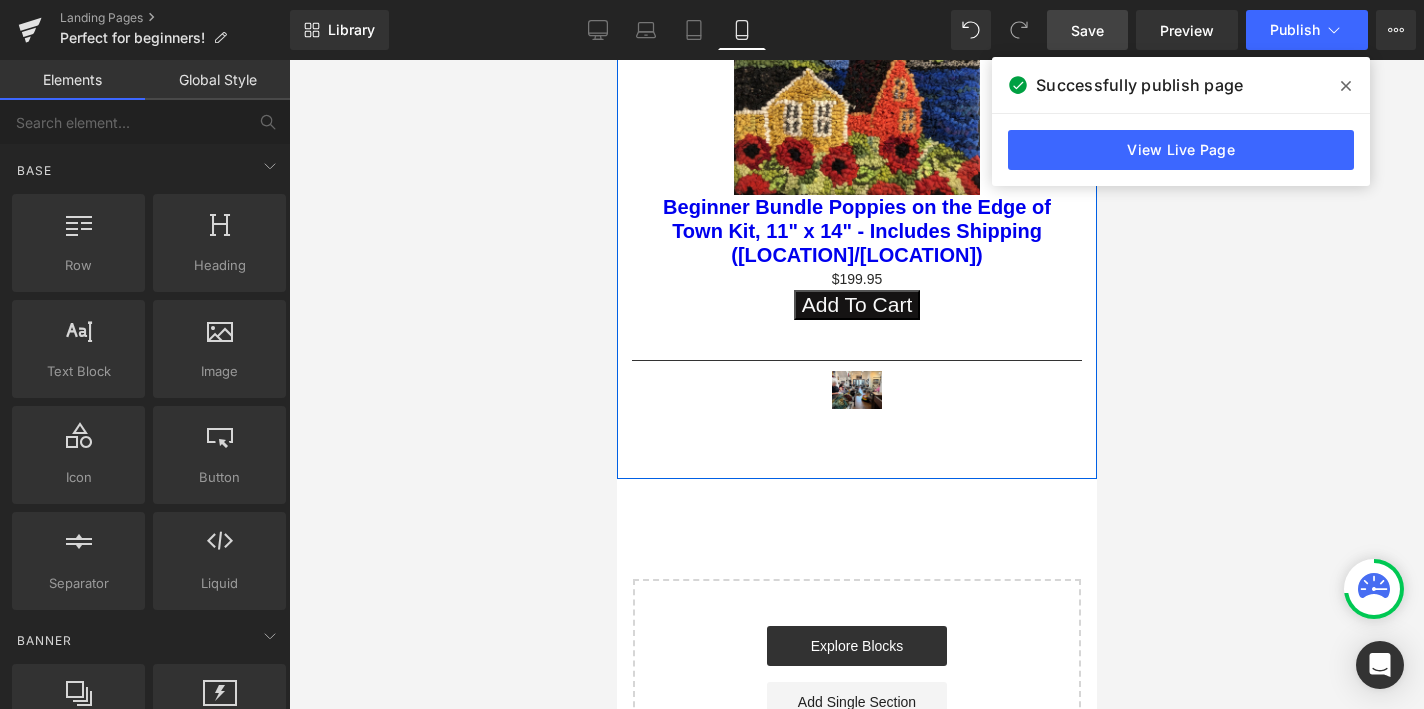 click on "PERFECT FOR BEGINNERS,  START RUG HOOKING TODAY WITH ONE  OF OUR BEGINNER KIT BUNDLES! Text Block         Everything you need to start rug hooking, pattern, materials, rug hook, instructions and hoop.  Text Block         Row         Row
Vimeo         Row         Separator
Sale Off
(P) Image
Beginner Bundle Lost Sheep - Rug Hooking Beginner Kit 6" x 6" on linen
(P) Title
$0
$64.95
(P) Price
Add To Cart
(P) Cart Button
Product         Separator" at bounding box center (856, -517) 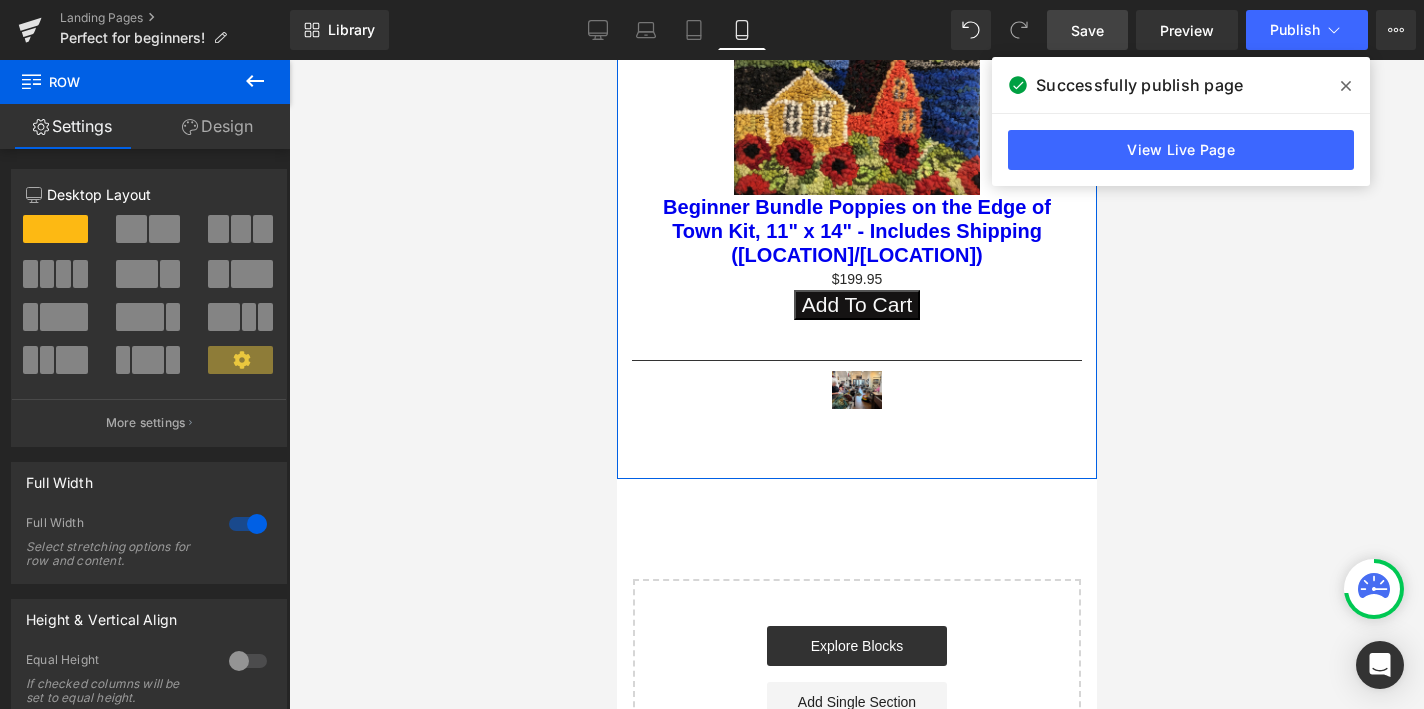 click on "Design" at bounding box center (217, 126) 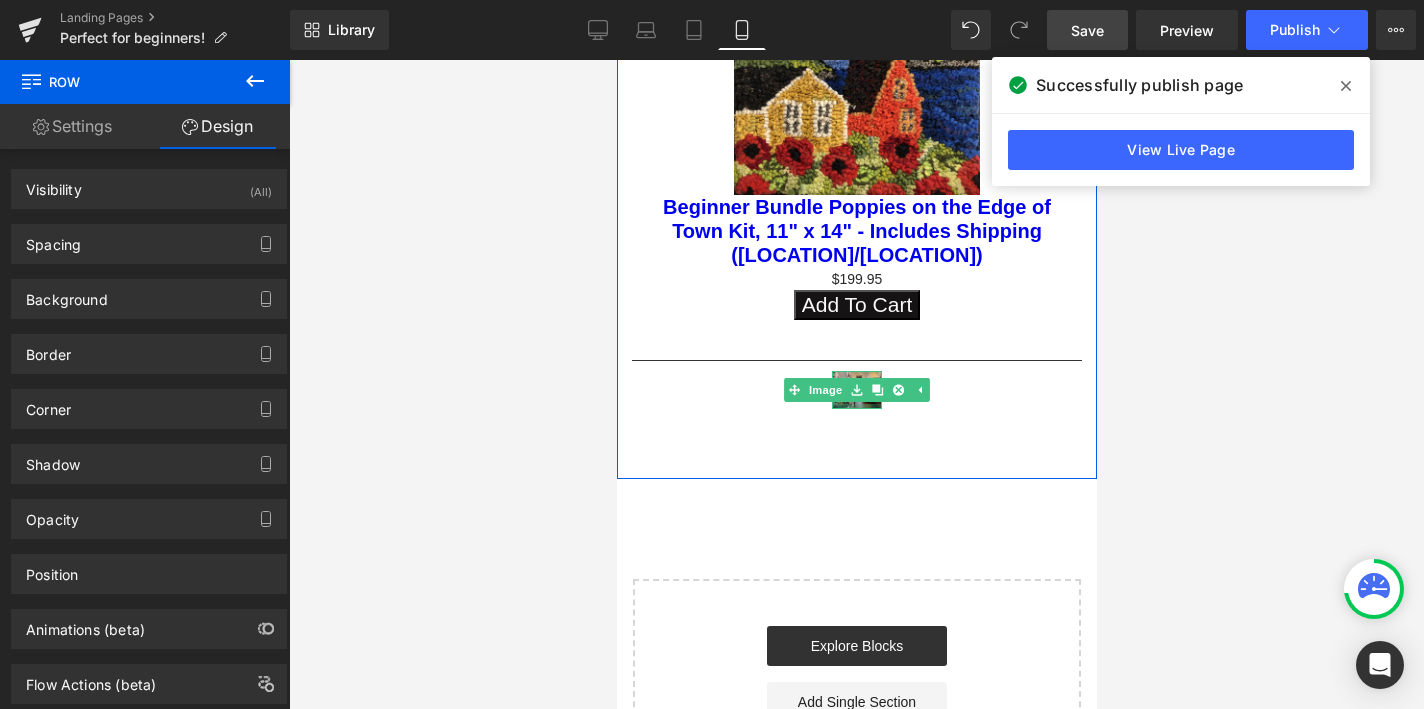 click at bounding box center [856, 406] 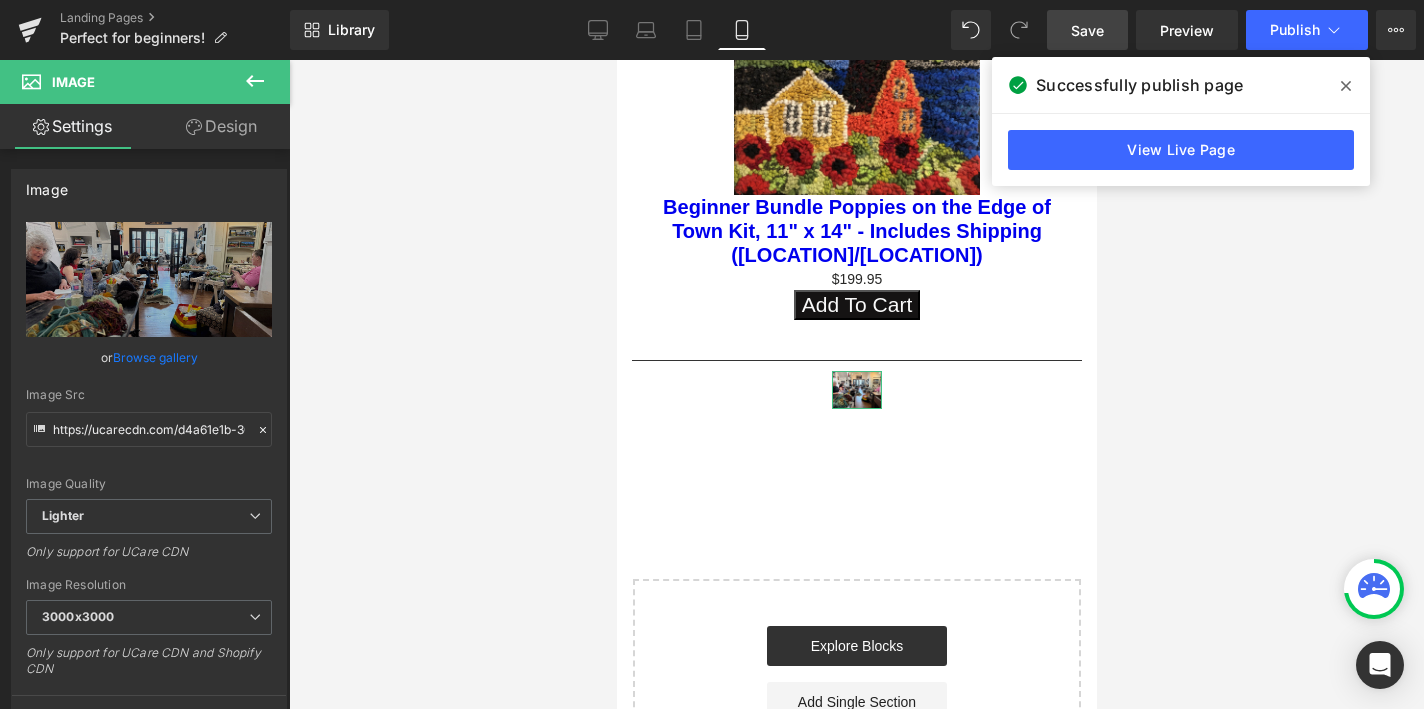 click on "Design" at bounding box center (221, 126) 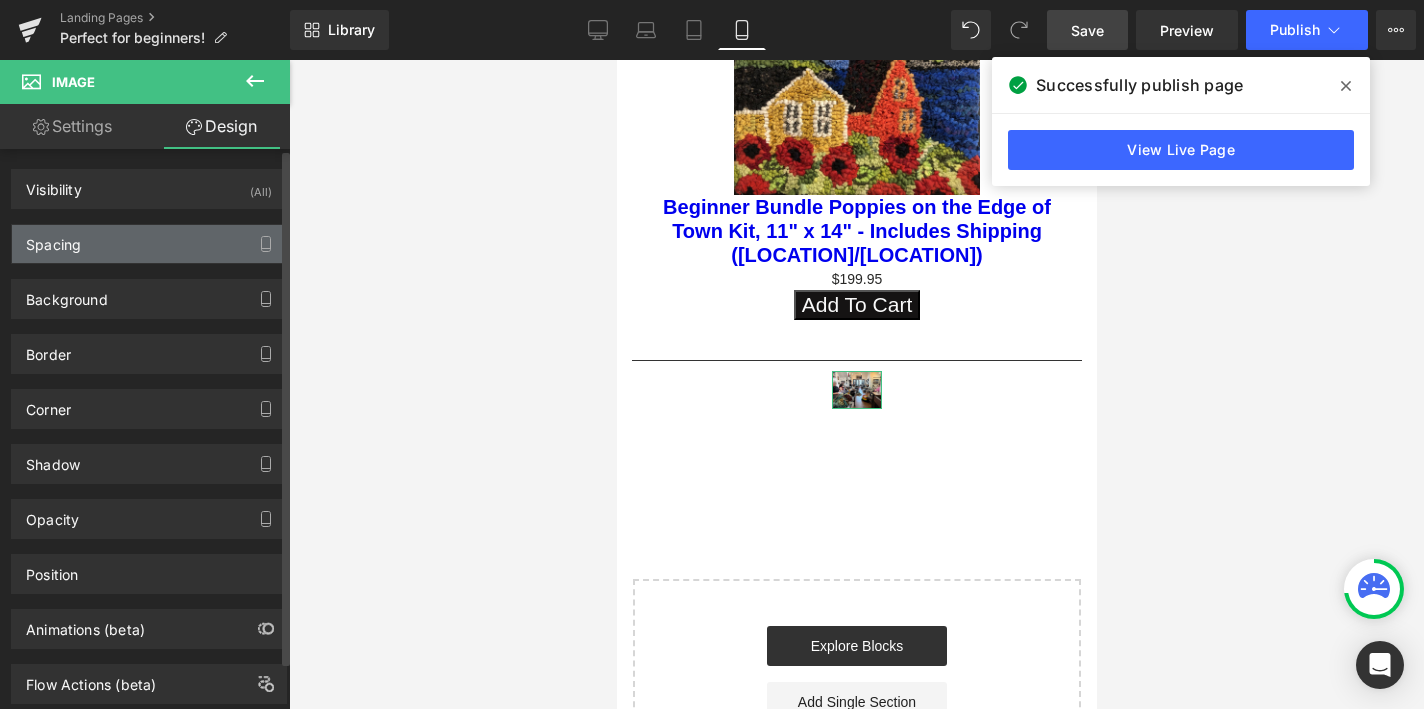 click on "Spacing" at bounding box center (149, 244) 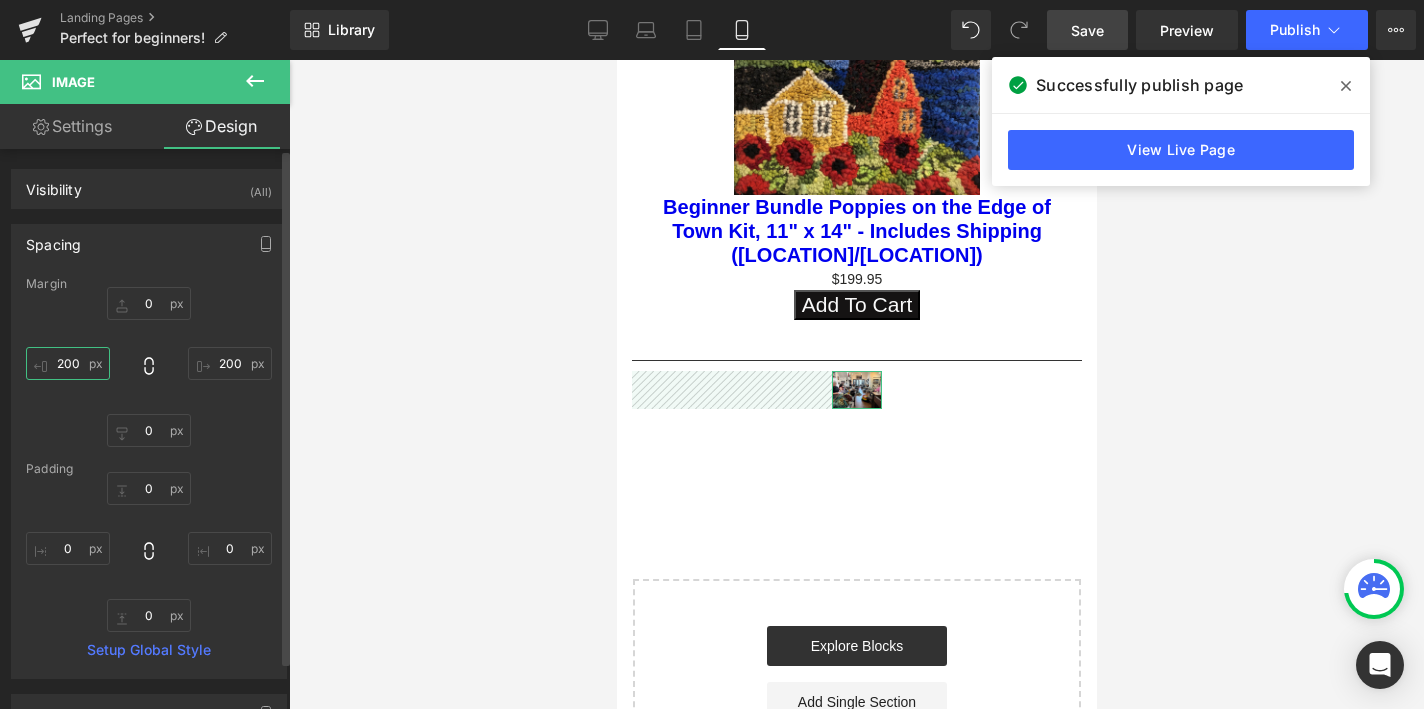 click on "200" at bounding box center (68, 363) 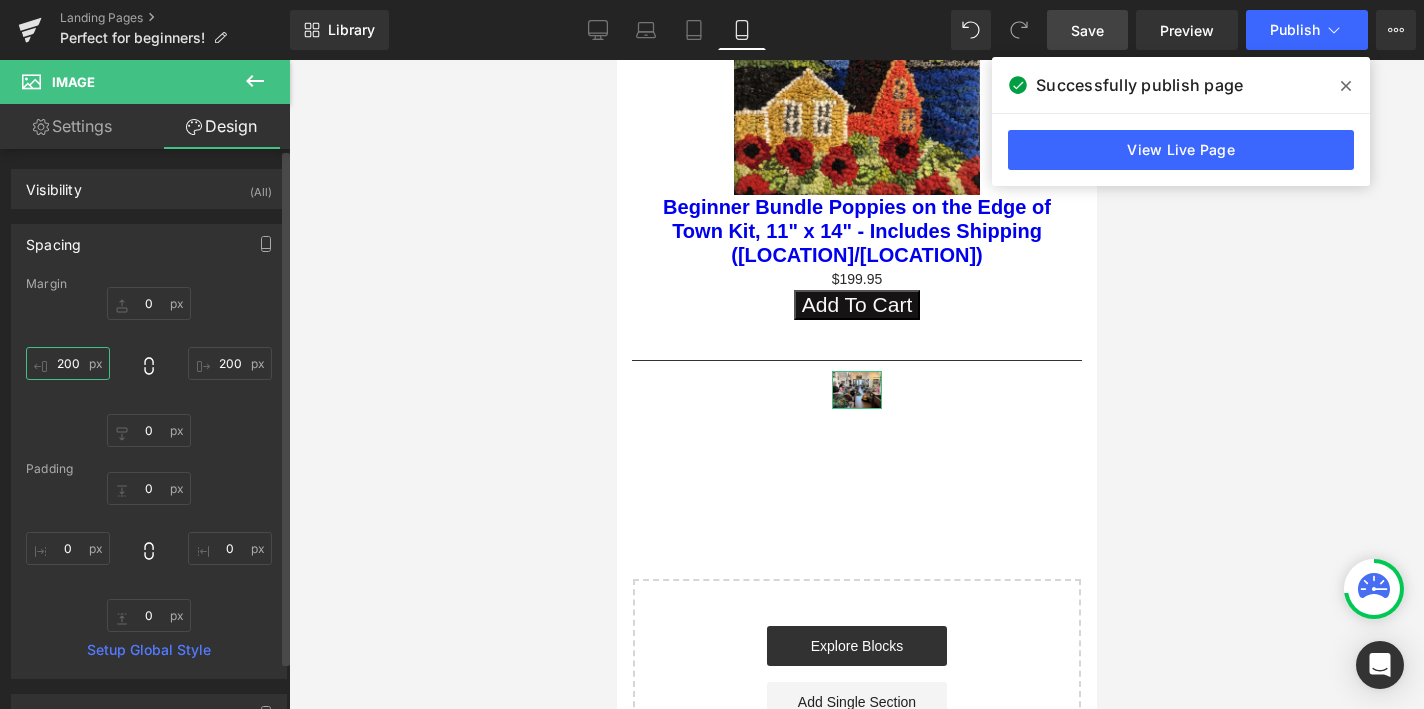 click on "200" at bounding box center [68, 363] 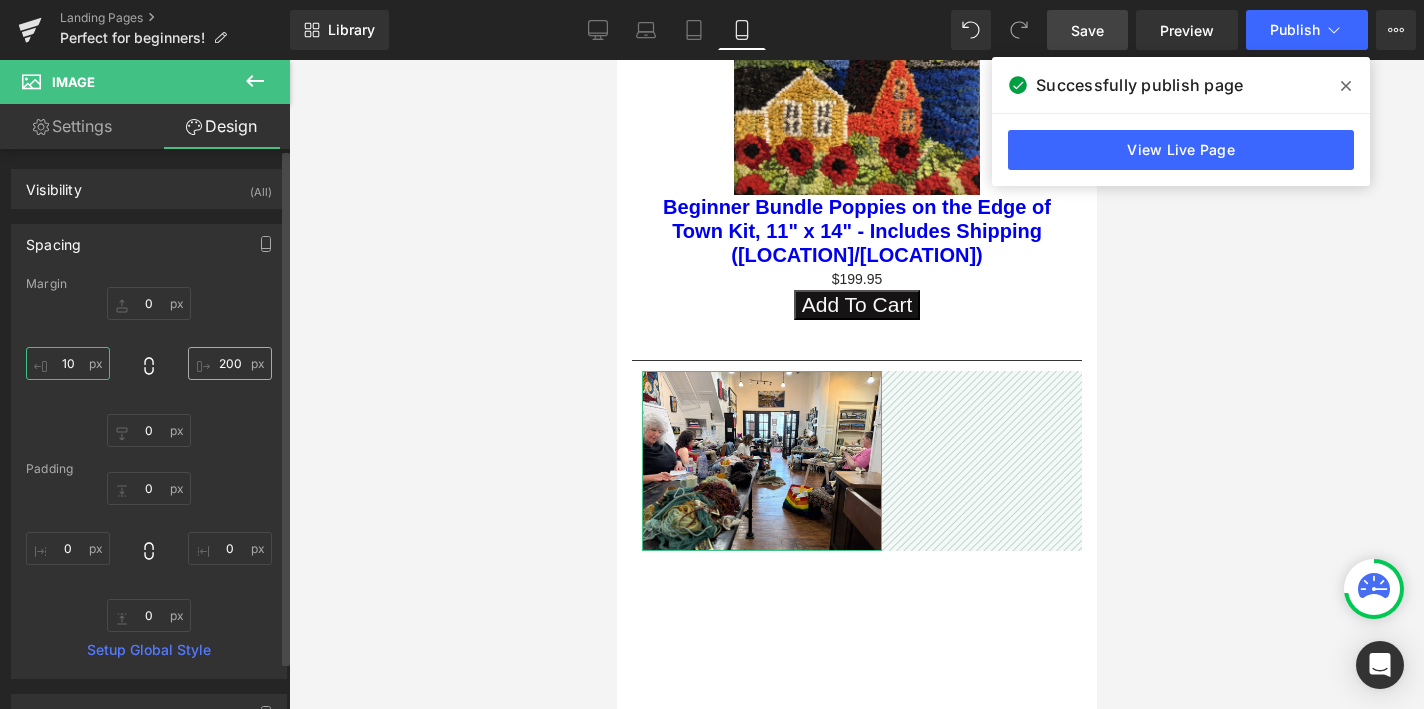 type on "10" 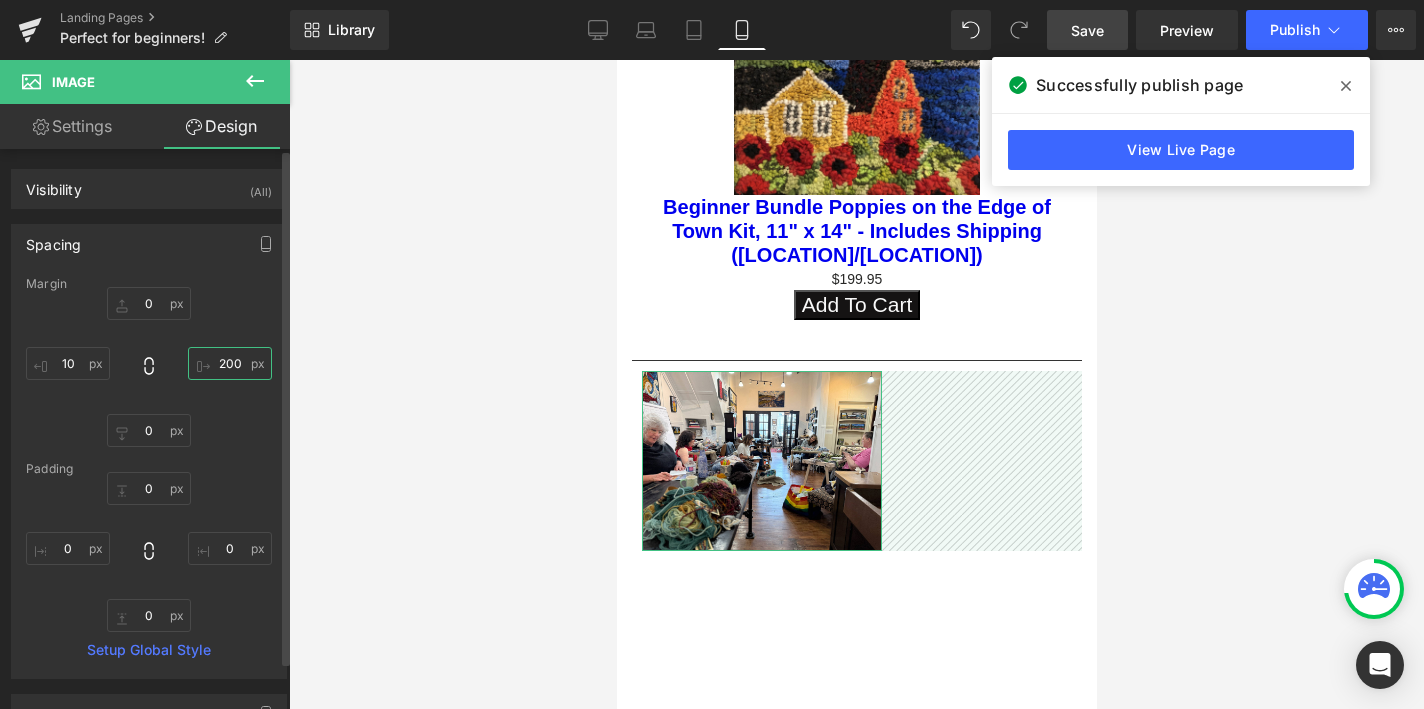 click on "200" at bounding box center (230, 363) 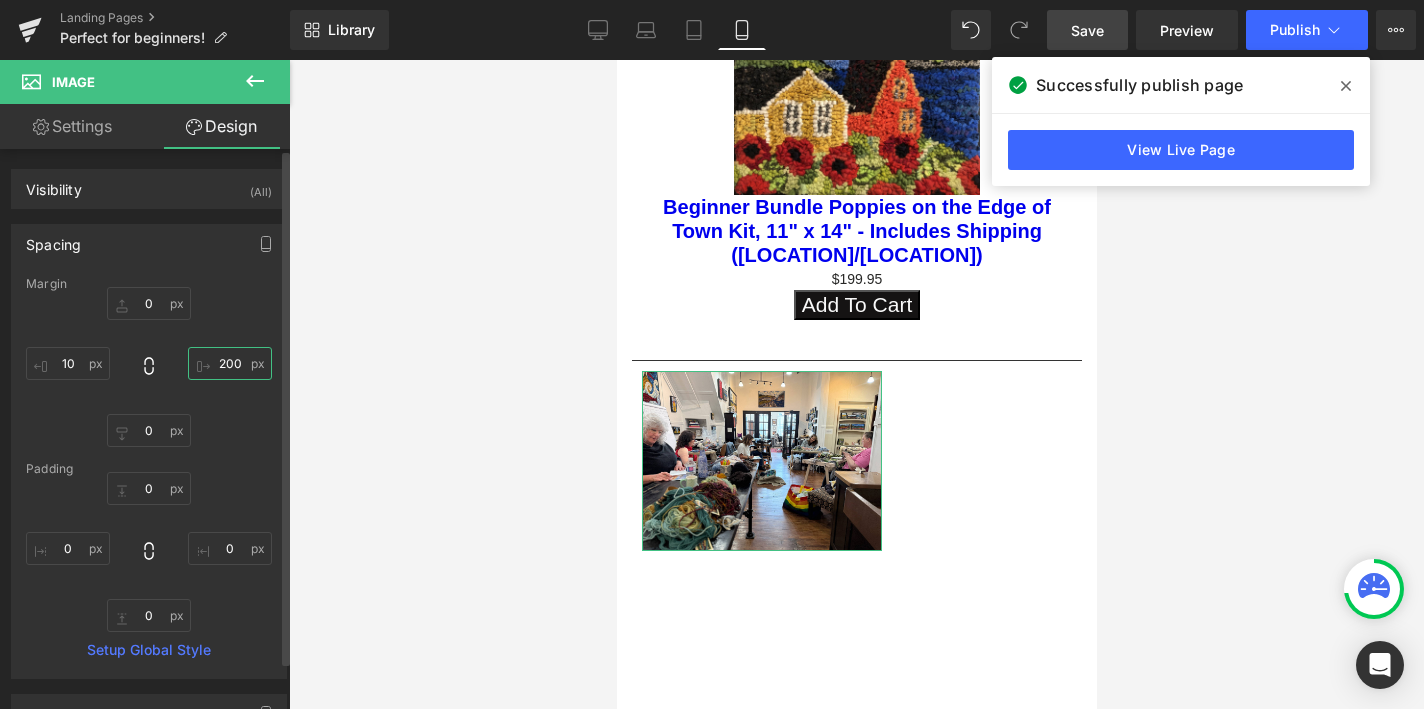 click on "200" at bounding box center (230, 363) 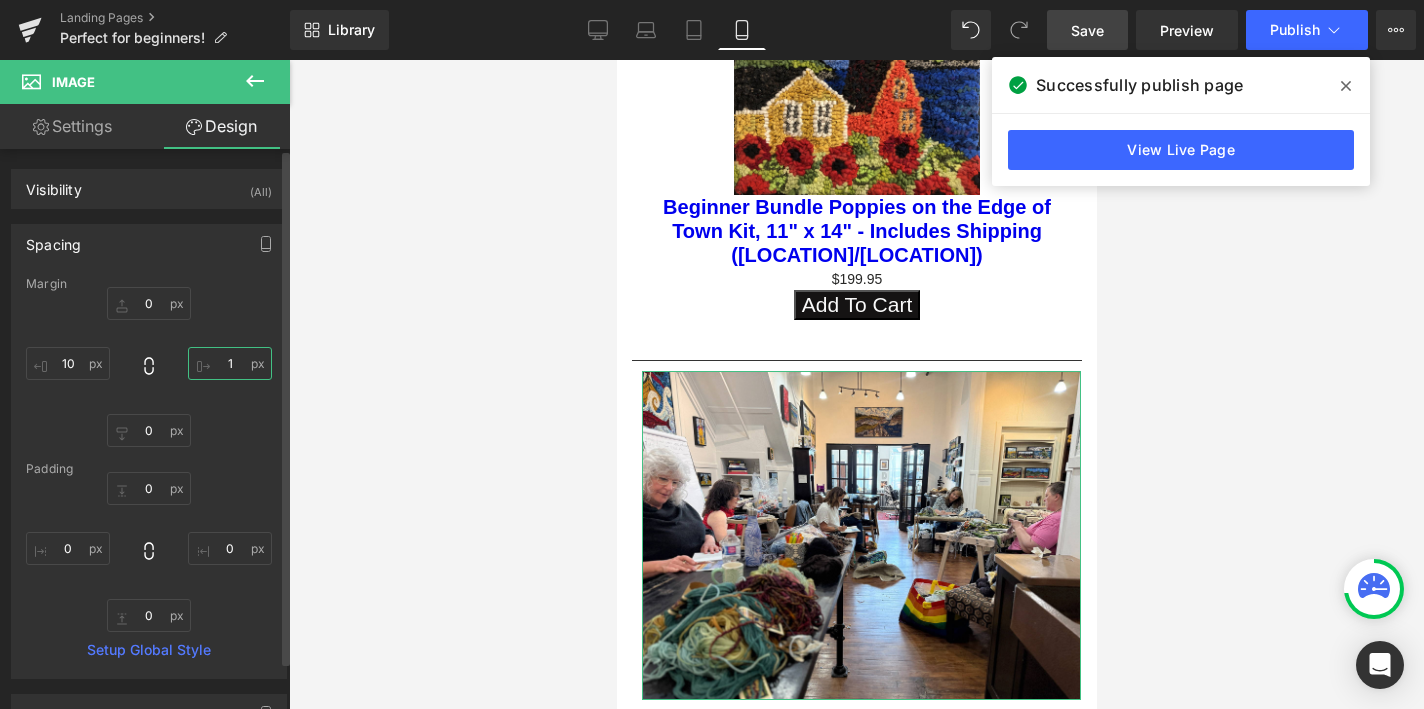 type on "10" 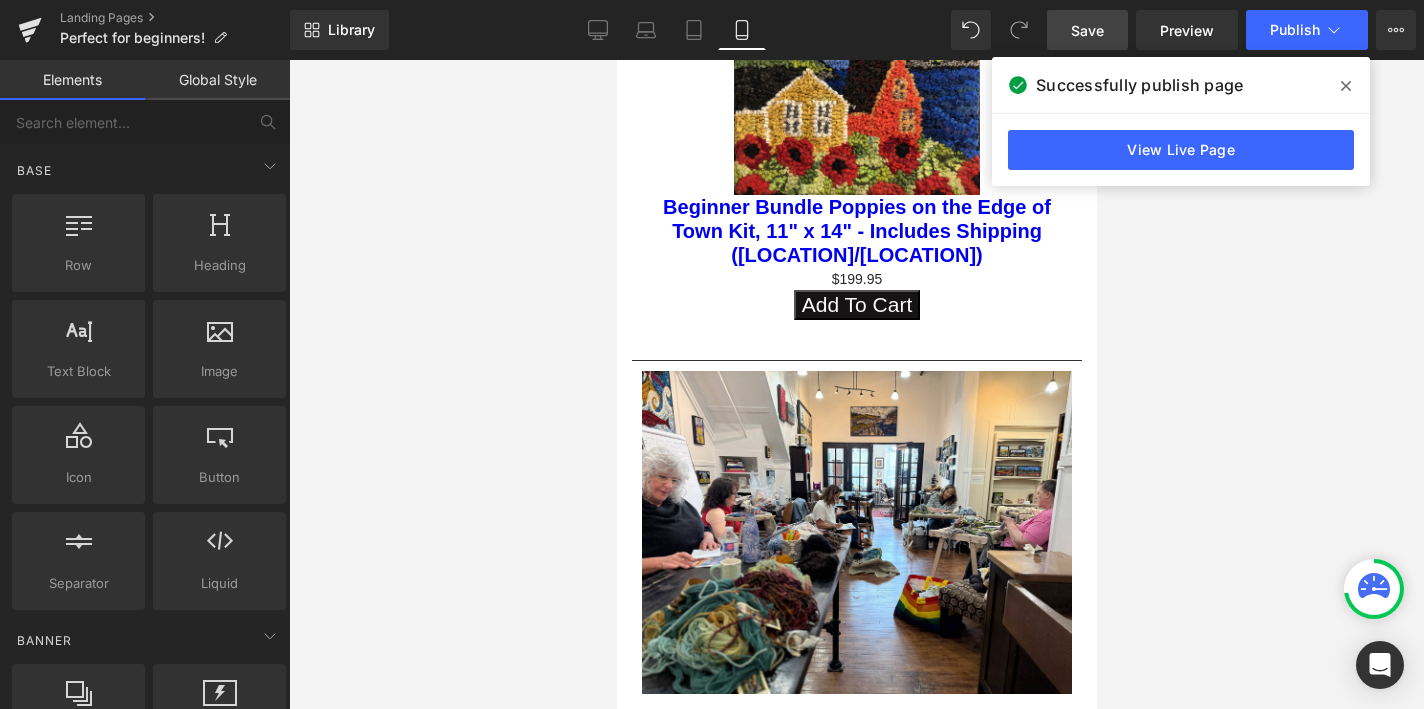 click at bounding box center (856, 384) 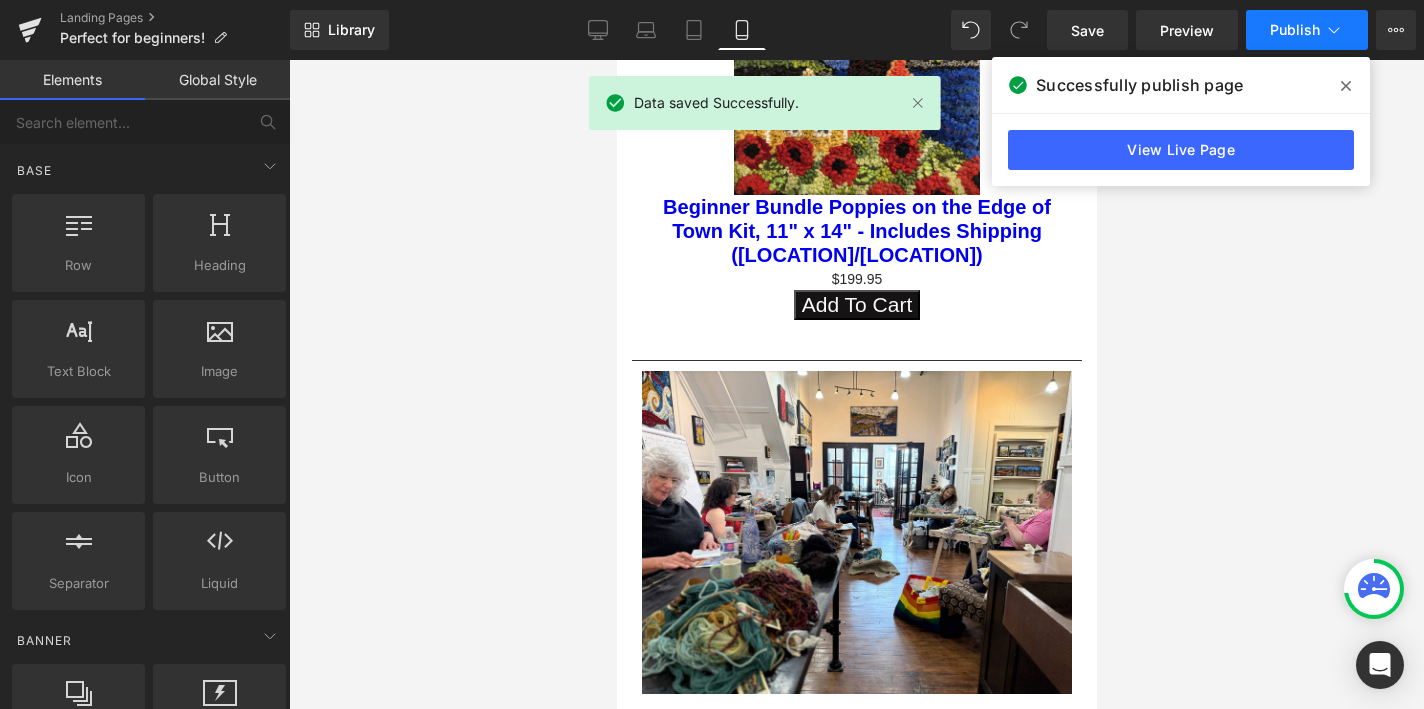 click on "Publish" at bounding box center [1295, 30] 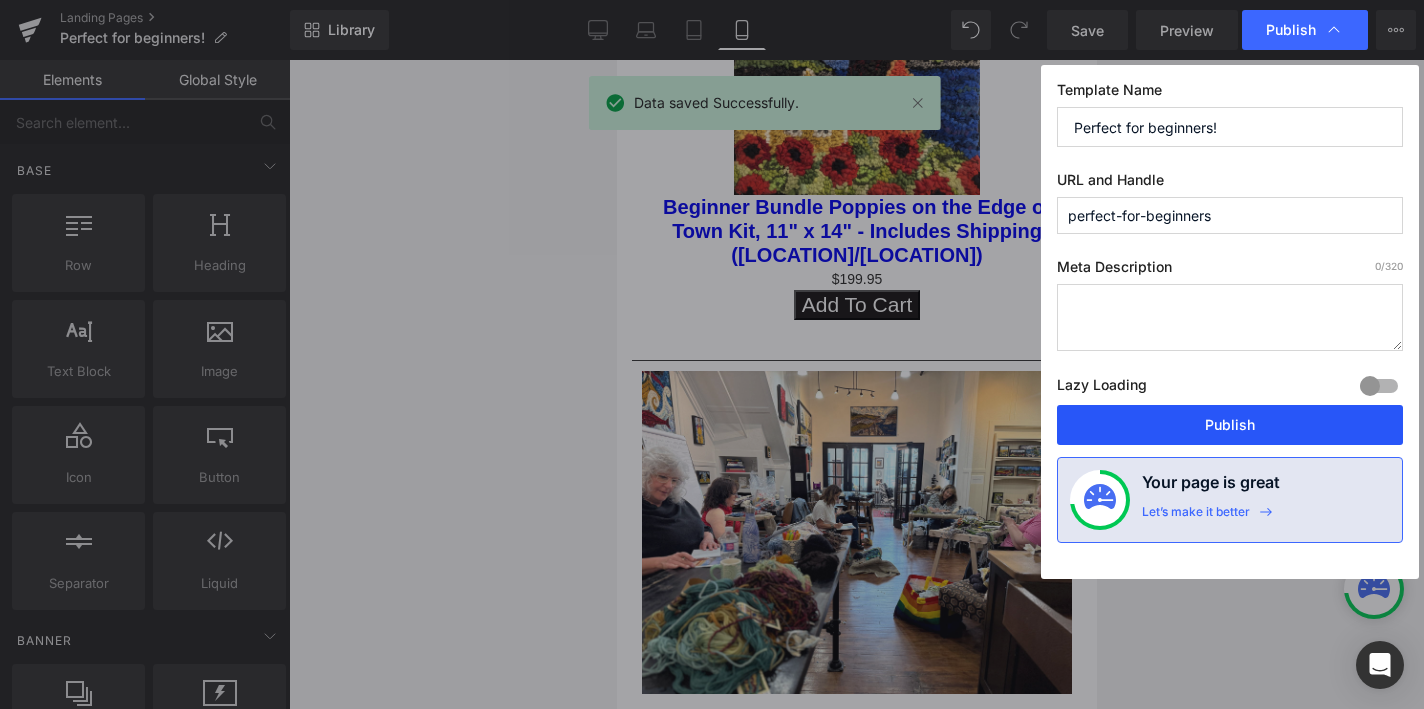 click on "Publish" at bounding box center [1230, 425] 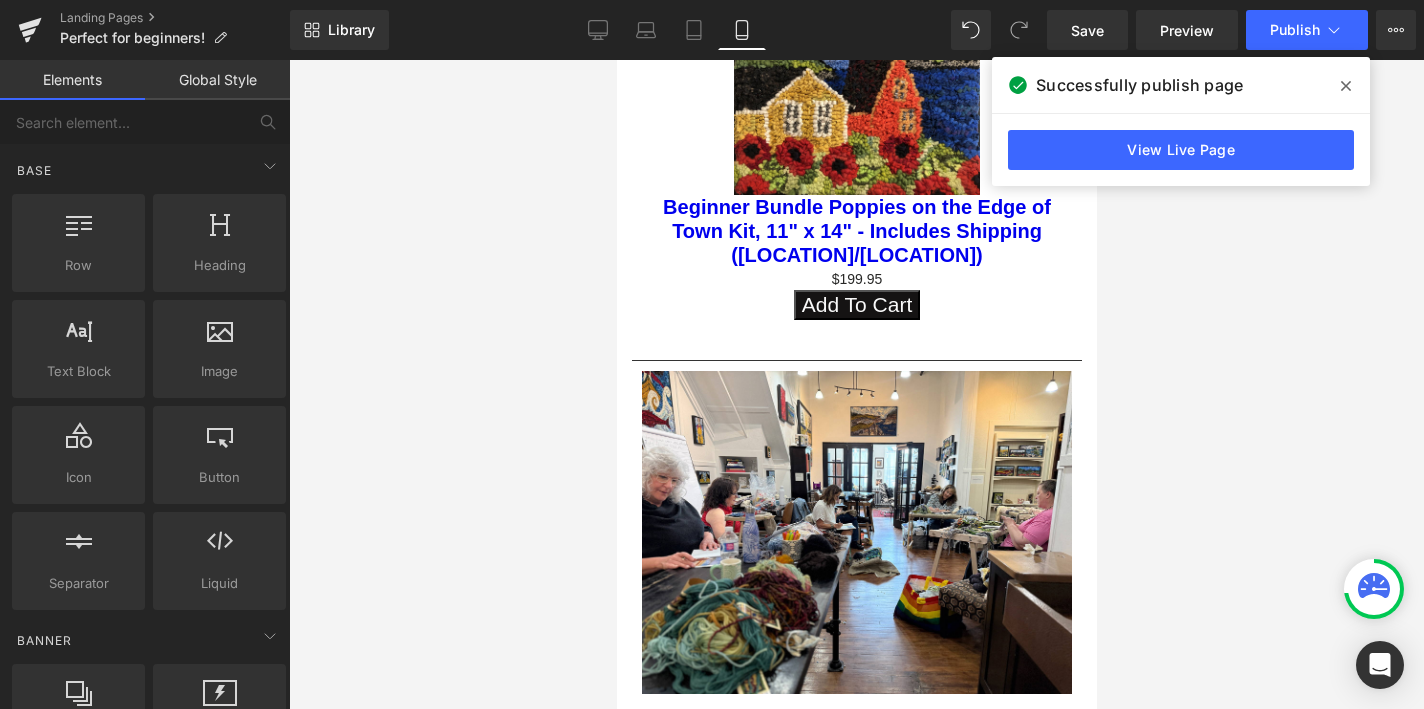 click at bounding box center [856, 384] 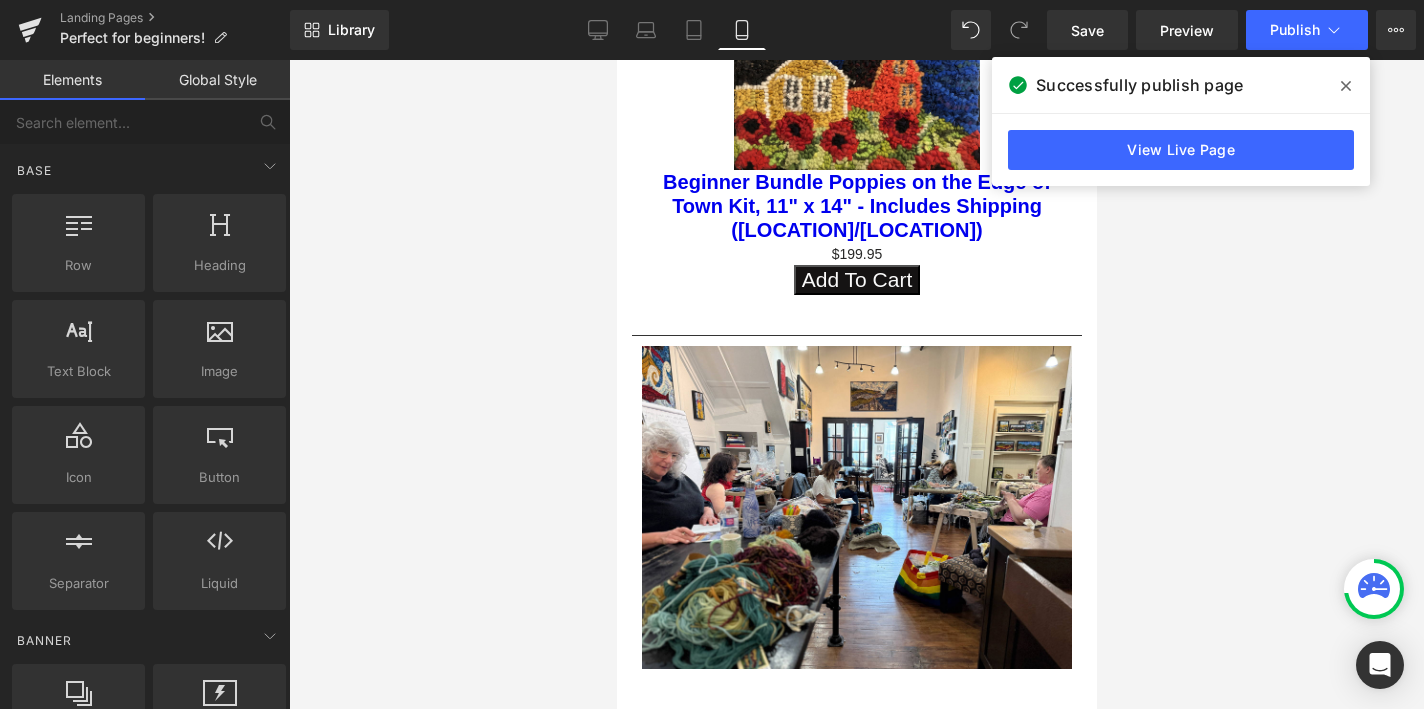 click at bounding box center (856, 384) 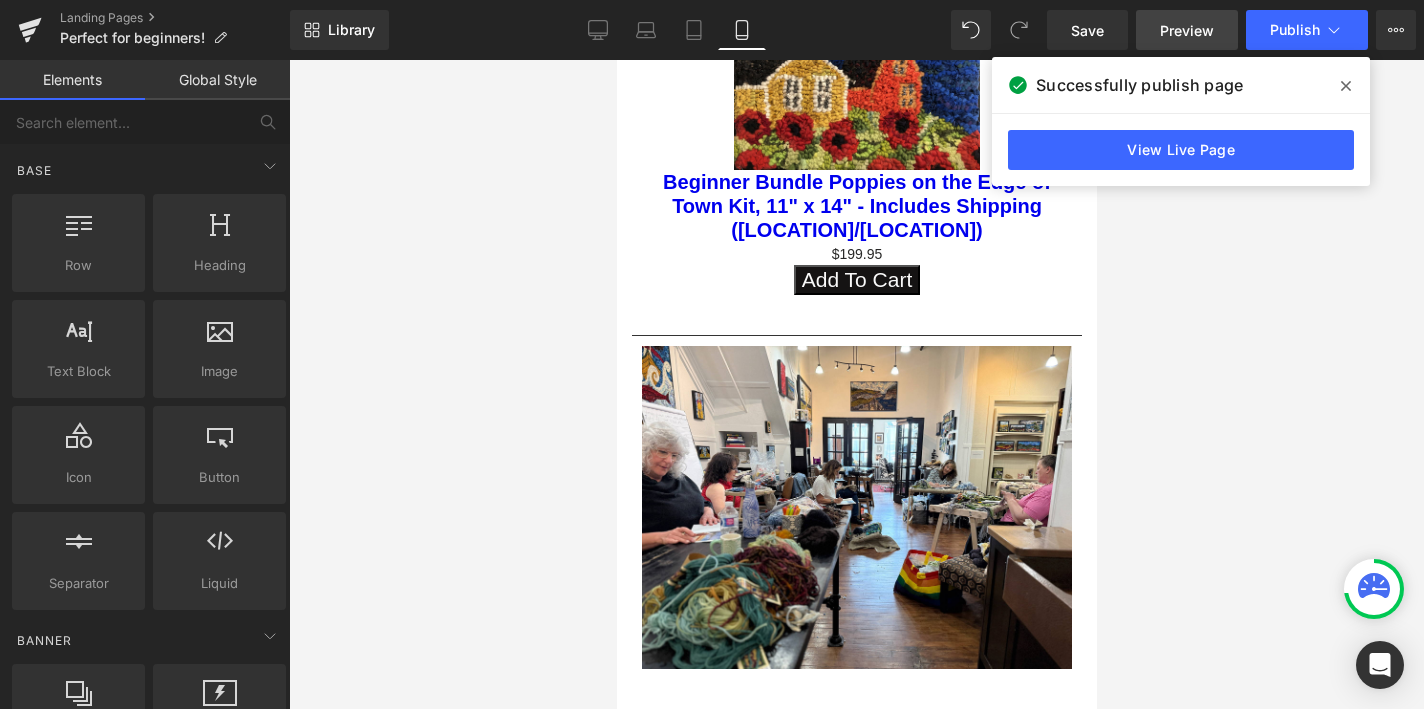 click on "Preview" at bounding box center [1187, 30] 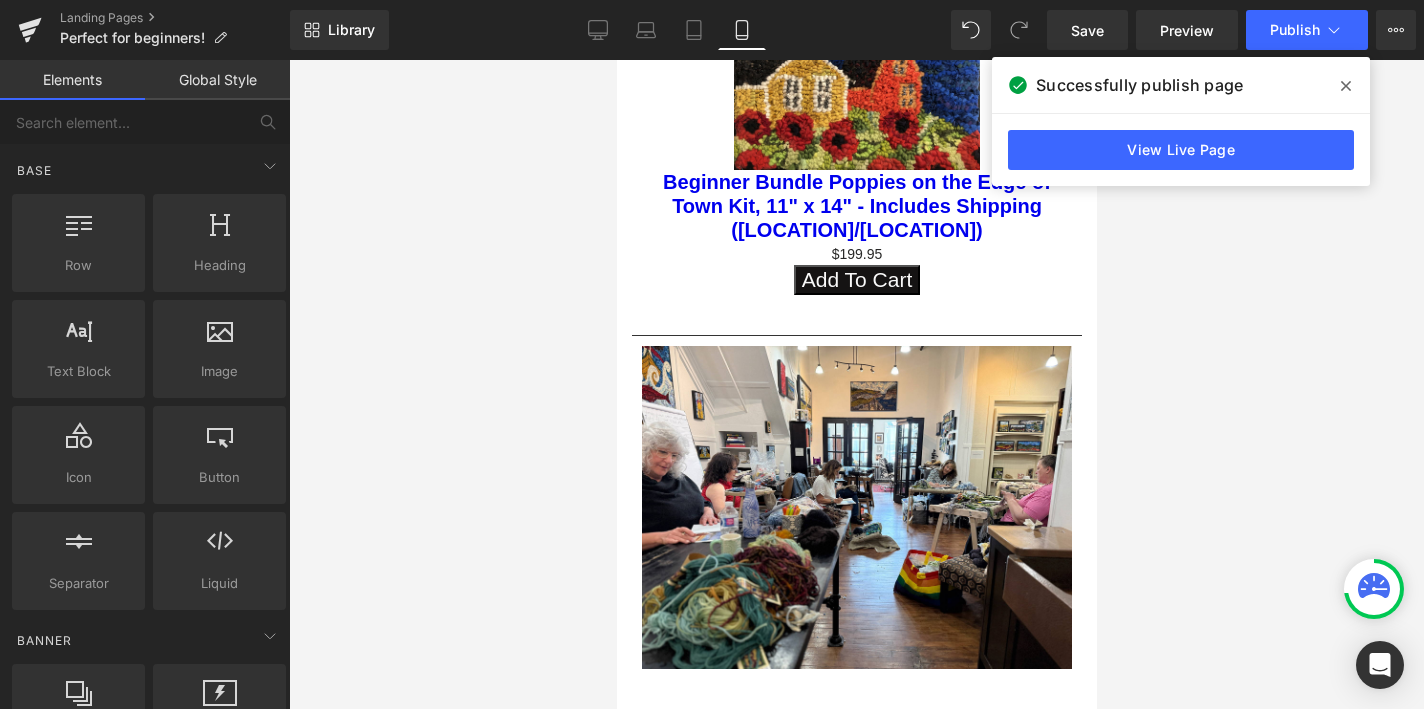 click 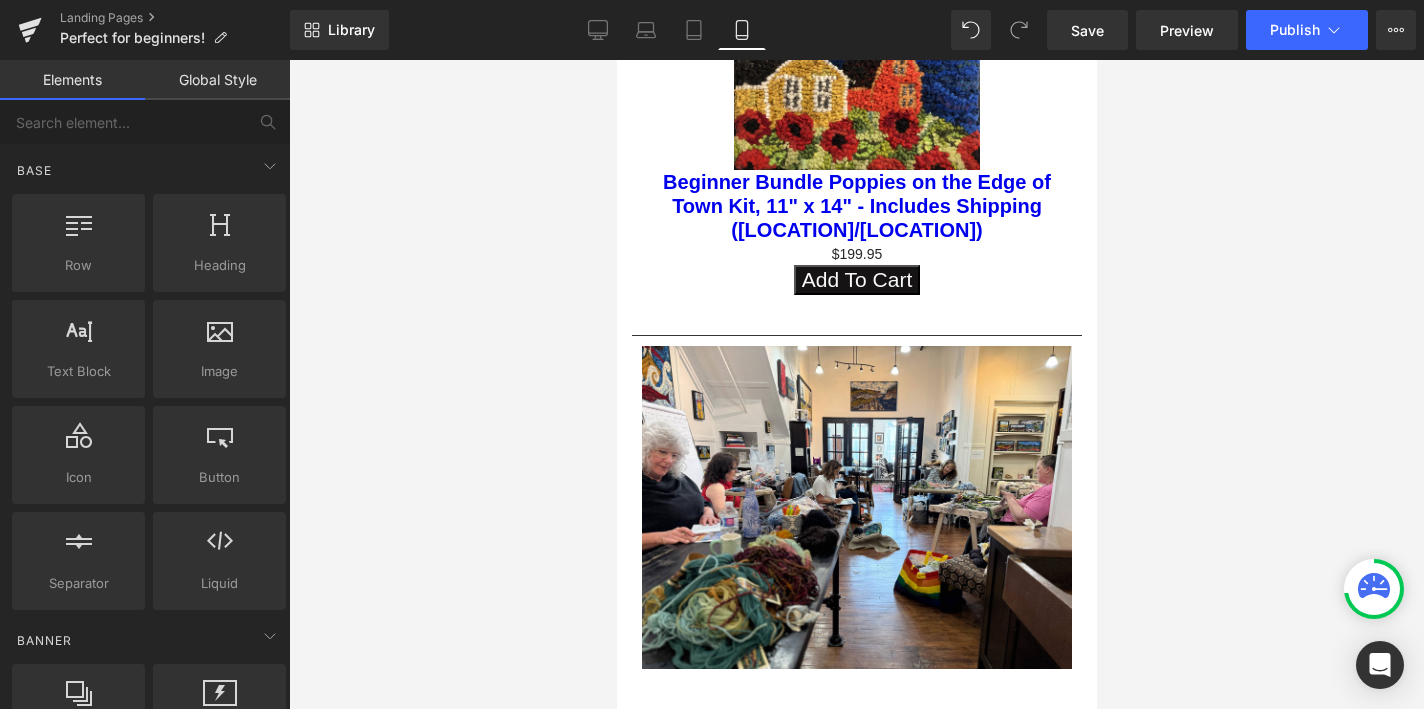 click at bounding box center [856, 384] 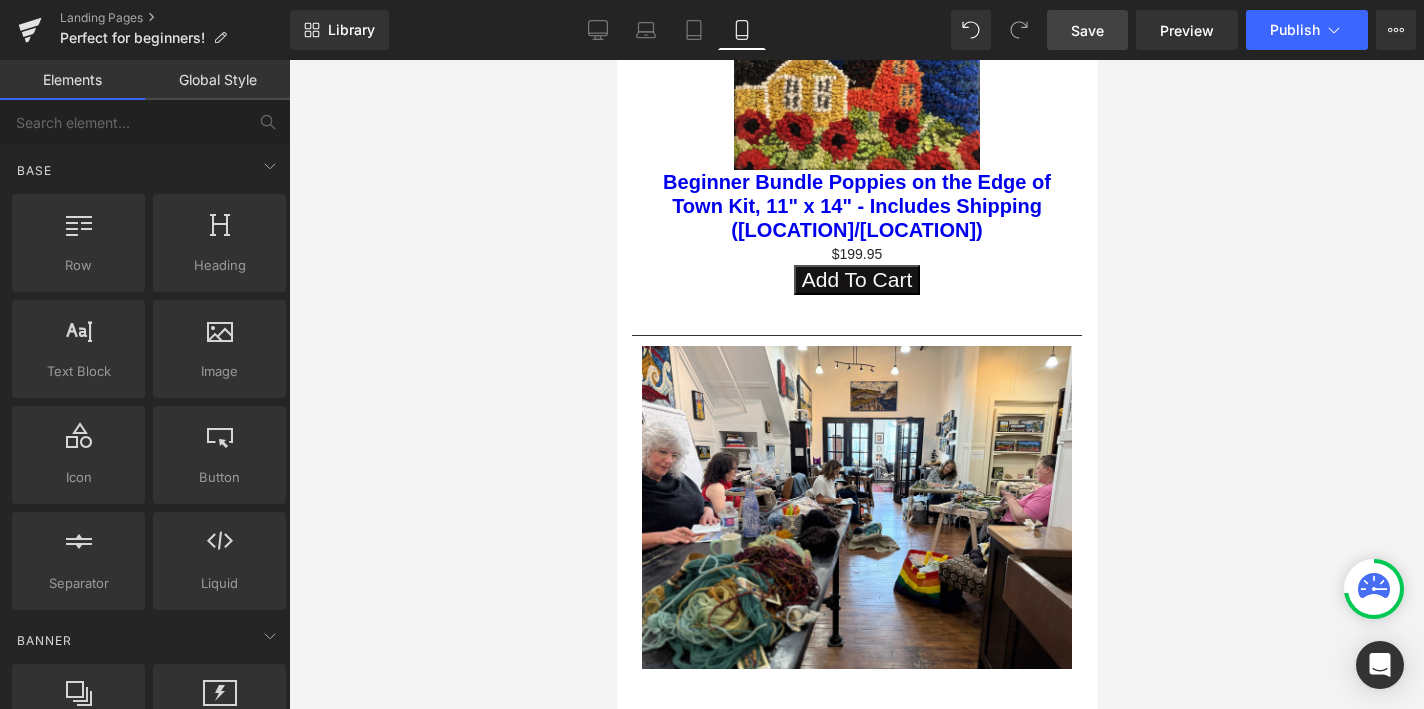 click on "Save" at bounding box center (1087, 30) 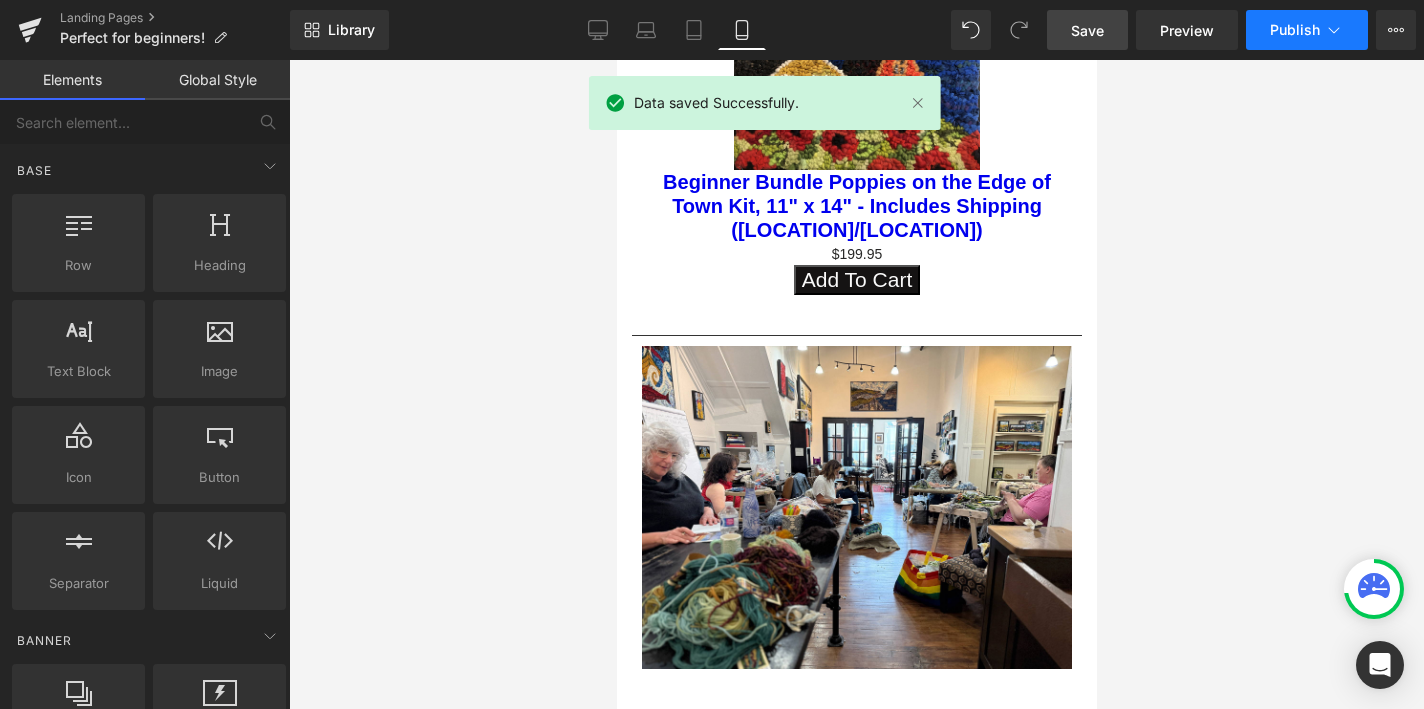 click on "Publish" at bounding box center [1295, 30] 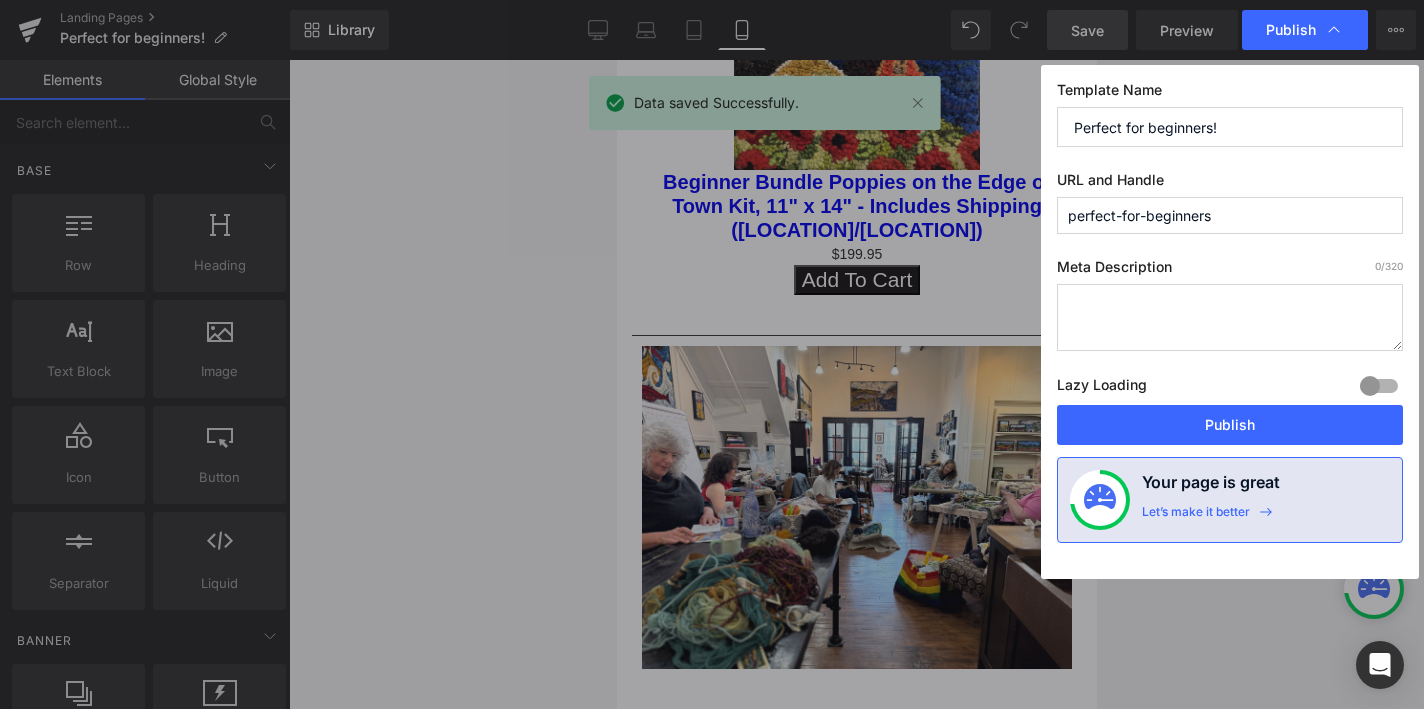 click on "Publish" at bounding box center [1230, 425] 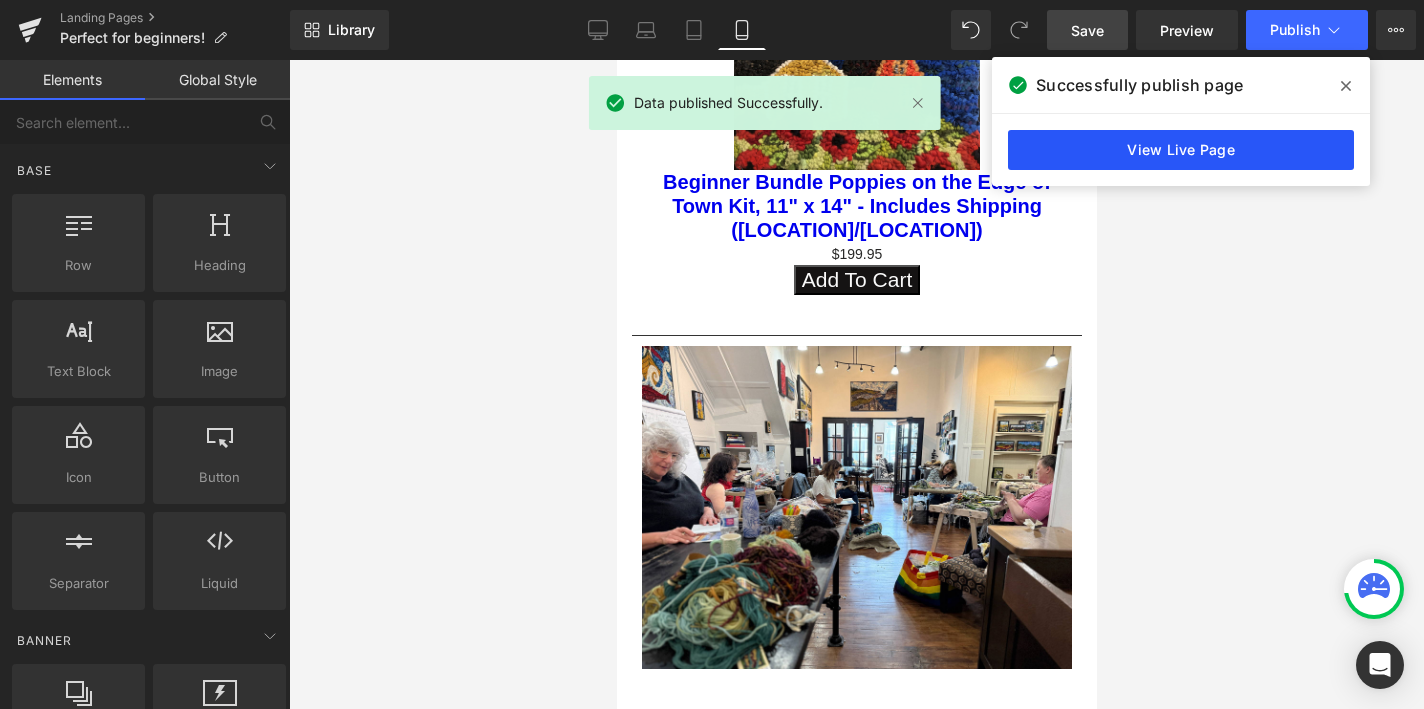 click on "View Live Page" at bounding box center [1181, 150] 